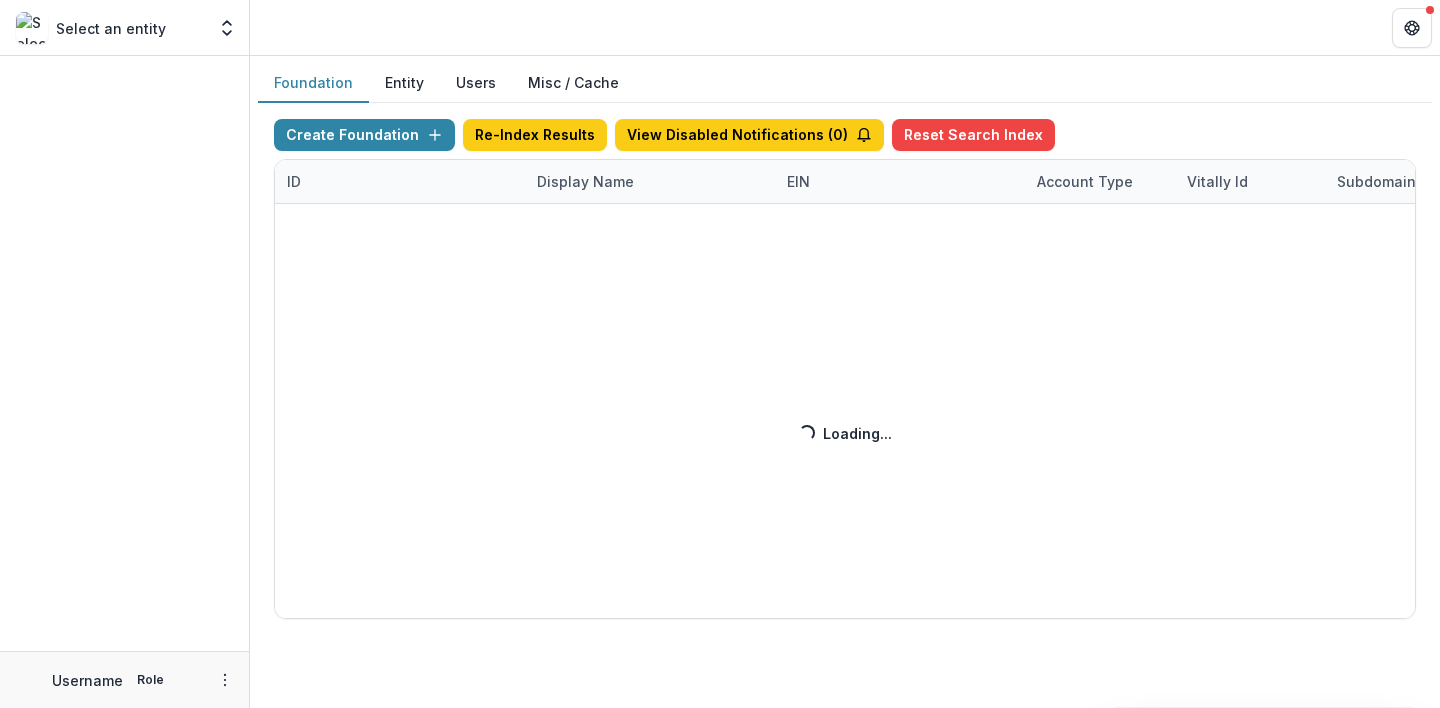 scroll, scrollTop: 0, scrollLeft: 0, axis: both 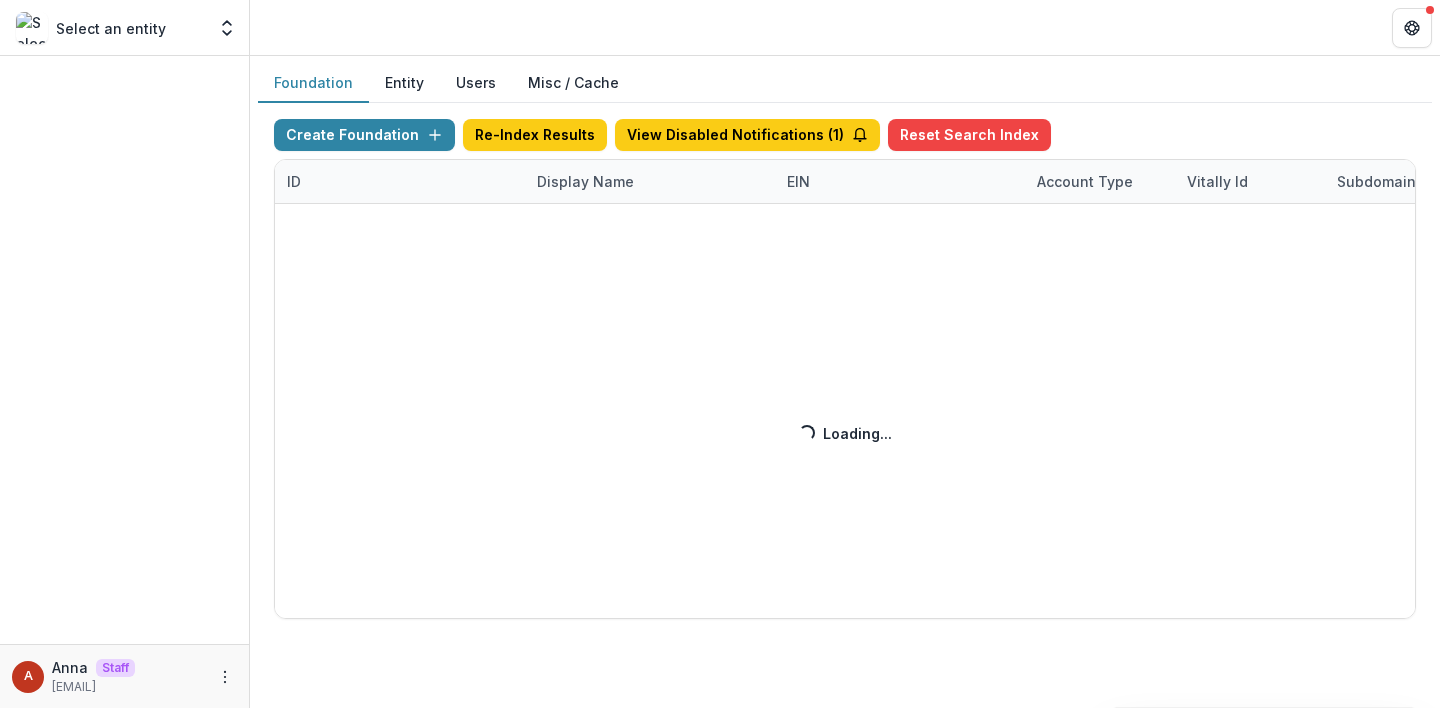 click on "Create Foundation Re-Index Results View Disabled Notifications ( 1 ) Reset Search Index ID Display Name EIN Account Type Vitally Id Subdomain Created on Actions Feature Flags Loading... Loading..." at bounding box center [845, 369] 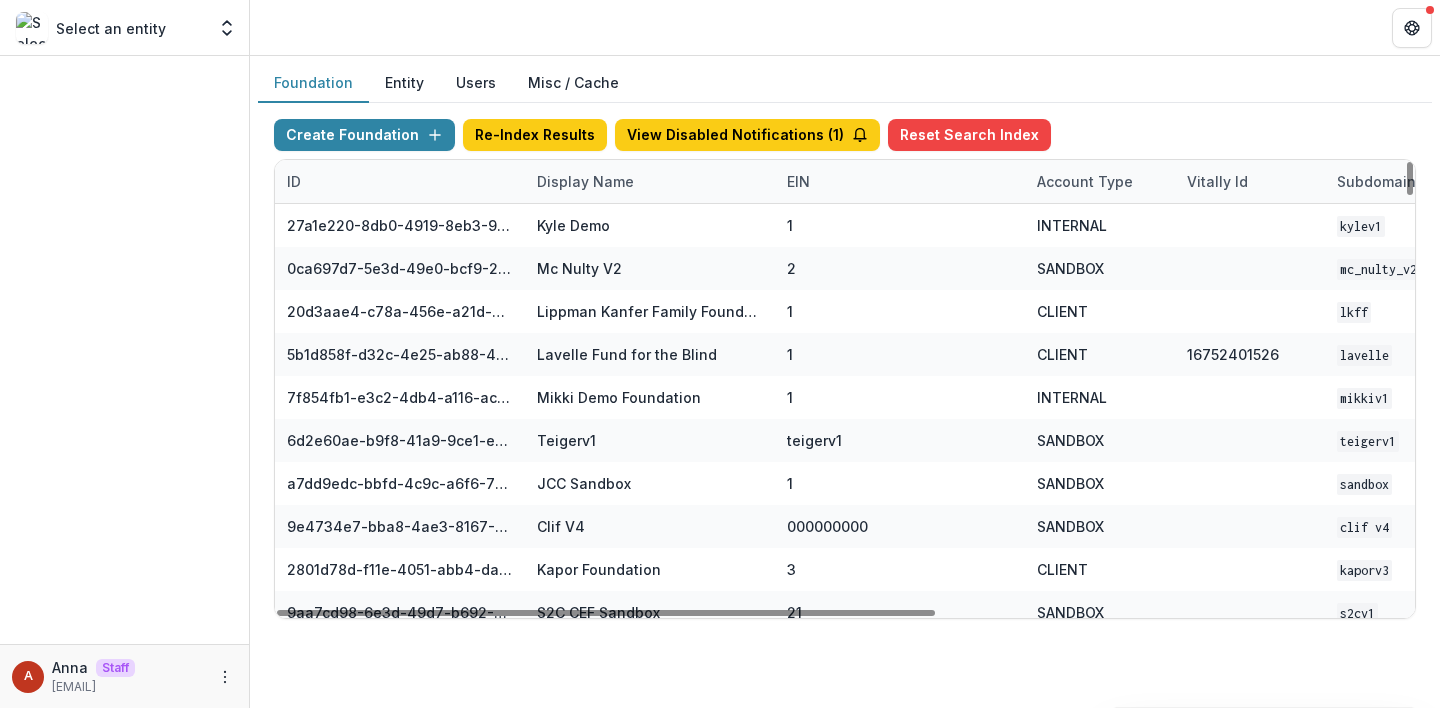 click on "Display Name" at bounding box center [585, 181] 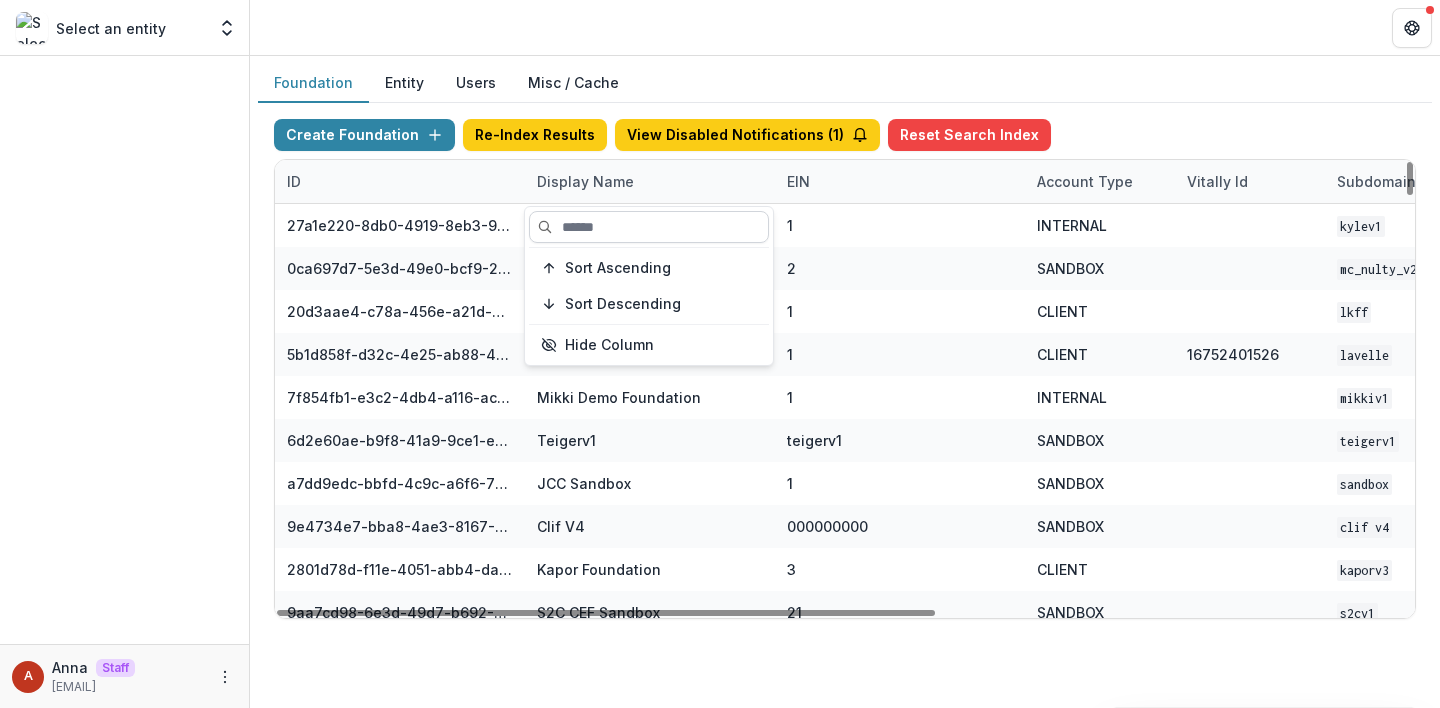 click at bounding box center [649, 227] 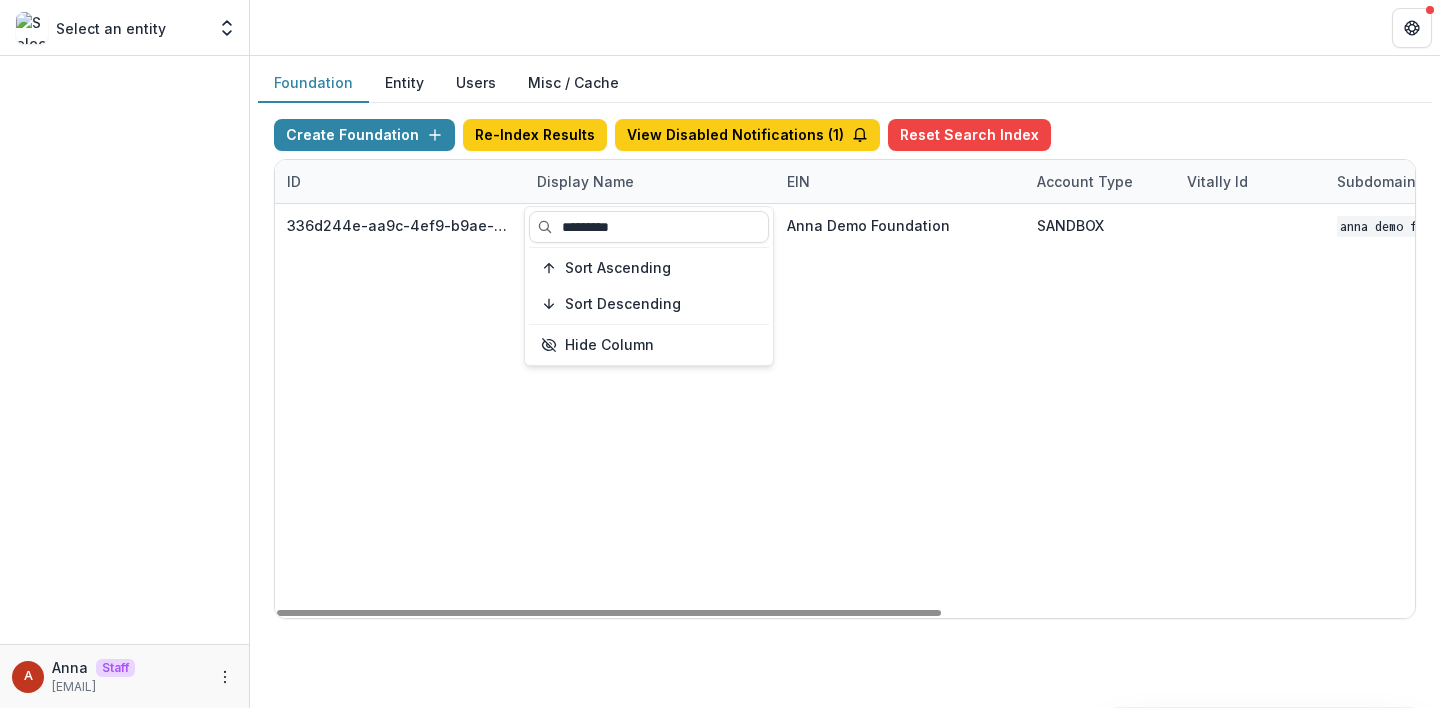 type on "*********" 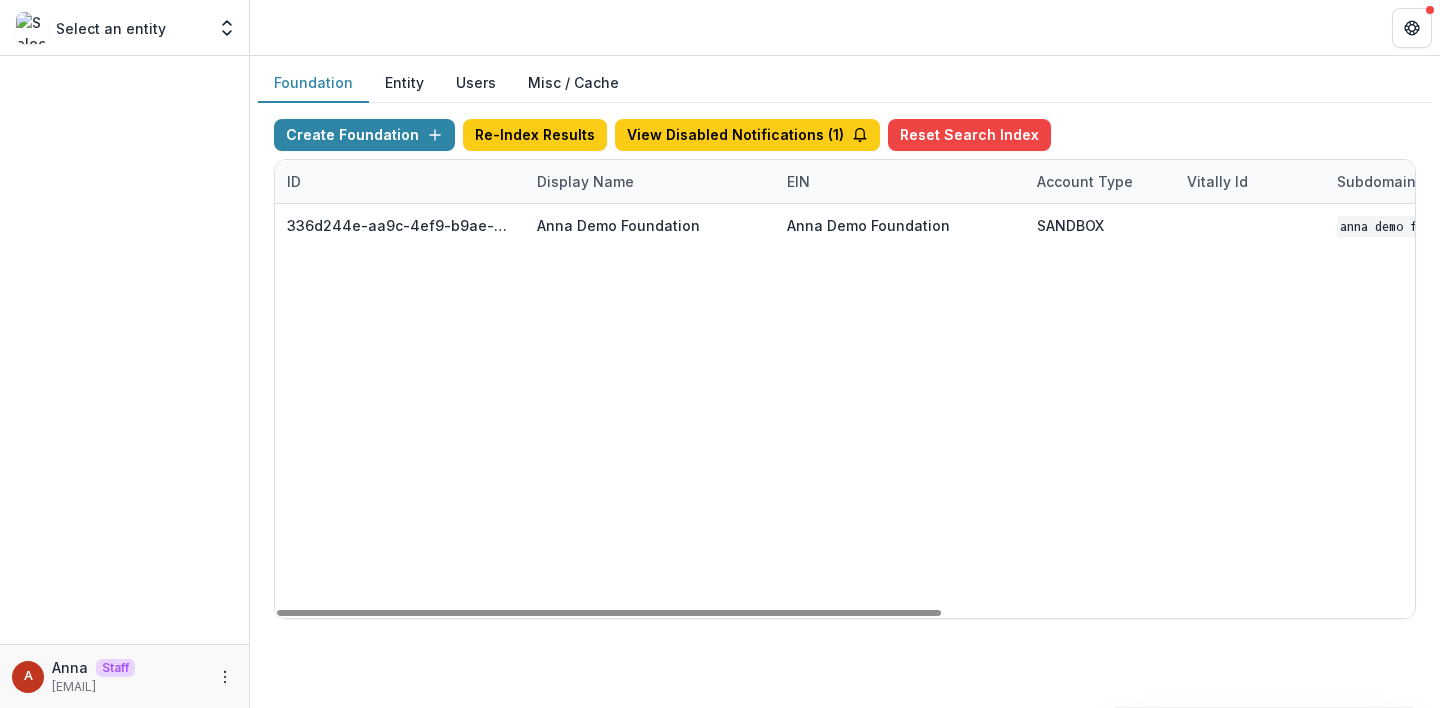 click at bounding box center [845, 27] 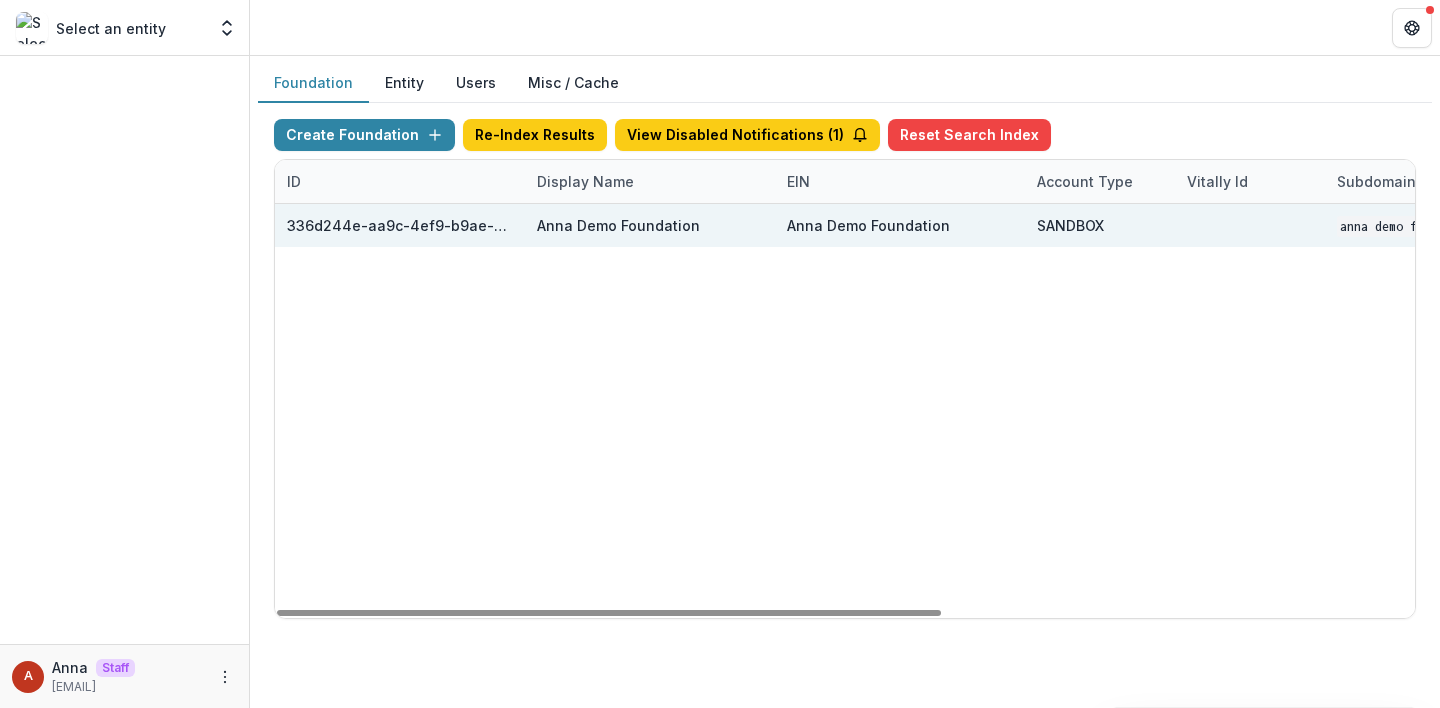 scroll, scrollTop: 0, scrollLeft: 810, axis: horizontal 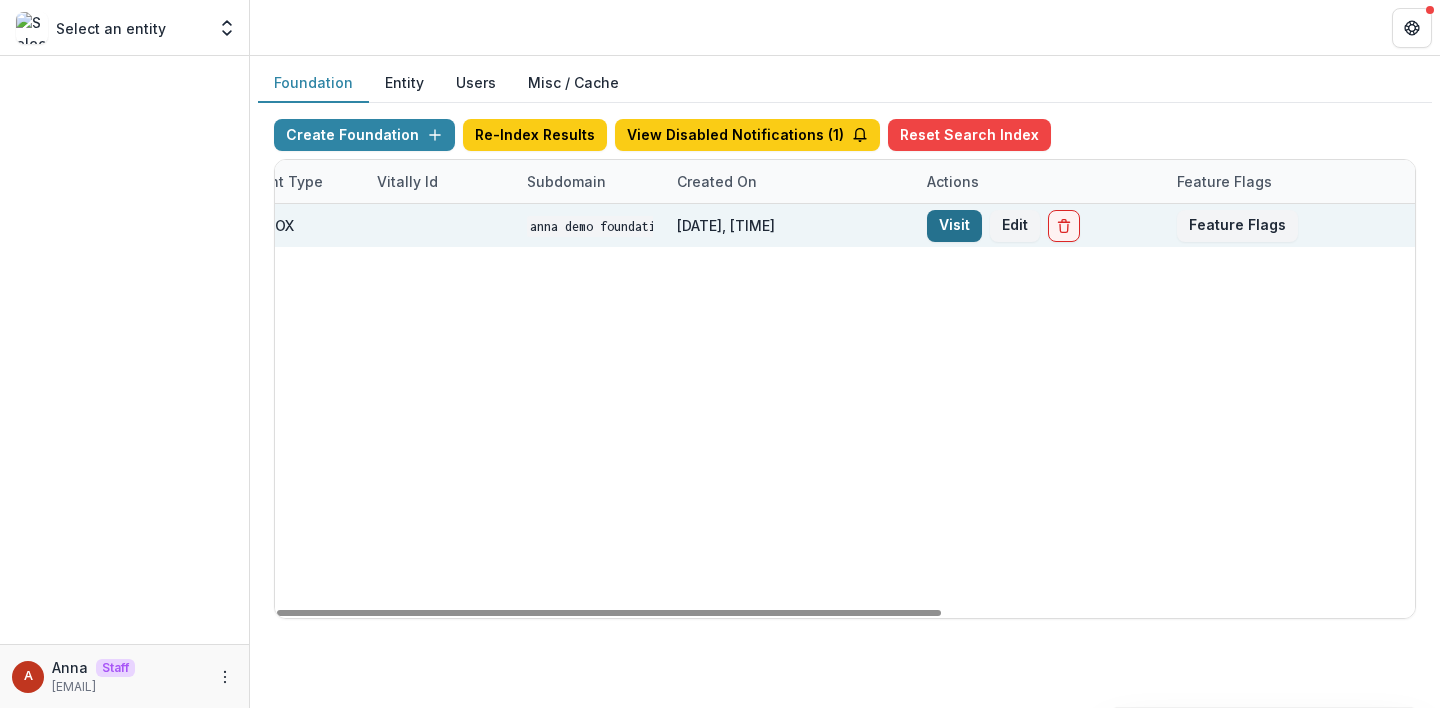 click on "Visit" at bounding box center [954, 226] 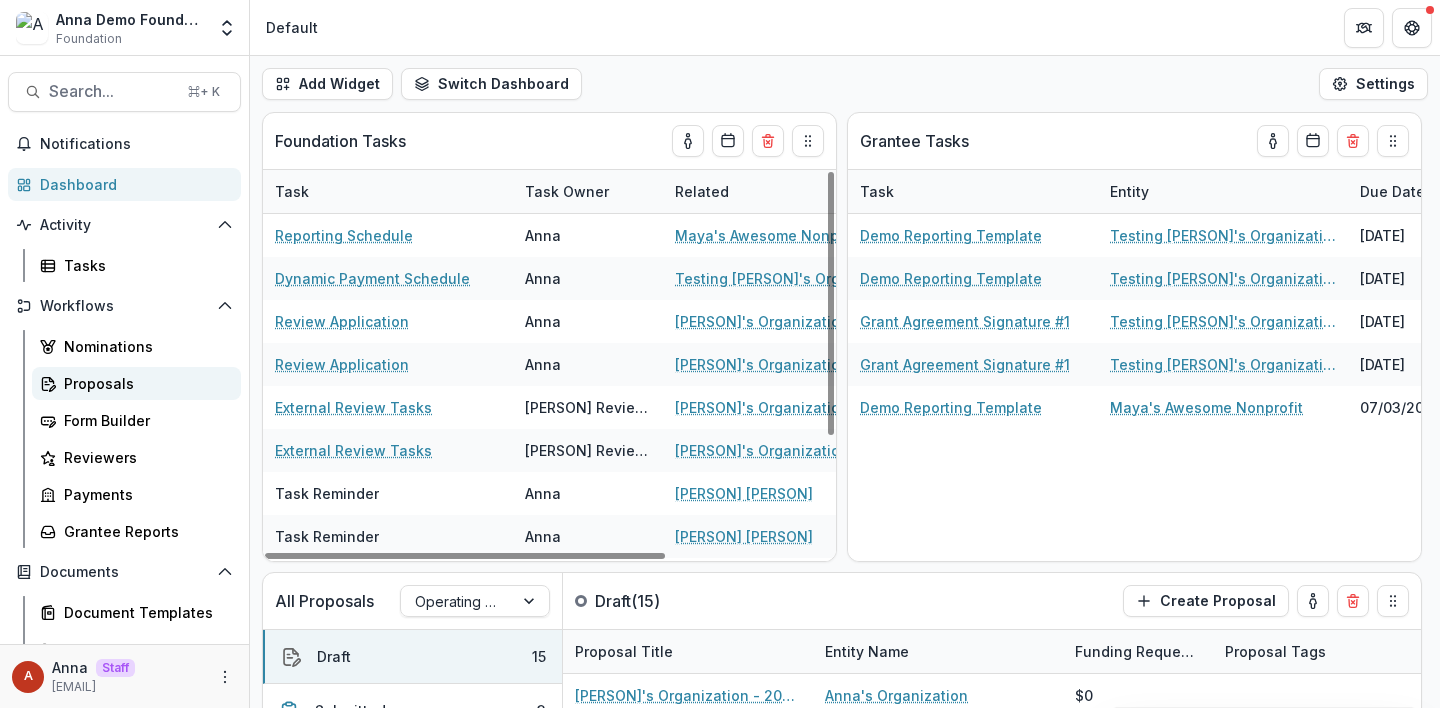 click on "Proposals" at bounding box center (144, 383) 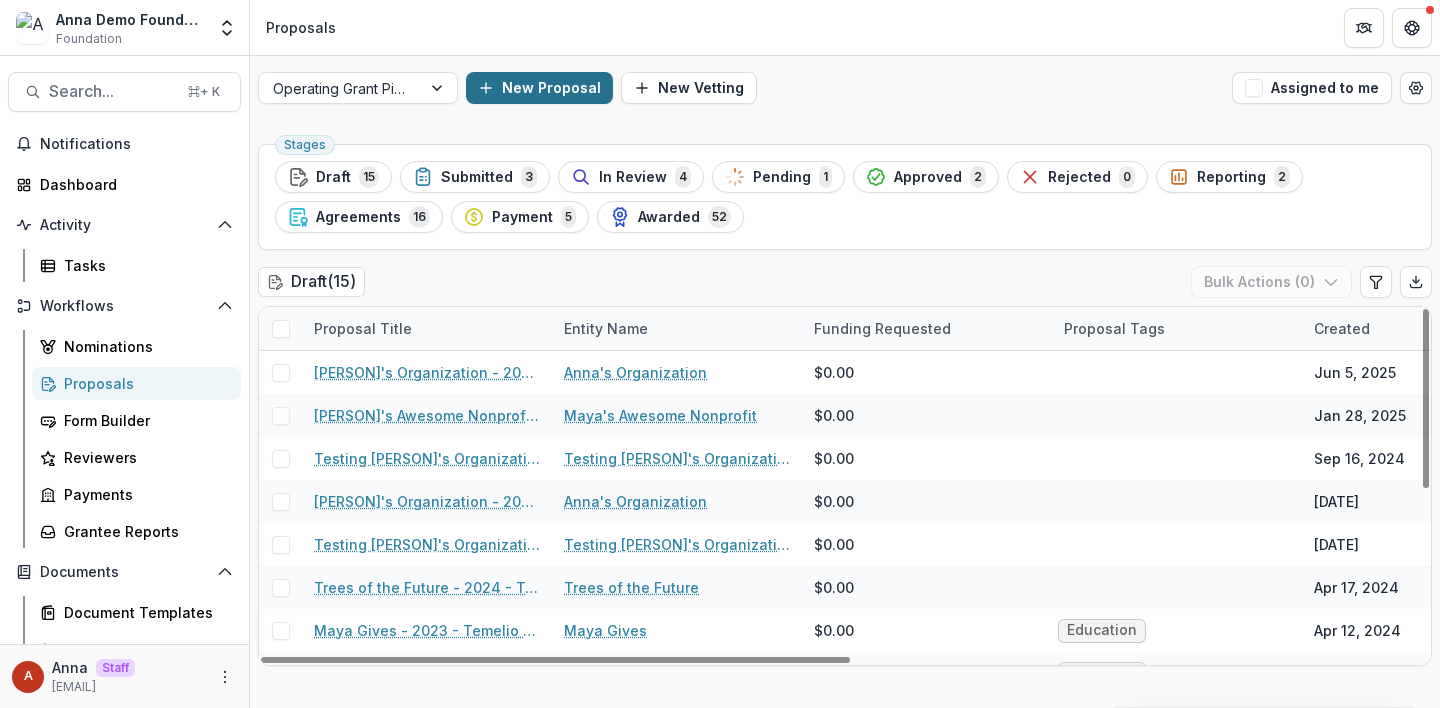 click on "New Proposal" at bounding box center [539, 88] 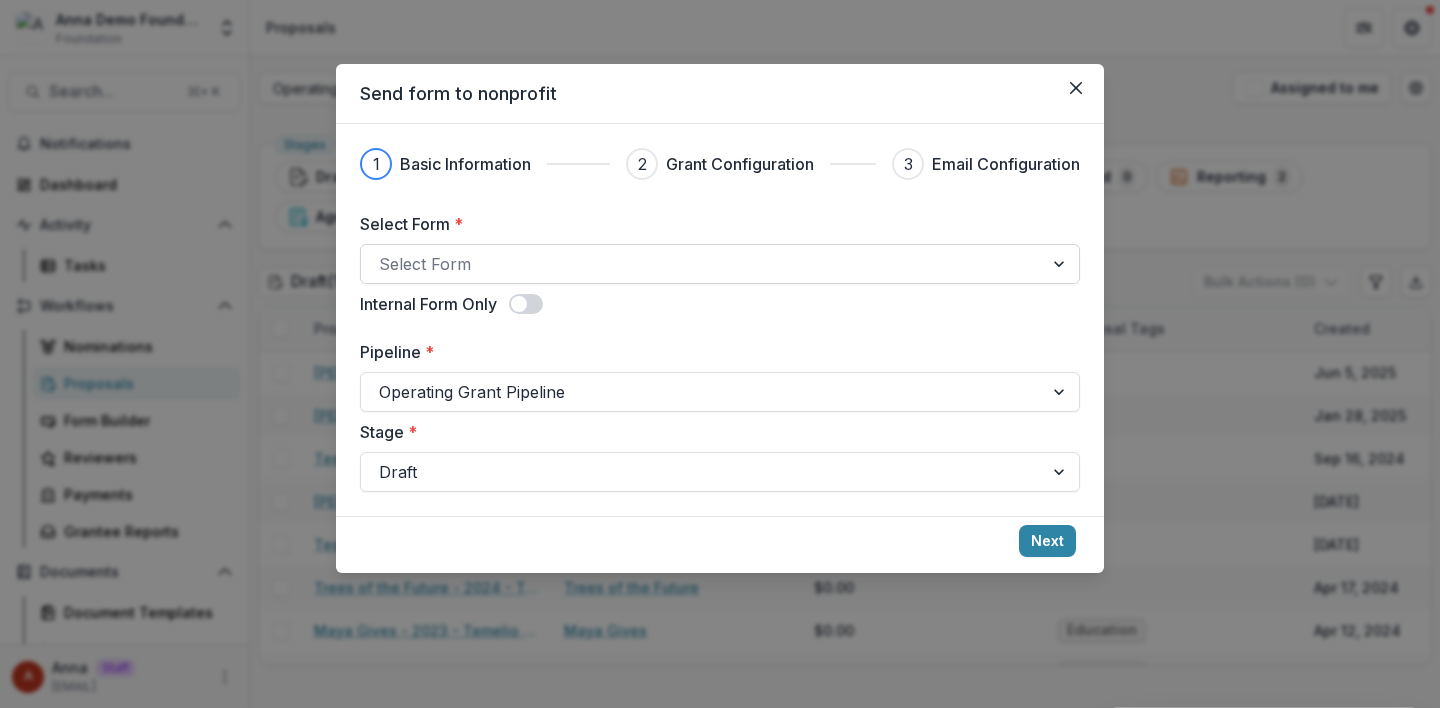 click at bounding box center (702, 264) 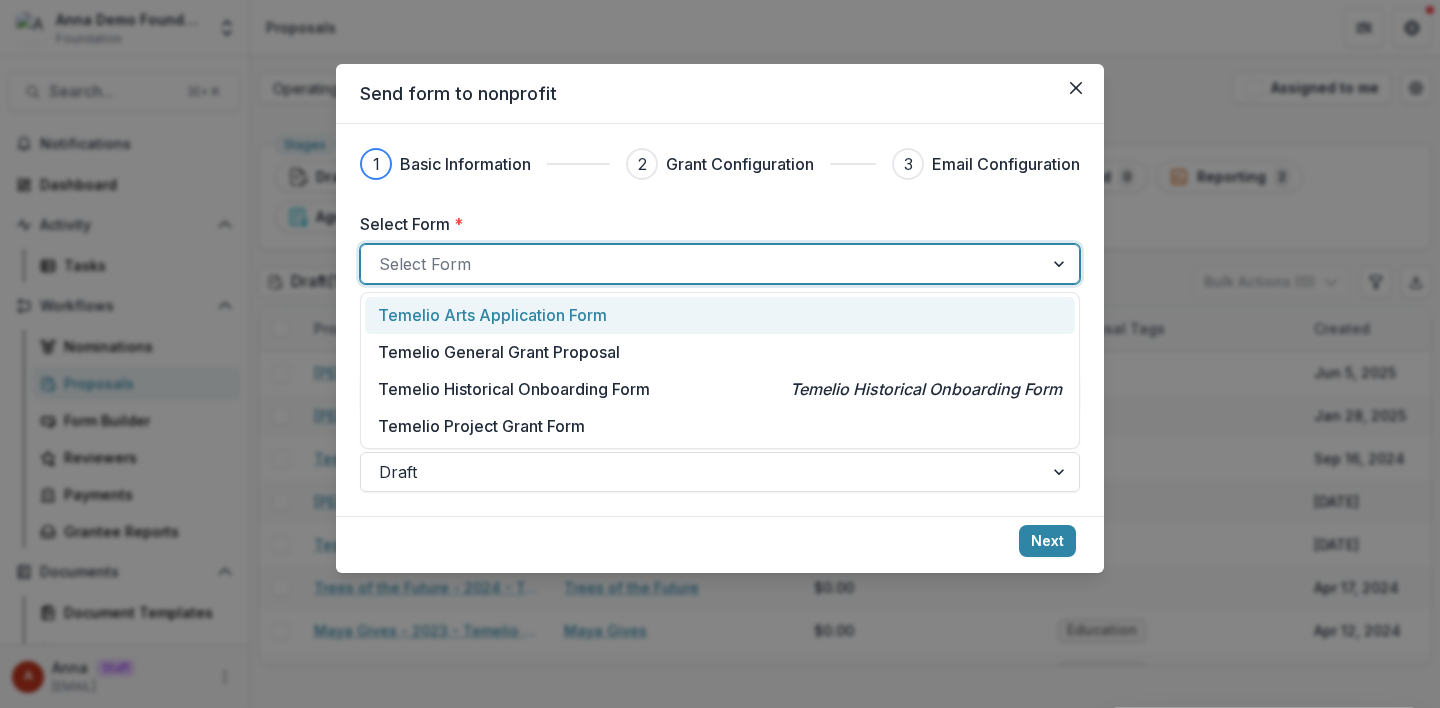 click on "Temelio Arts Application Form" at bounding box center (492, 315) 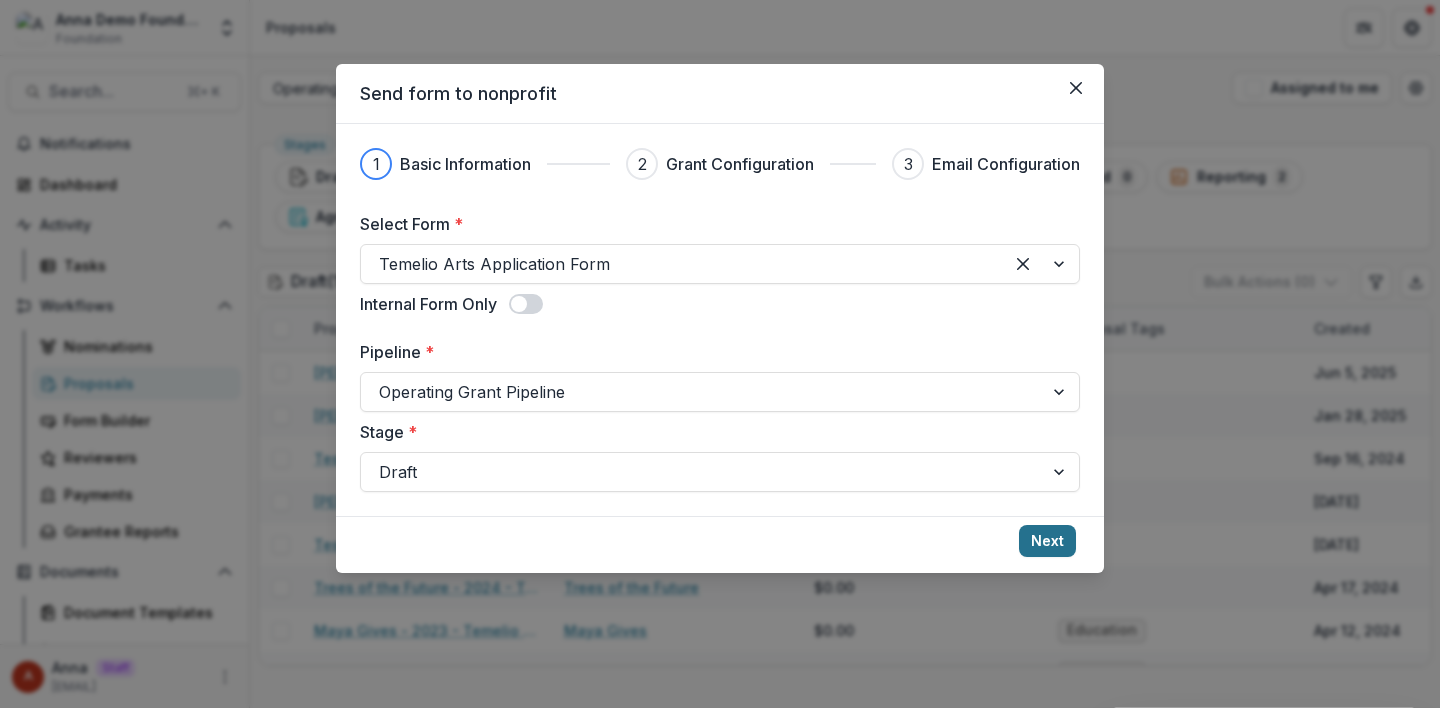click on "Next" at bounding box center [1047, 541] 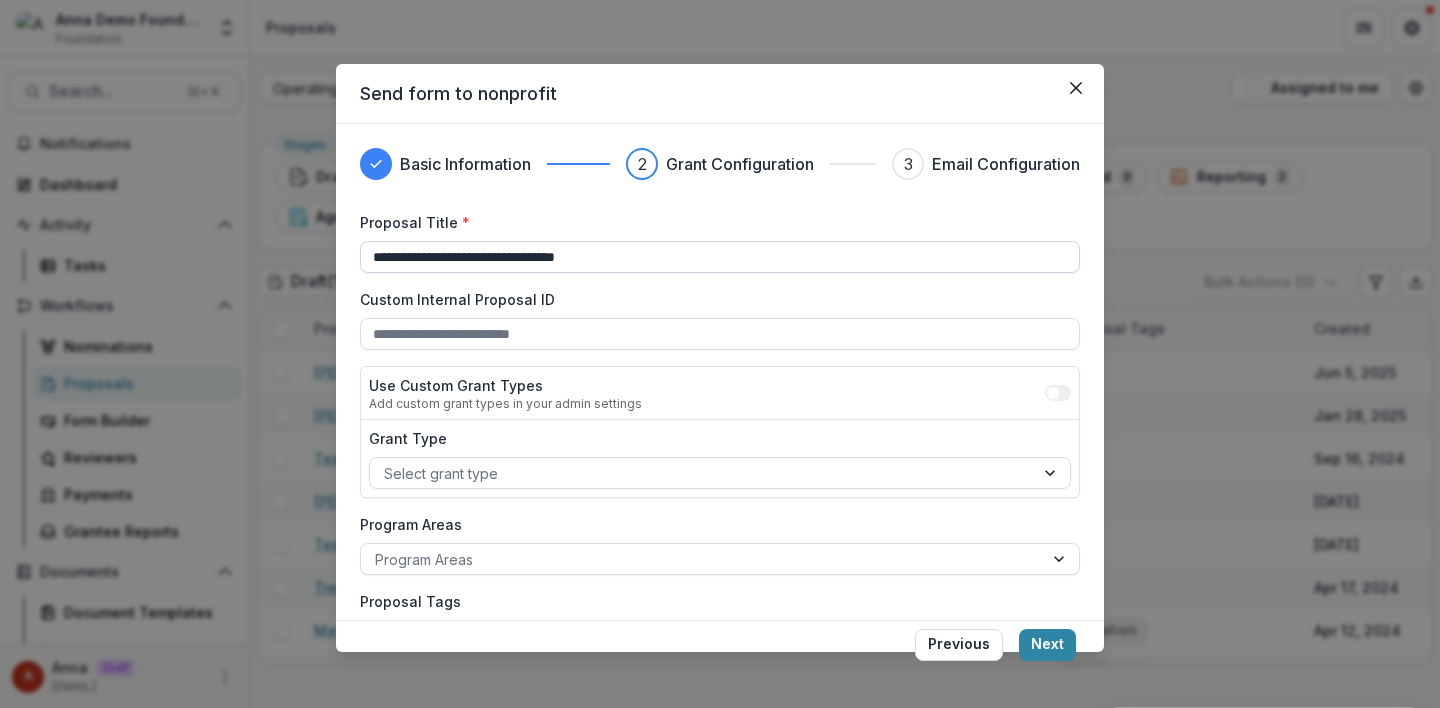 drag, startPoint x: 638, startPoint y: 261, endPoint x: 422, endPoint y: 259, distance: 216.00926 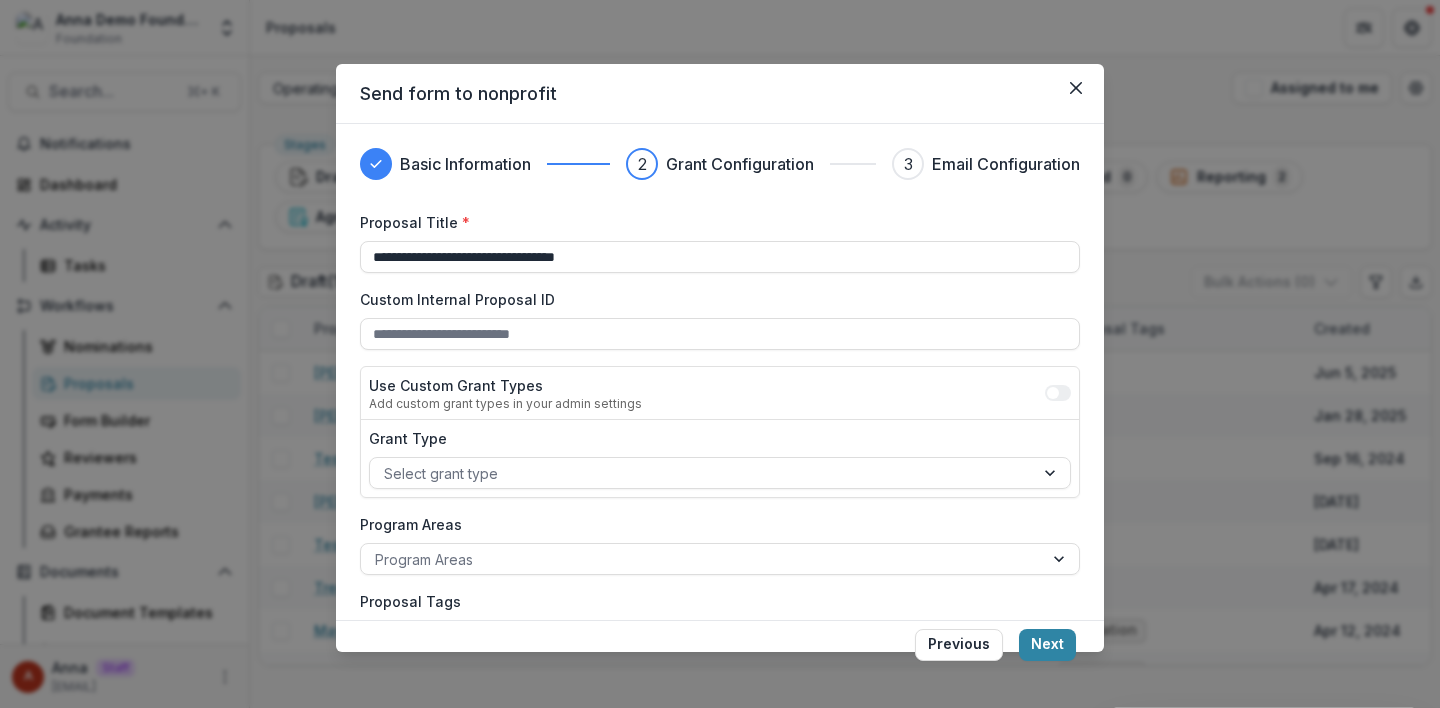 drag, startPoint x: 675, startPoint y: 258, endPoint x: 349, endPoint y: 253, distance: 326.03833 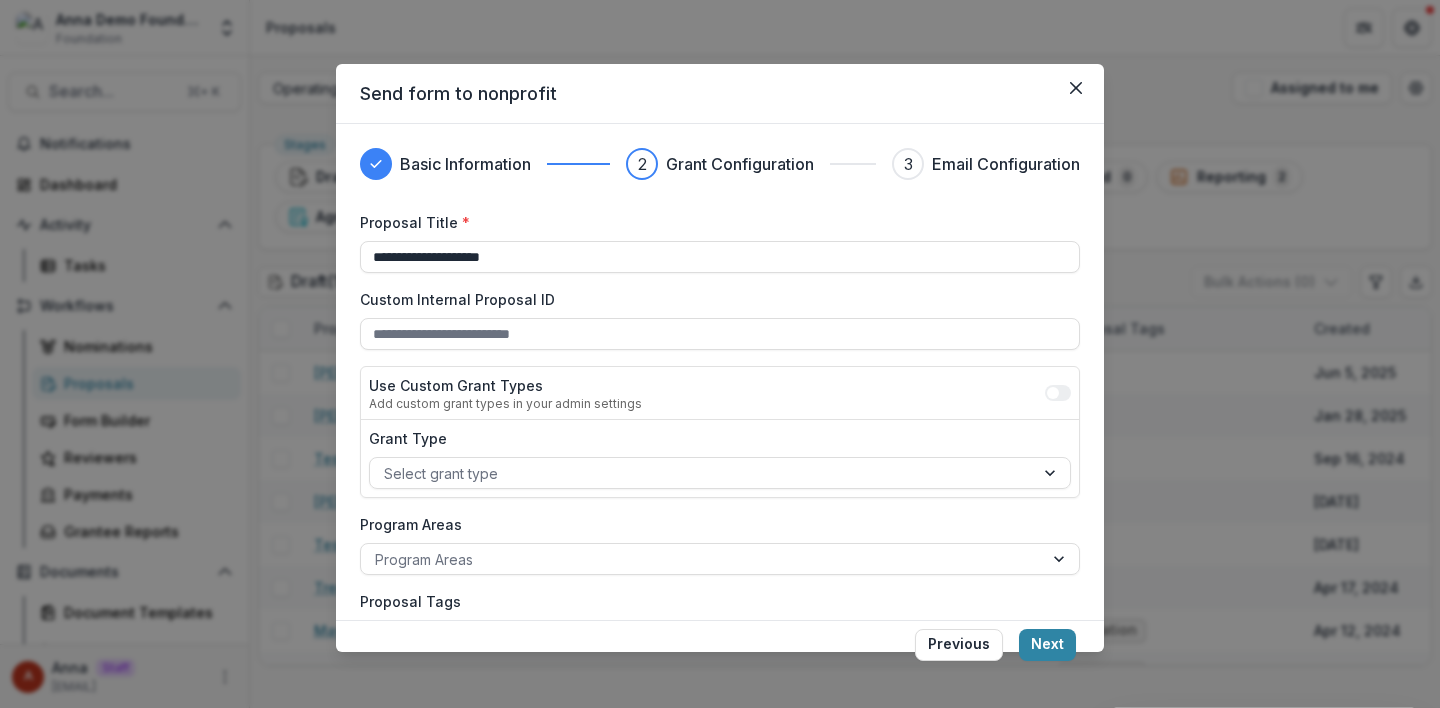 type on "**********" 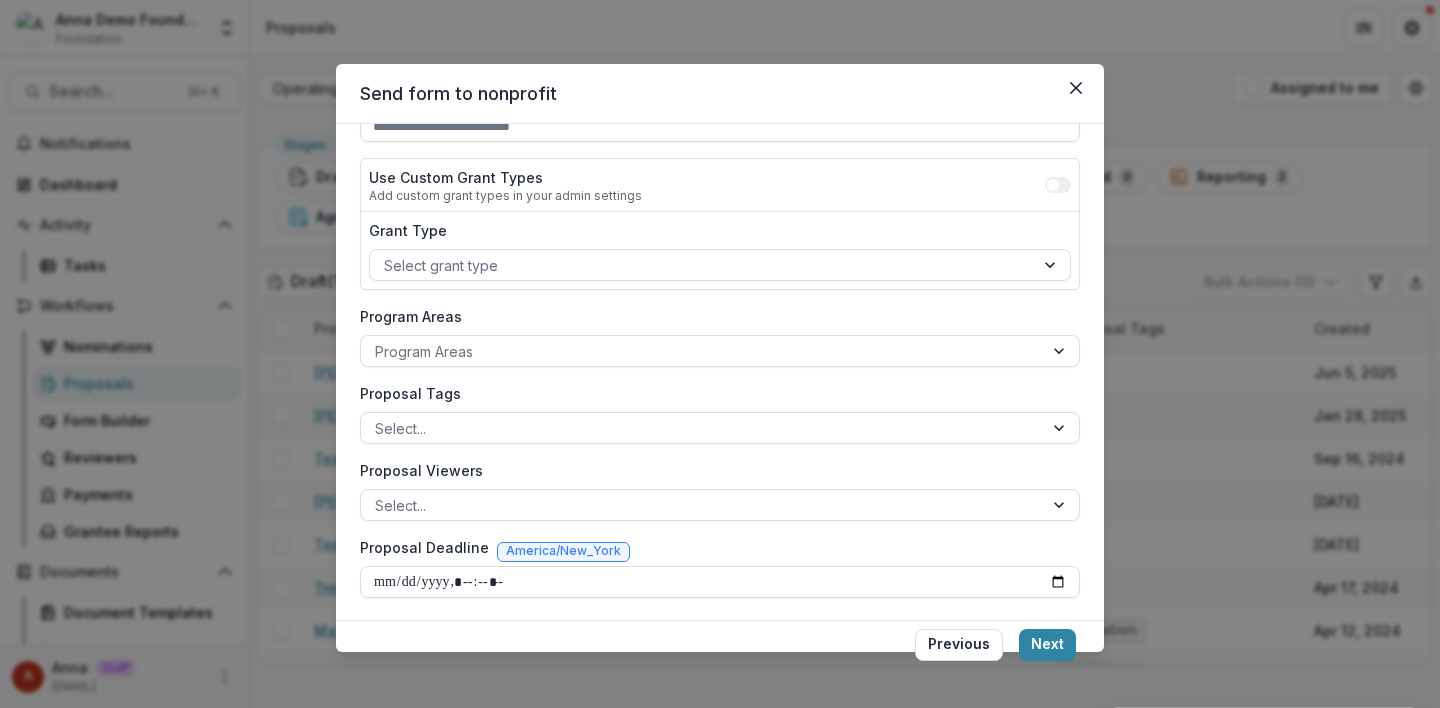 scroll, scrollTop: 210, scrollLeft: 0, axis: vertical 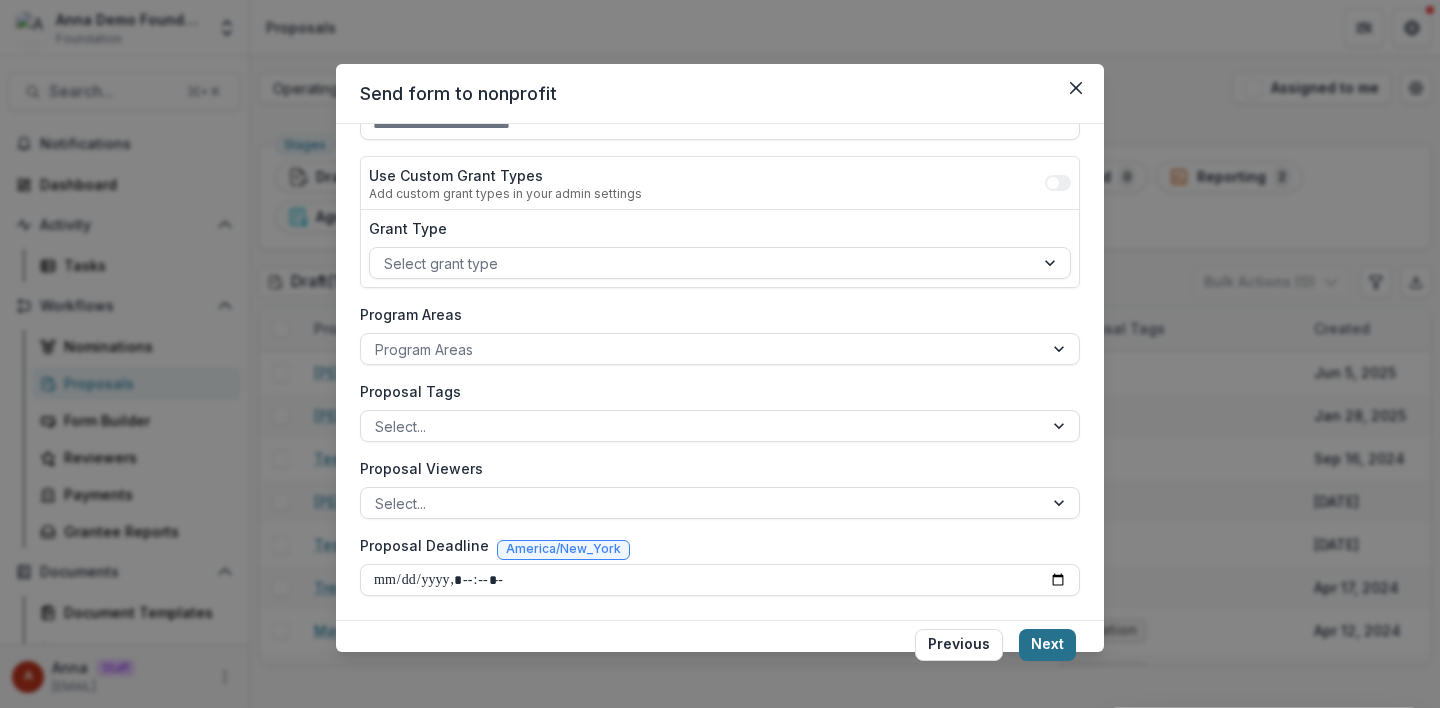click on "Next" at bounding box center (1047, 645) 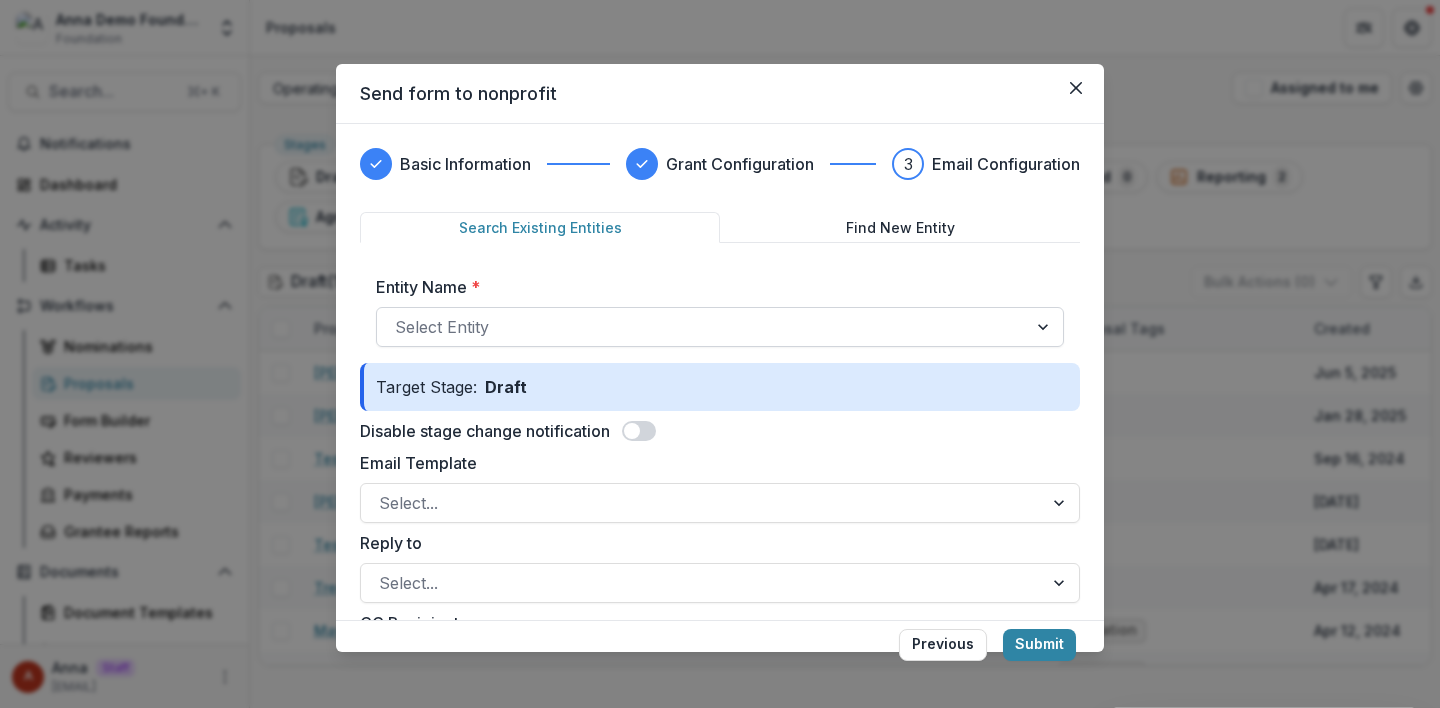 click on "Select Entity" at bounding box center (702, 327) 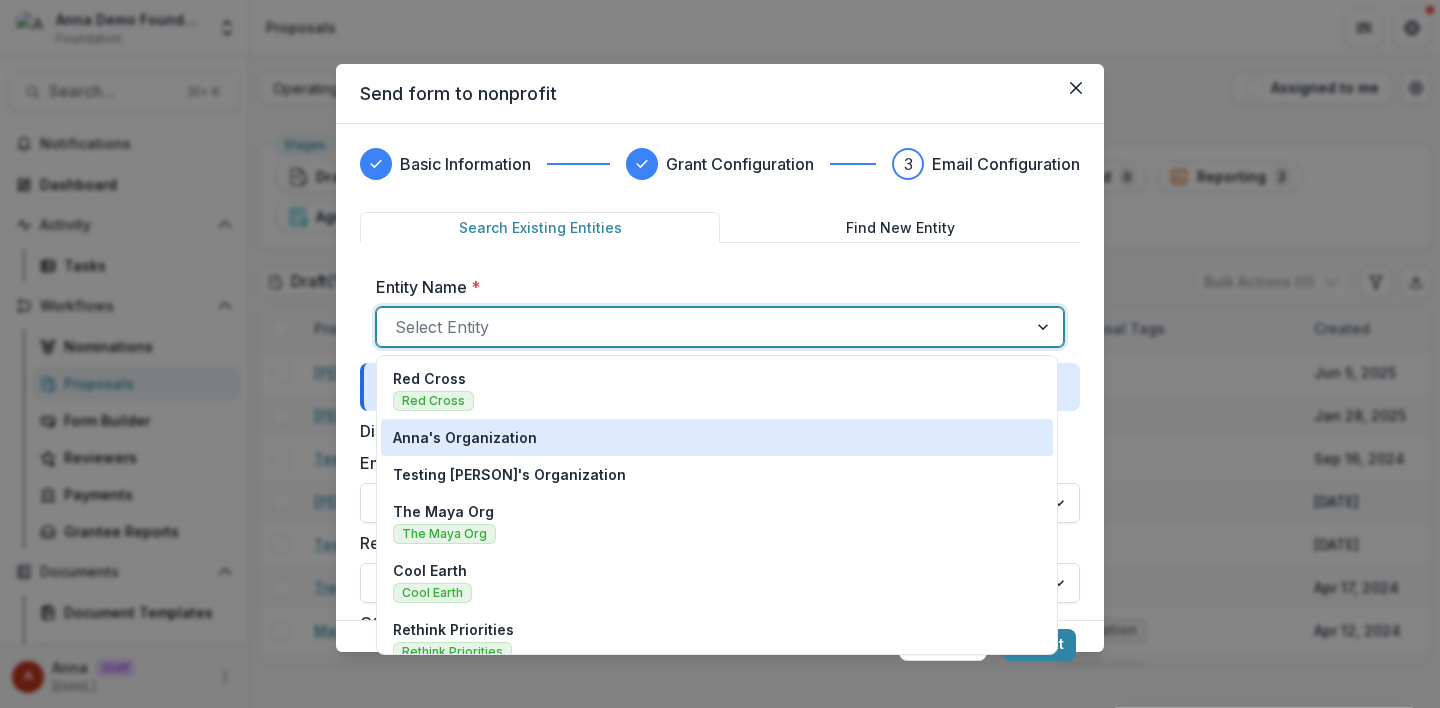 click on "Anna's Organization" at bounding box center [465, 437] 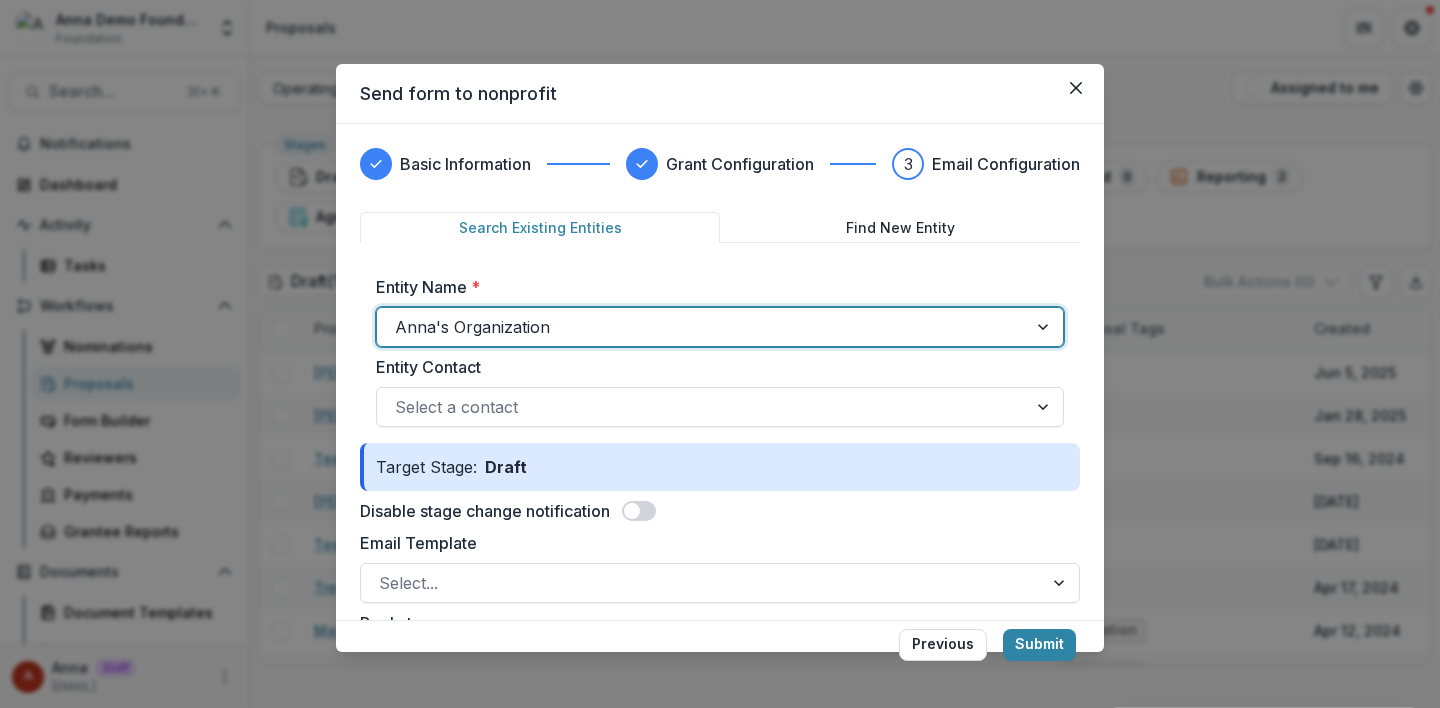 scroll, scrollTop: 36, scrollLeft: 0, axis: vertical 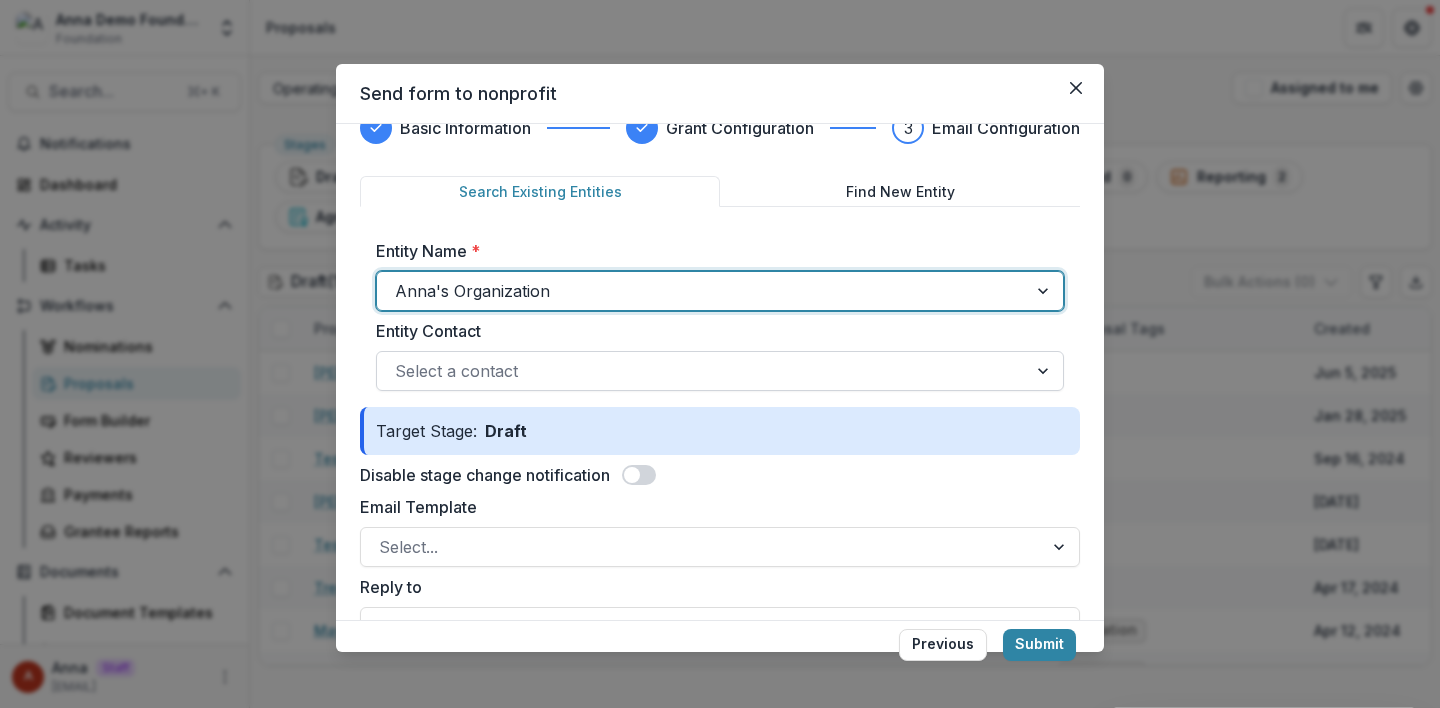 click at bounding box center [702, 371] 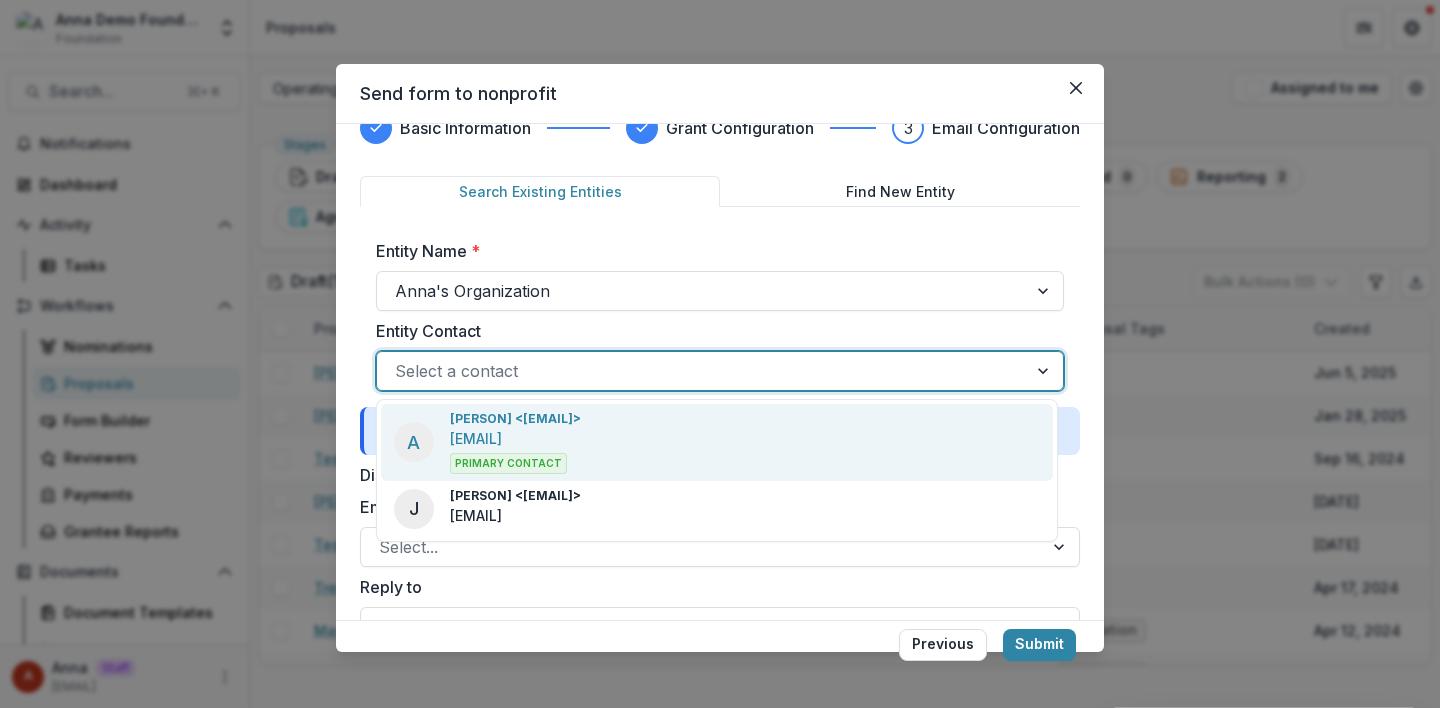 click on "Entity Contact" at bounding box center (714, 331) 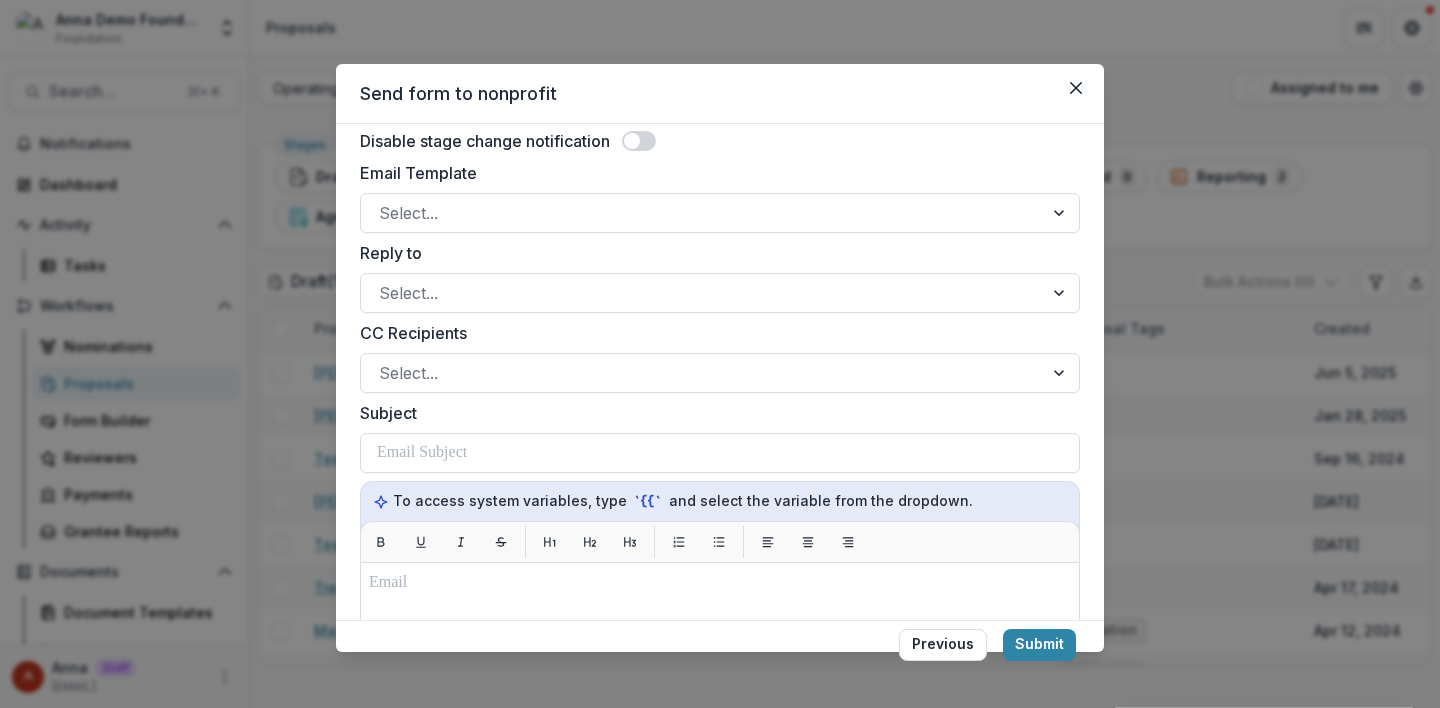 scroll, scrollTop: 297, scrollLeft: 0, axis: vertical 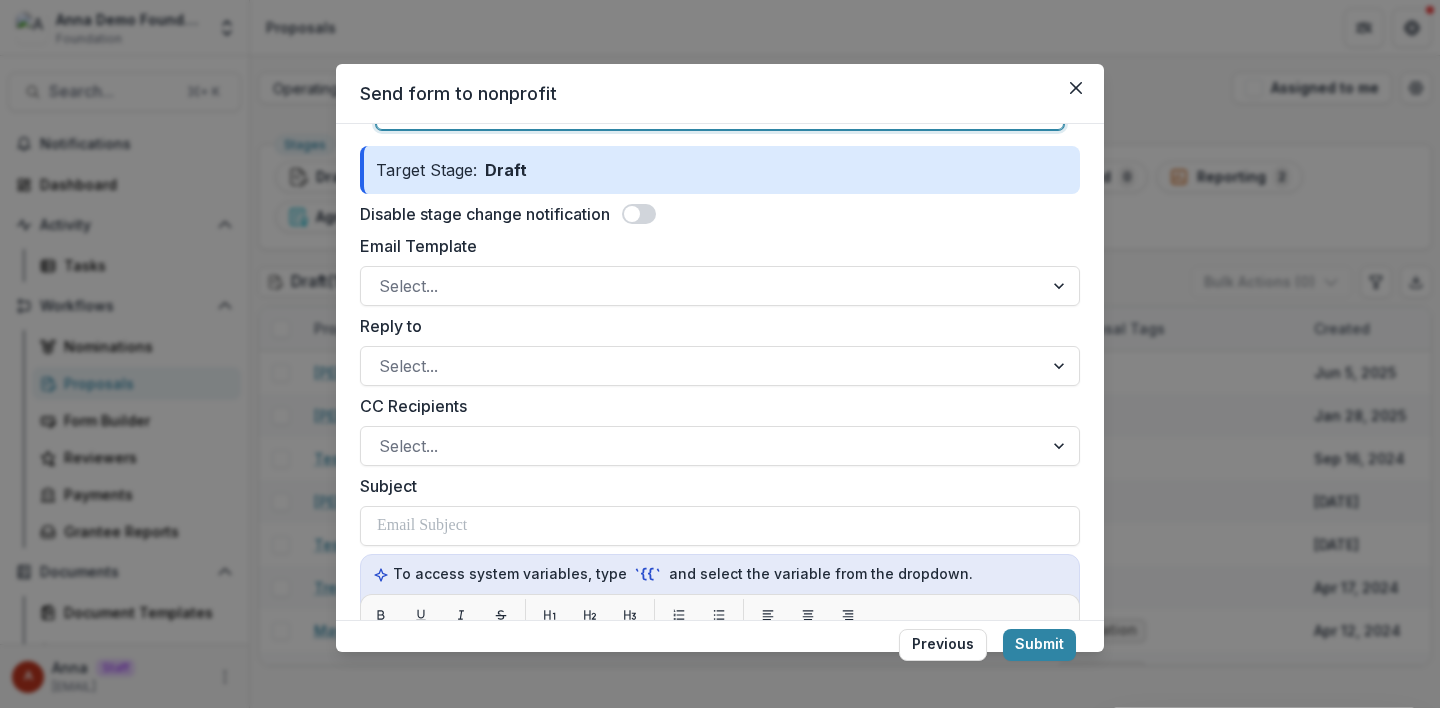 click at bounding box center (639, 214) 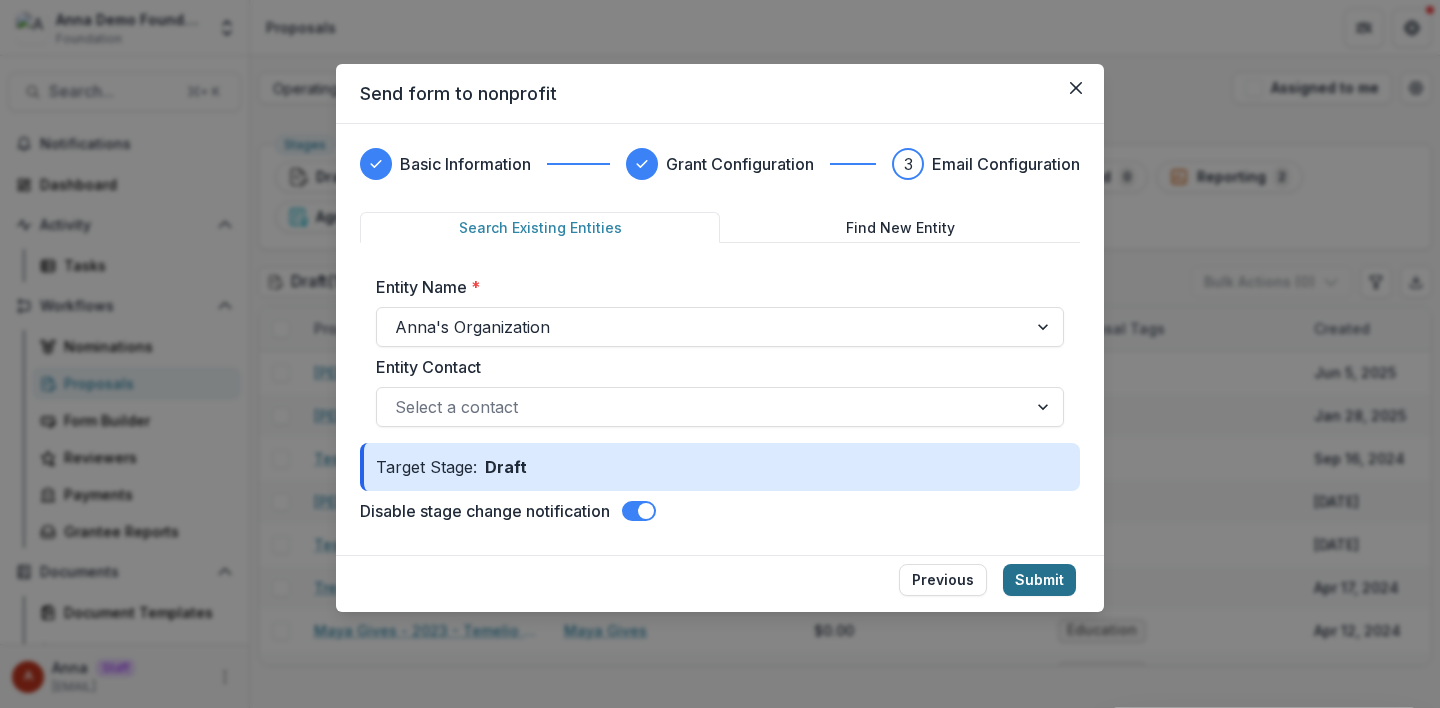 click on "Submit" at bounding box center (1039, 580) 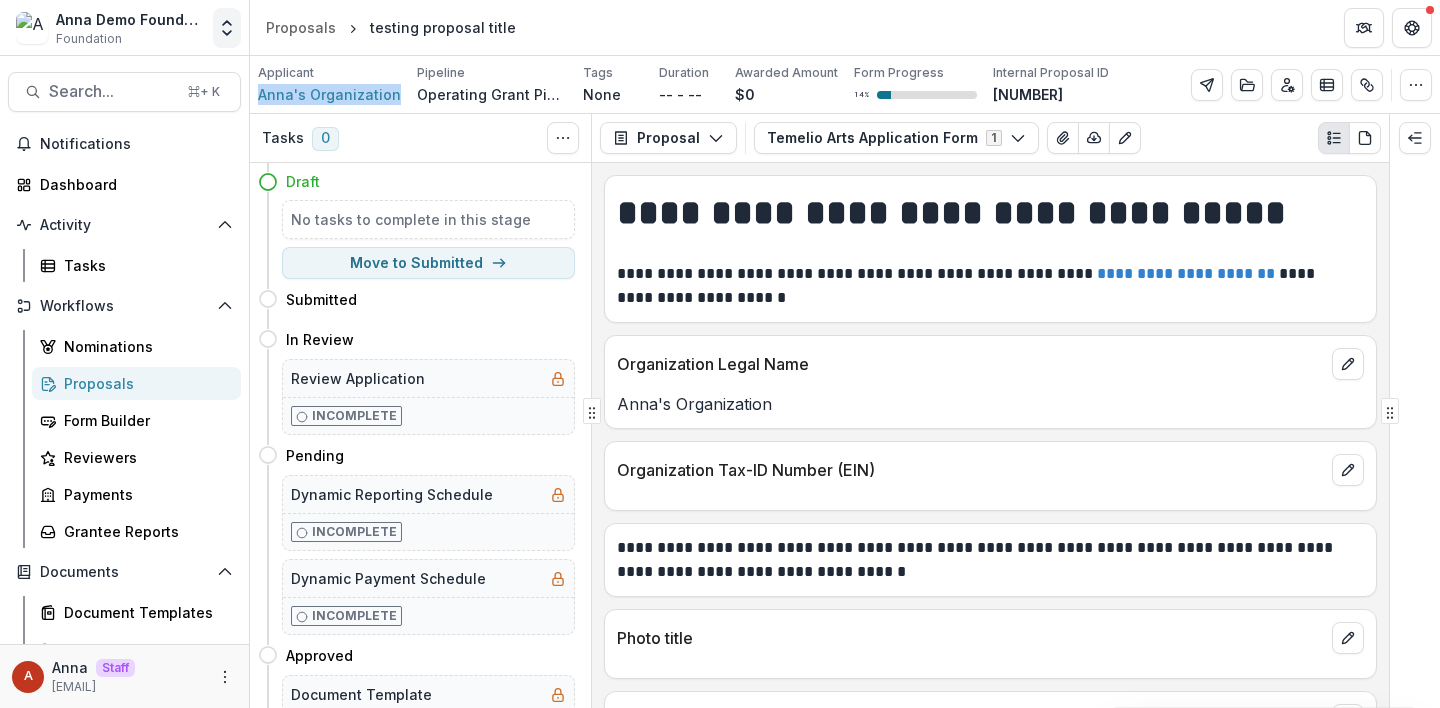 click 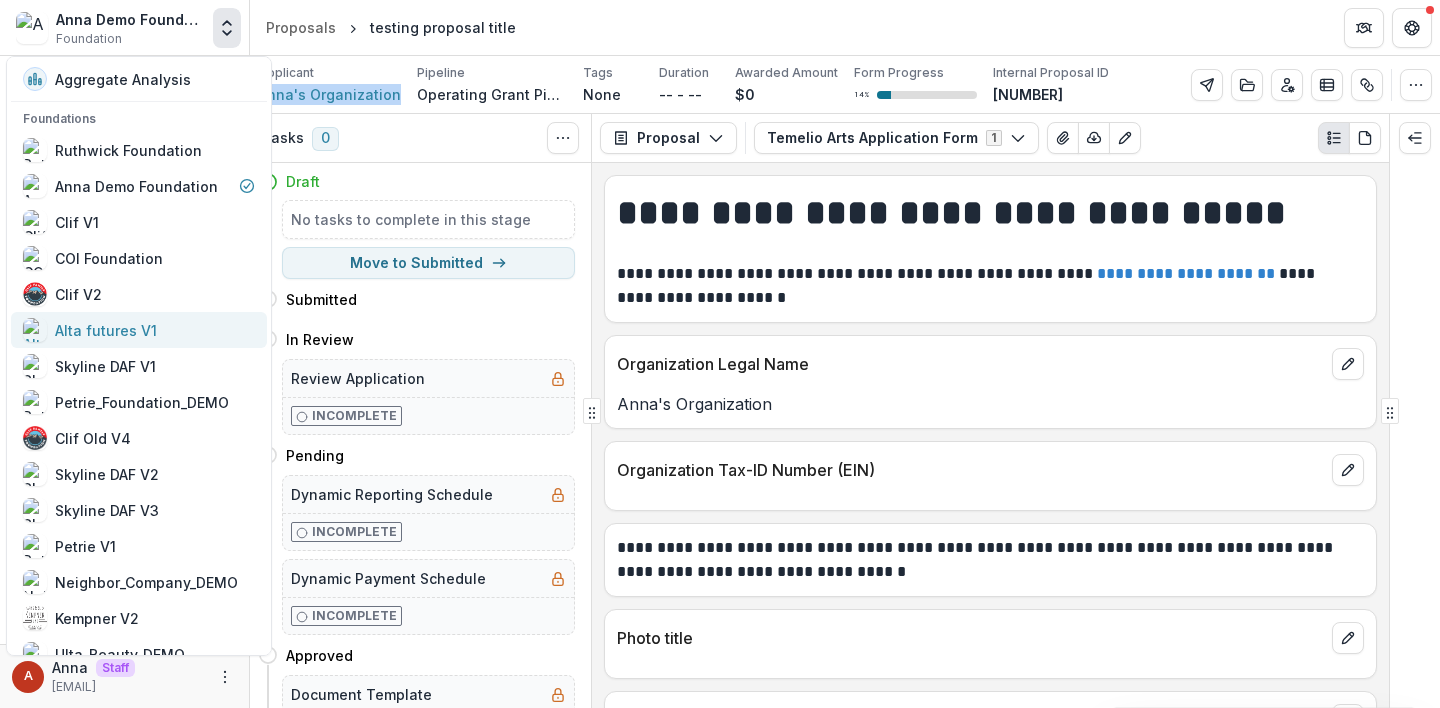 scroll, scrollTop: 2042, scrollLeft: 0, axis: vertical 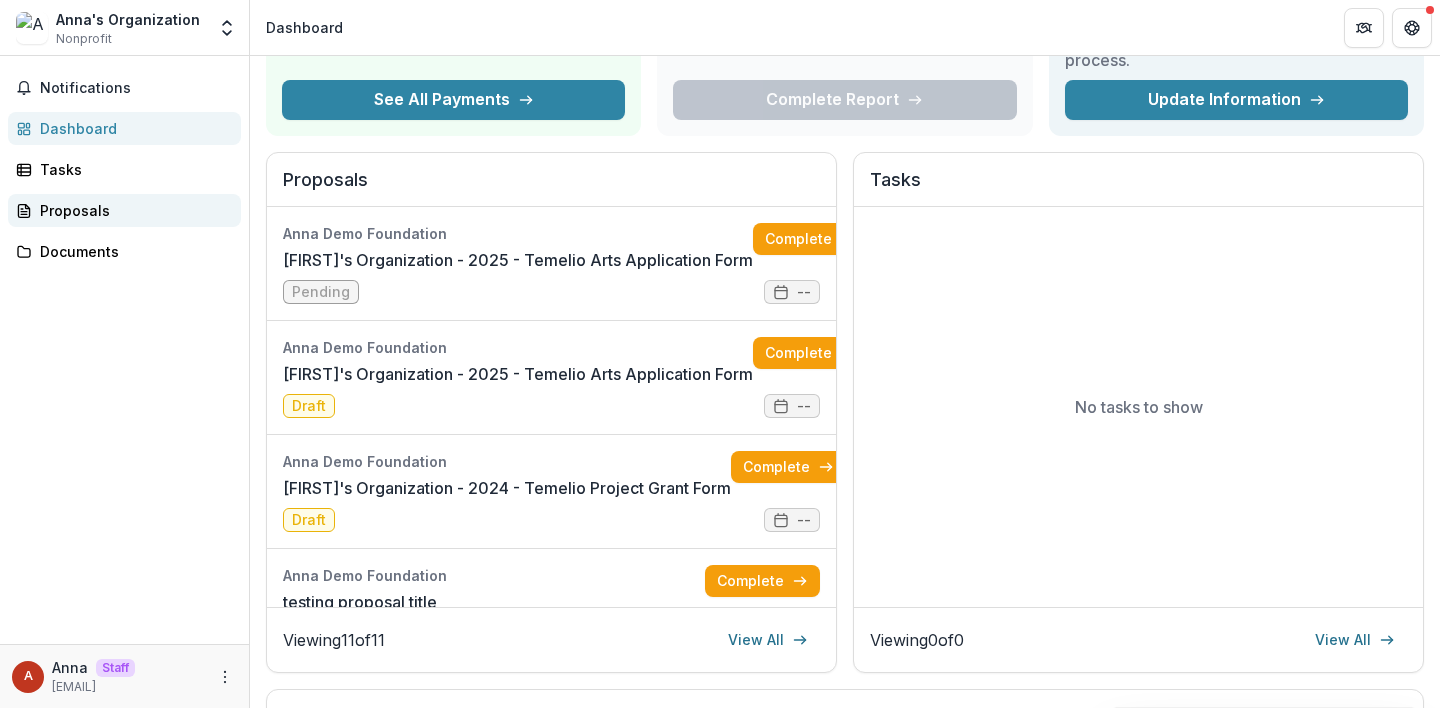 click on "Proposals" at bounding box center [132, 210] 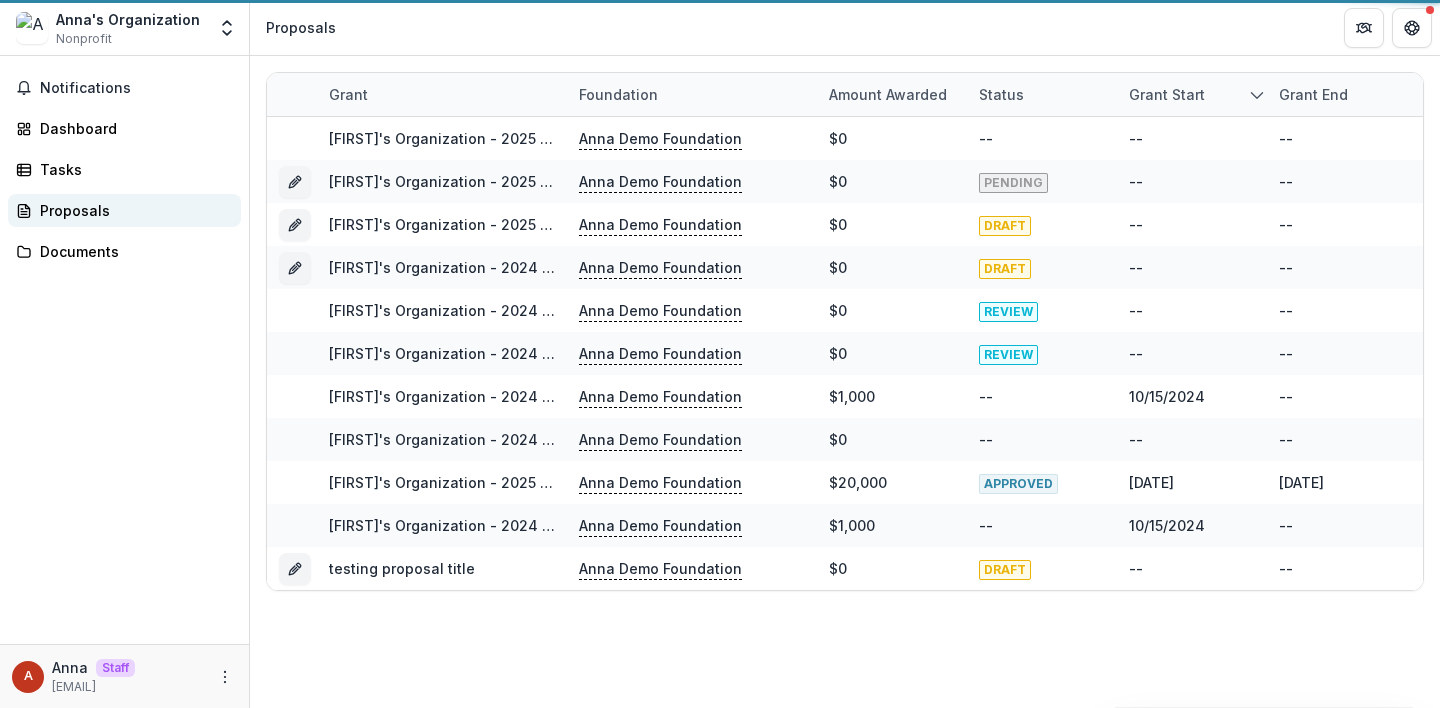 scroll, scrollTop: 0, scrollLeft: 0, axis: both 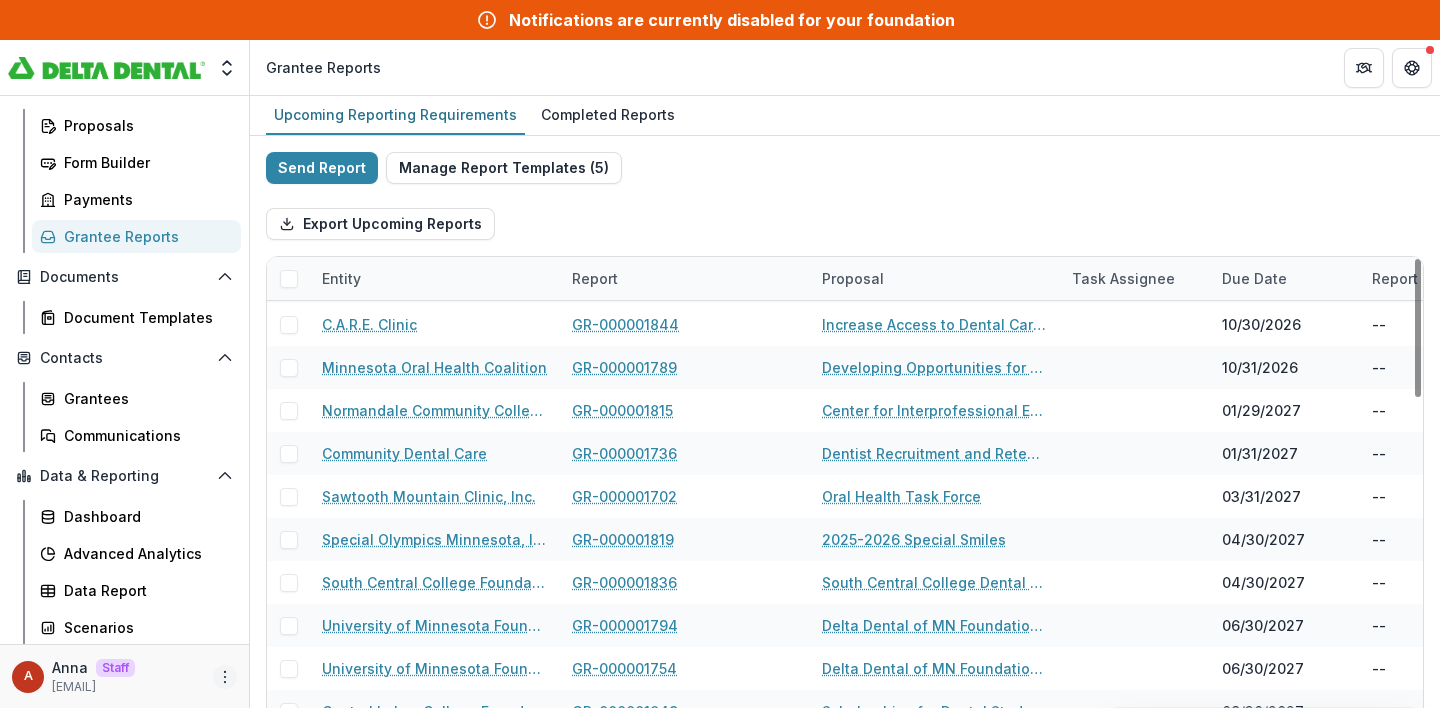 click 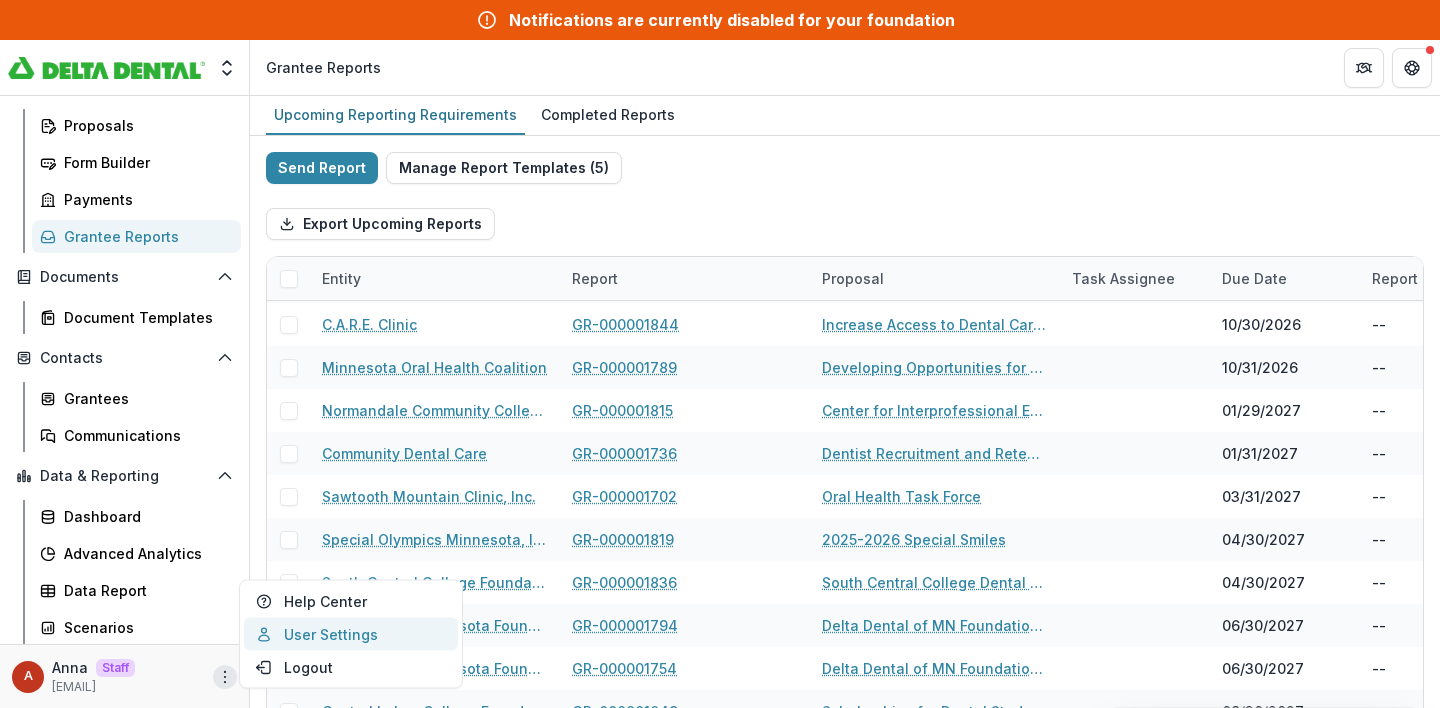 click on "User Settings" at bounding box center (351, 634) 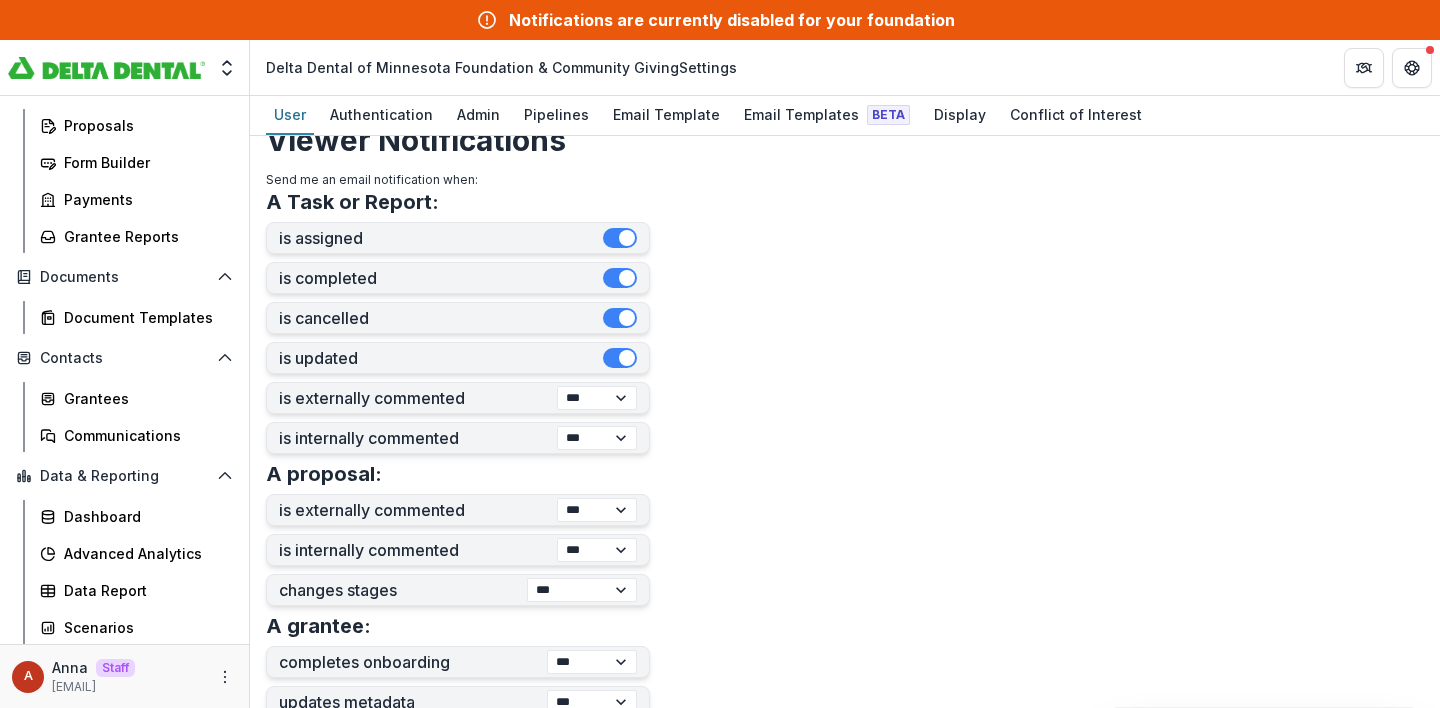 scroll, scrollTop: 463, scrollLeft: 0, axis: vertical 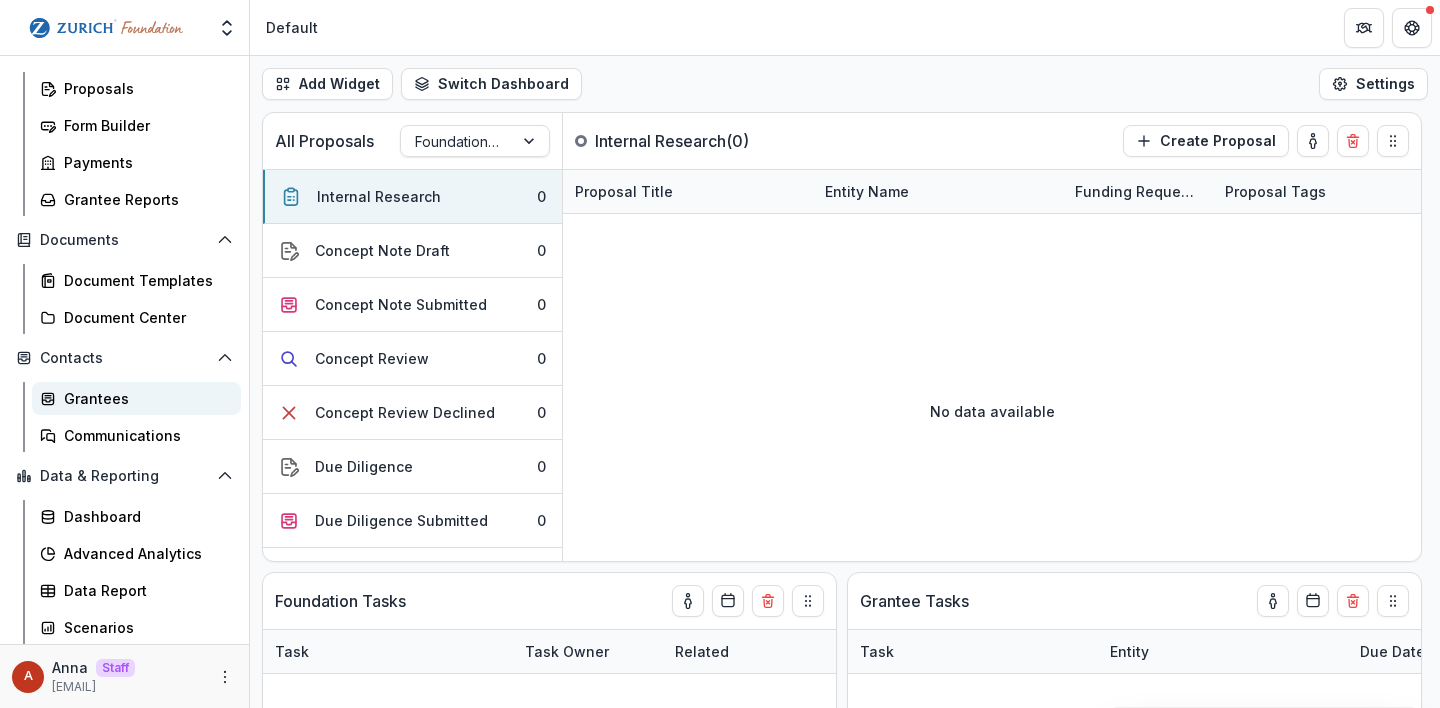 click on "Grantees" at bounding box center (144, 398) 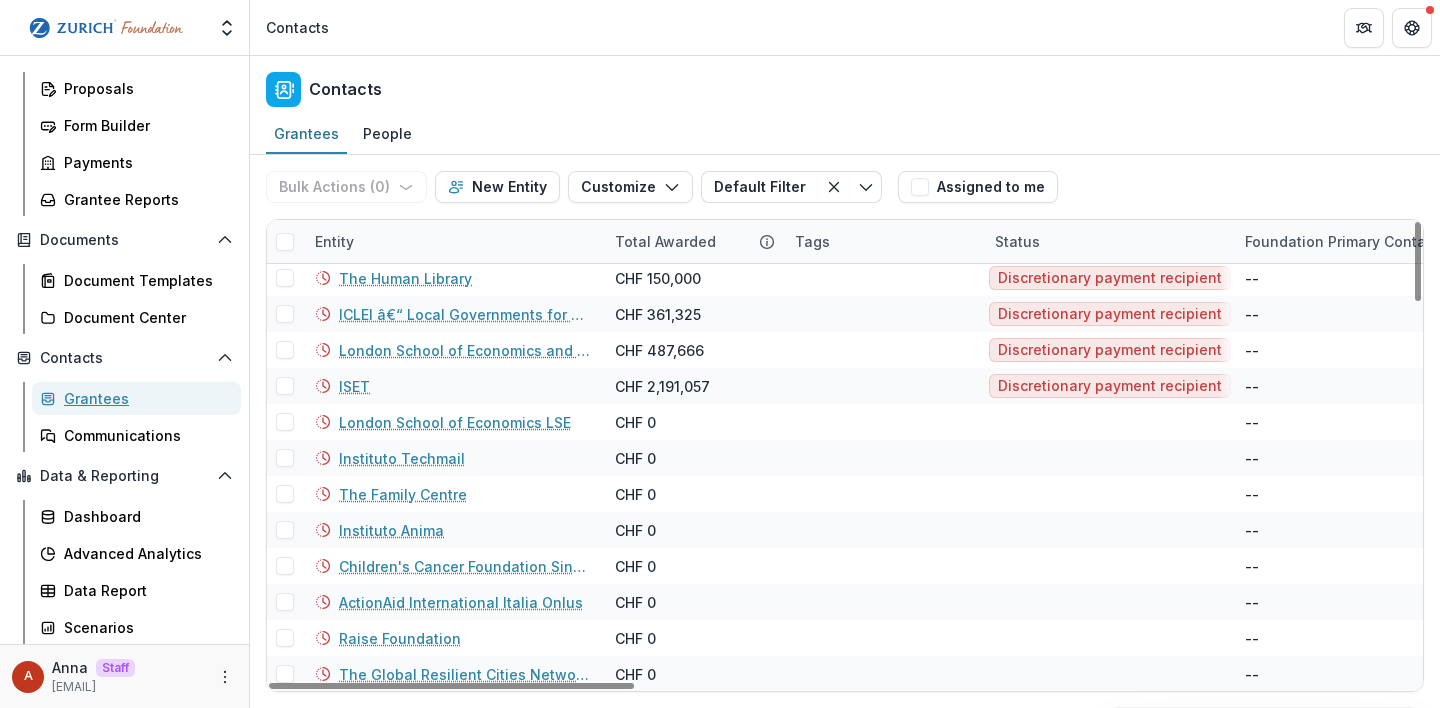 scroll, scrollTop: 1403, scrollLeft: 0, axis: vertical 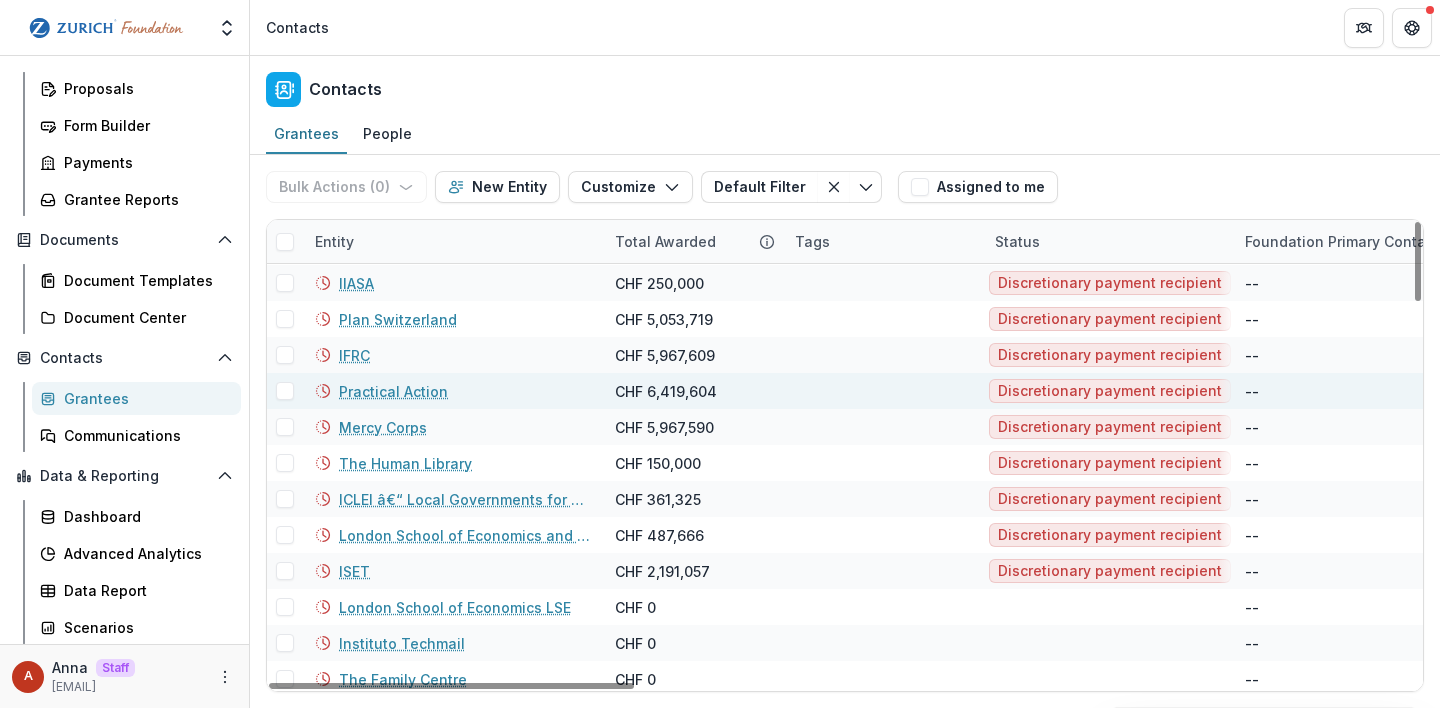 click on "Practical Action" at bounding box center [393, 391] 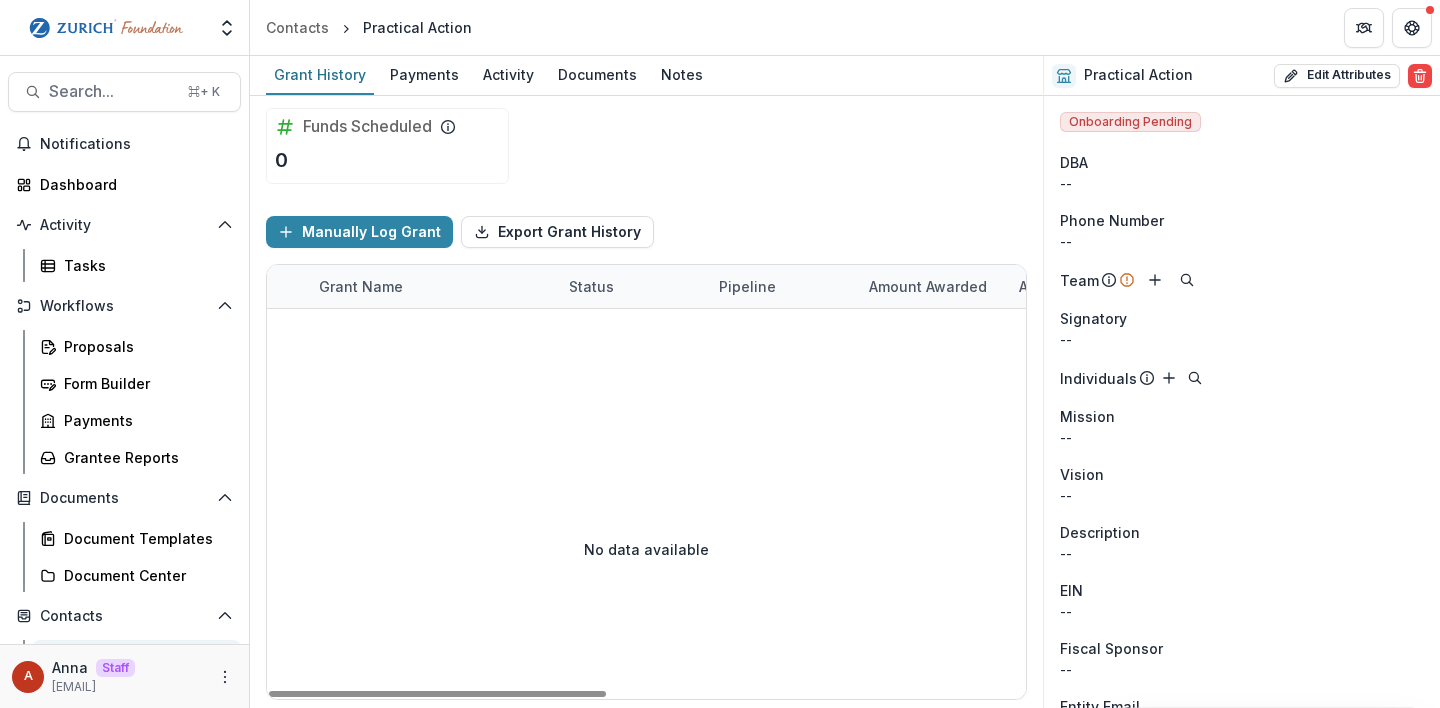 scroll, scrollTop: 0, scrollLeft: 0, axis: both 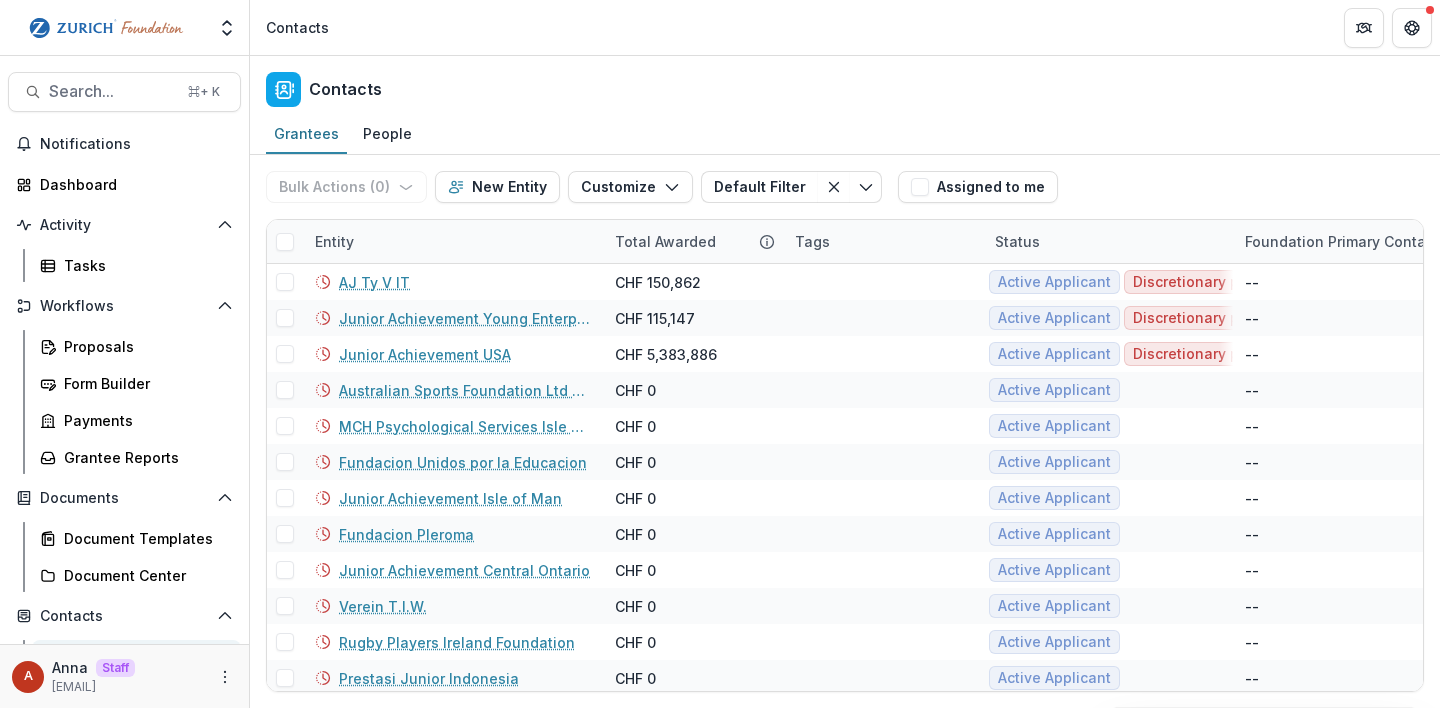 click on "A Anna Staff anna@trytemelio.com" at bounding box center (124, 676) 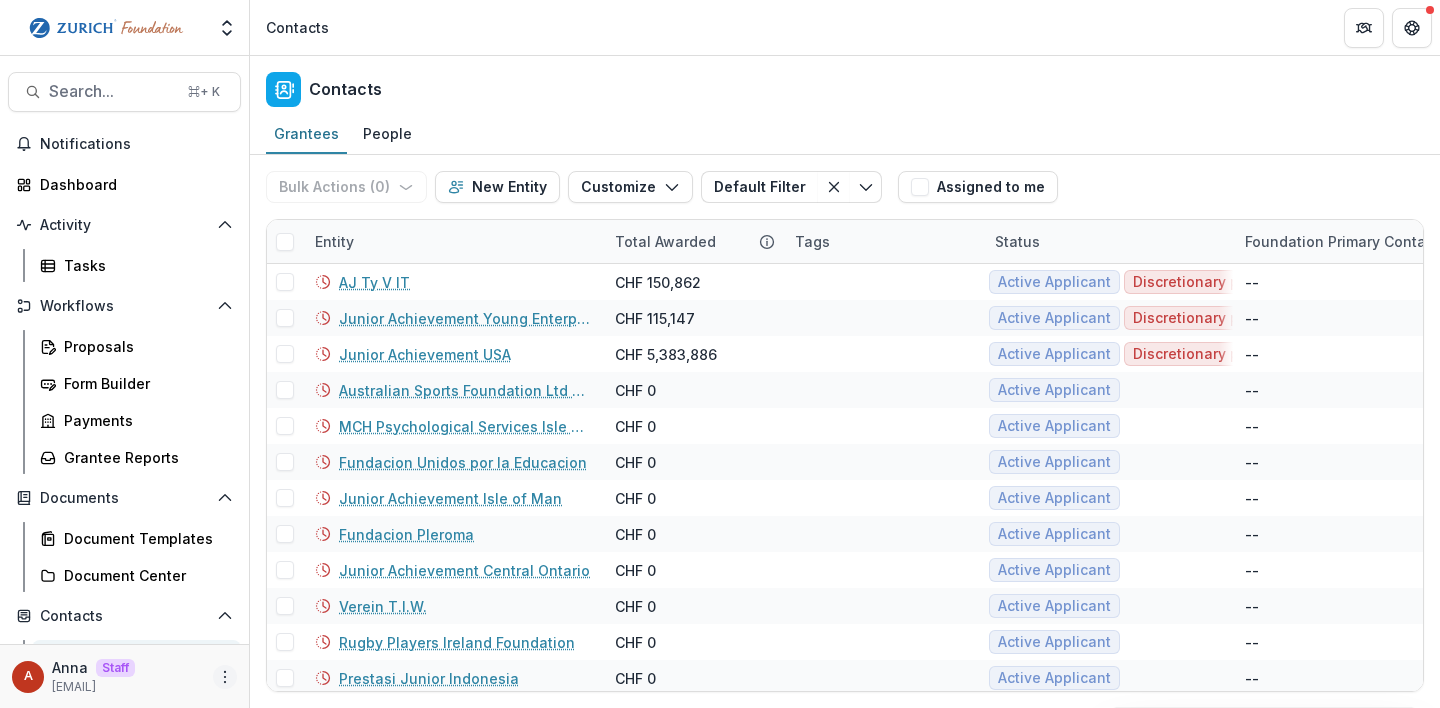 click 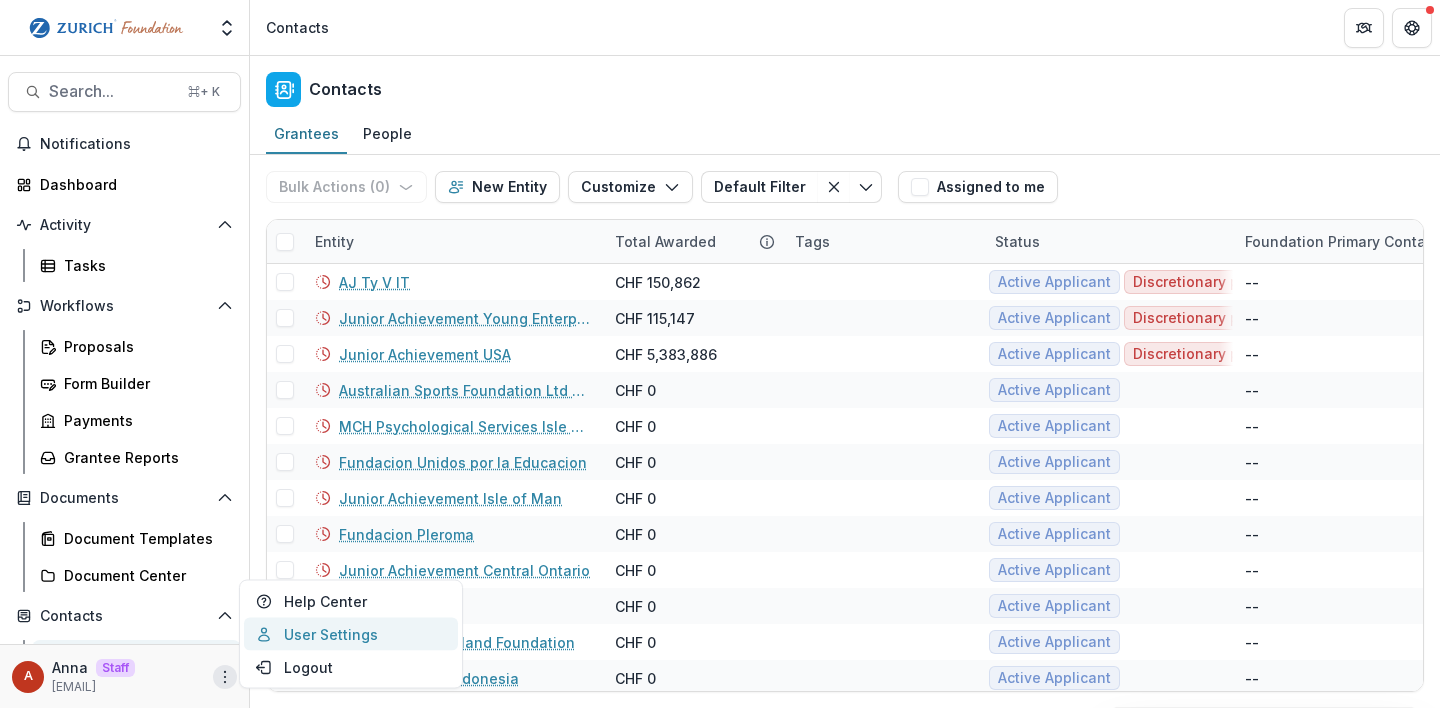 click on "User Settings" at bounding box center [351, 634] 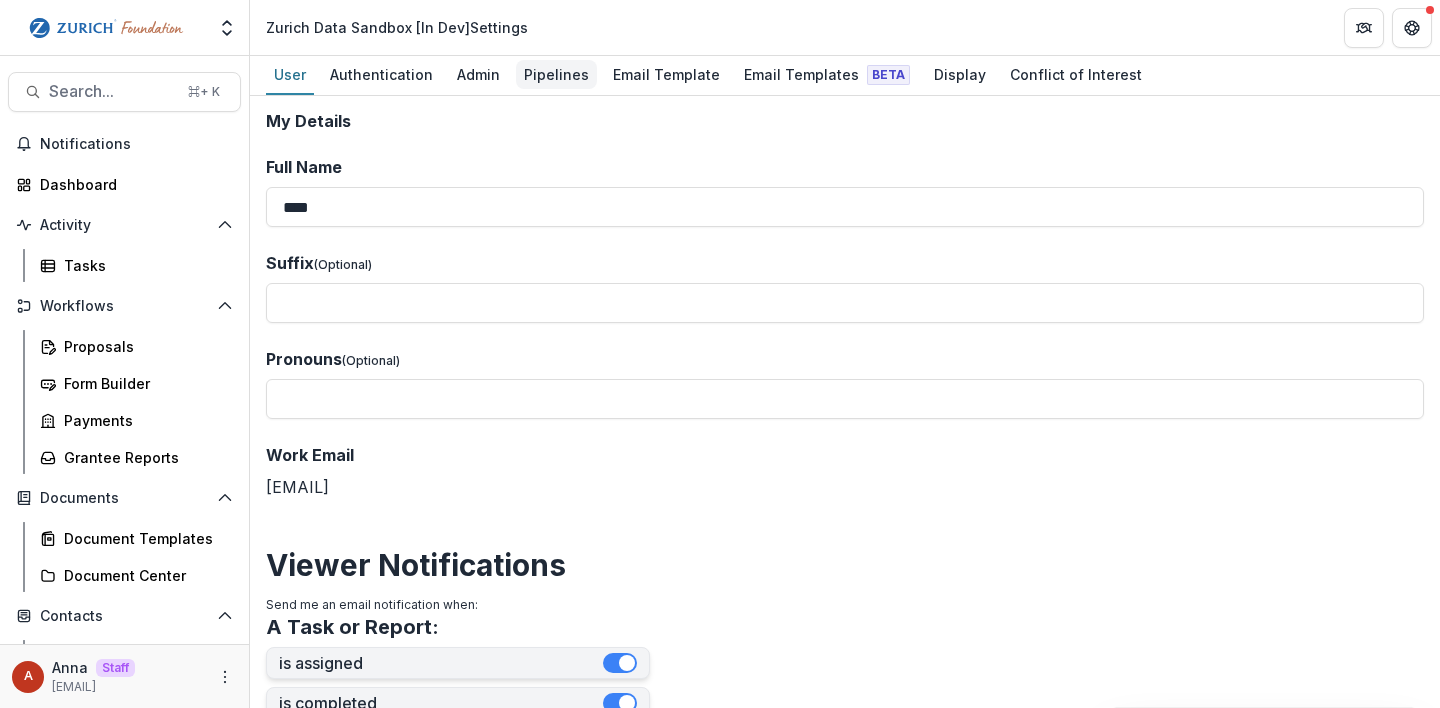 click on "Pipelines" at bounding box center (556, 74) 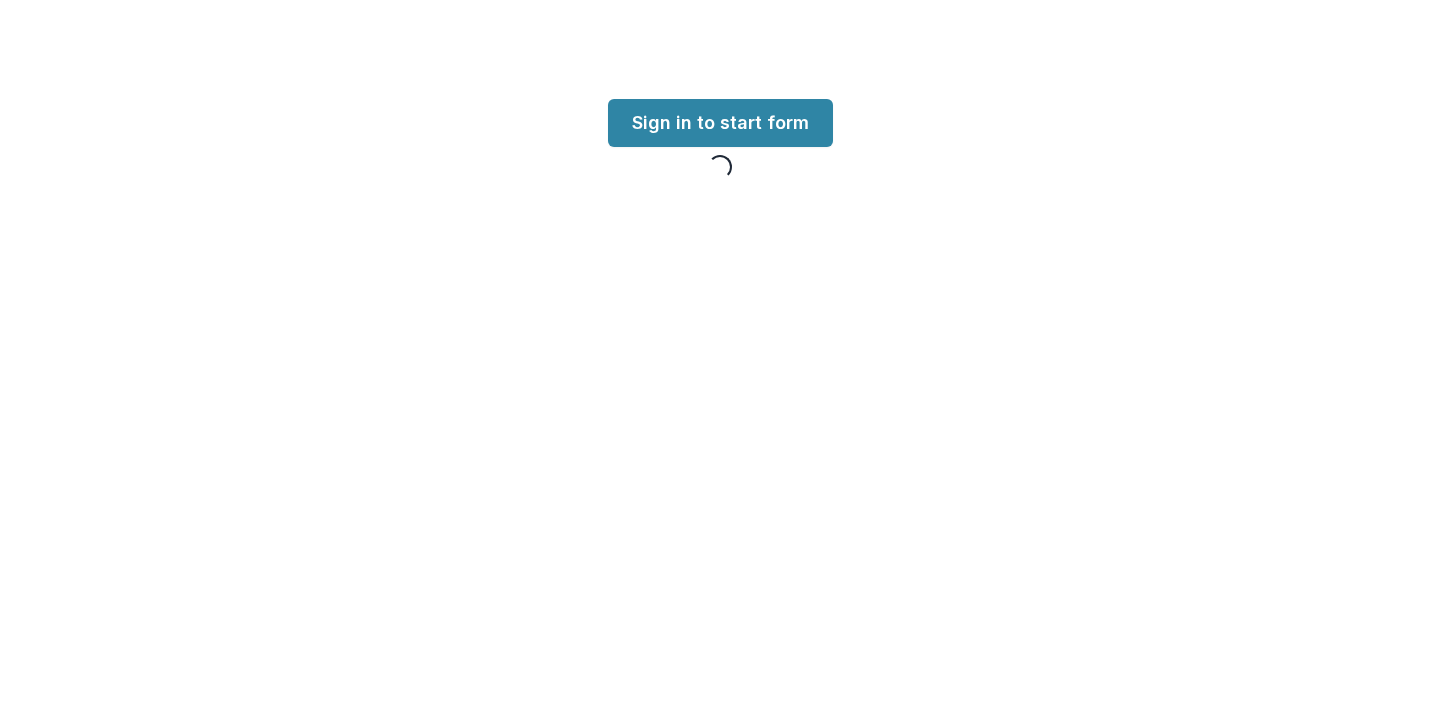 scroll, scrollTop: 0, scrollLeft: 0, axis: both 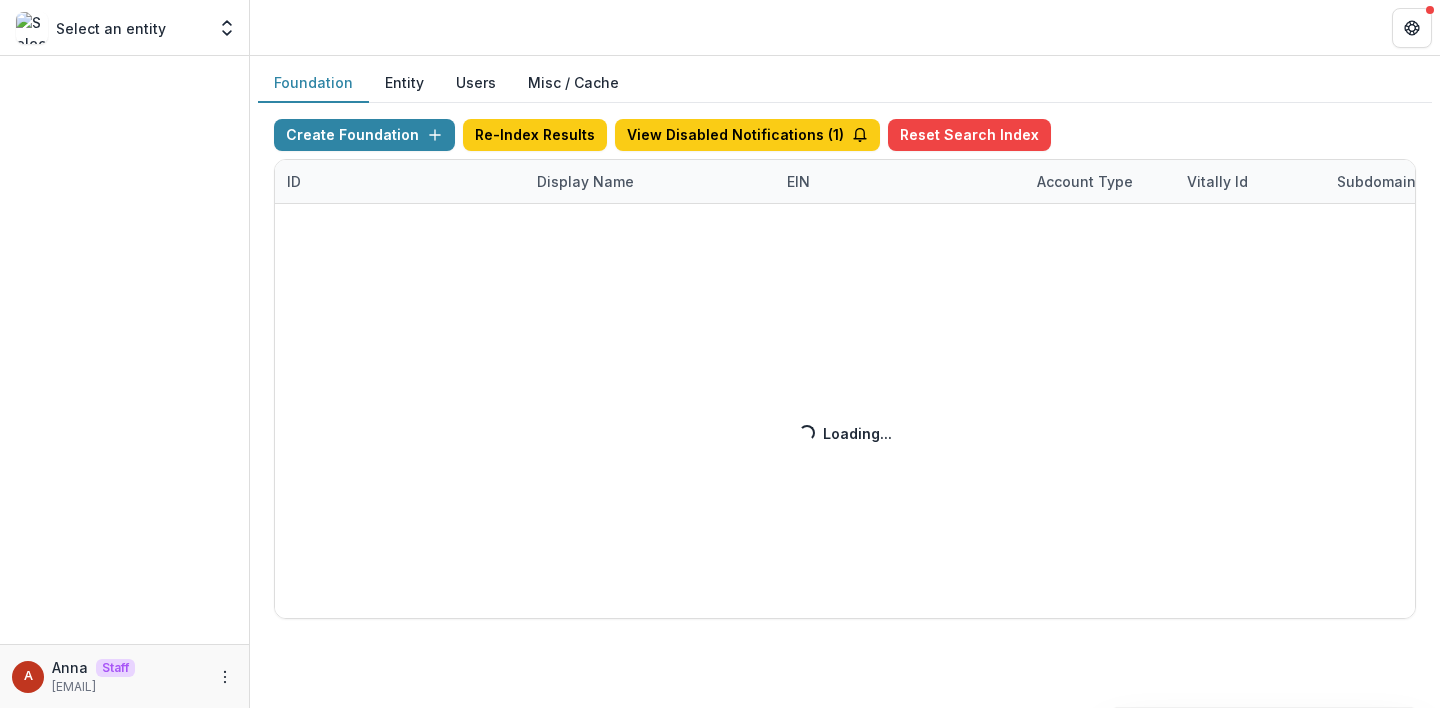 click on "Create Foundation Re-Index Results View Disabled Notifications ( 1 ) Reset Search Index ID Display Name EIN Account Type Vitally Id Subdomain Created on Actions Feature Flags Loading... Loading..." at bounding box center (845, 369) 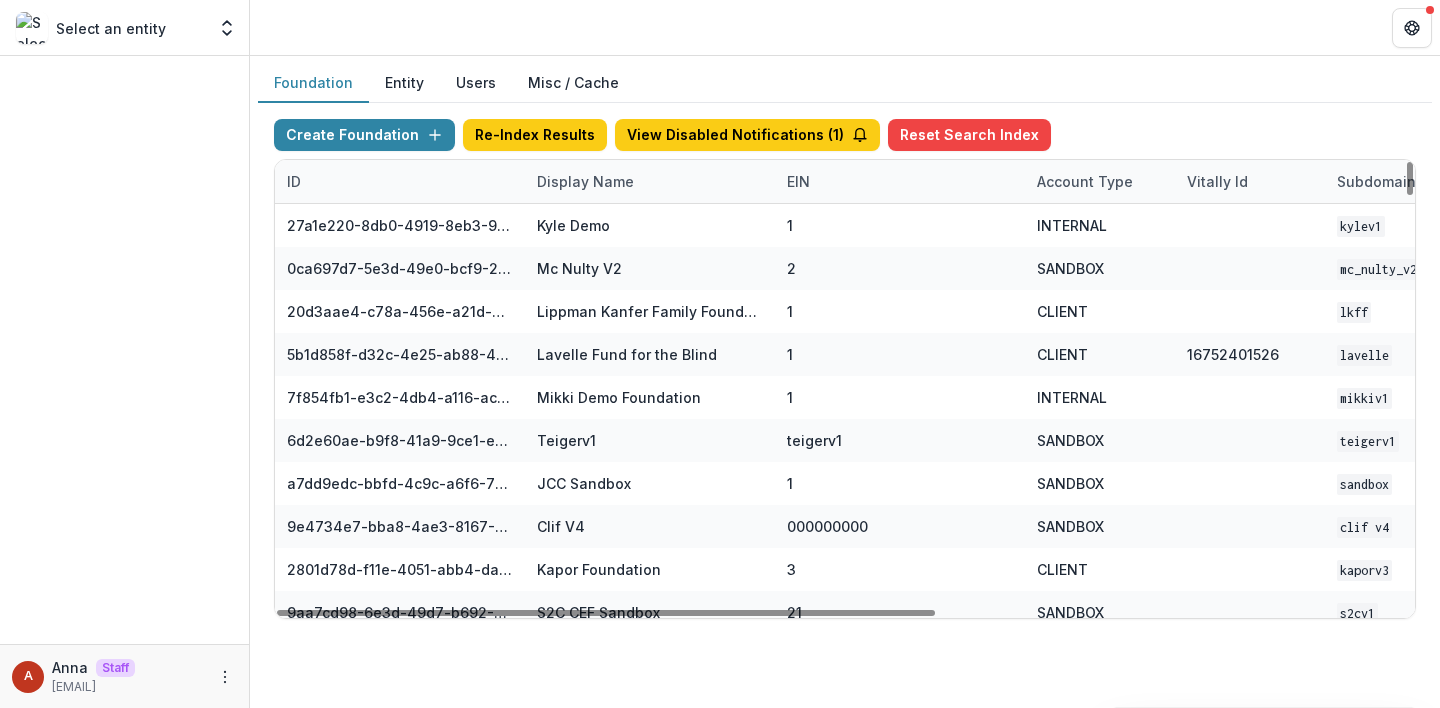 click on "Display Name" at bounding box center (585, 181) 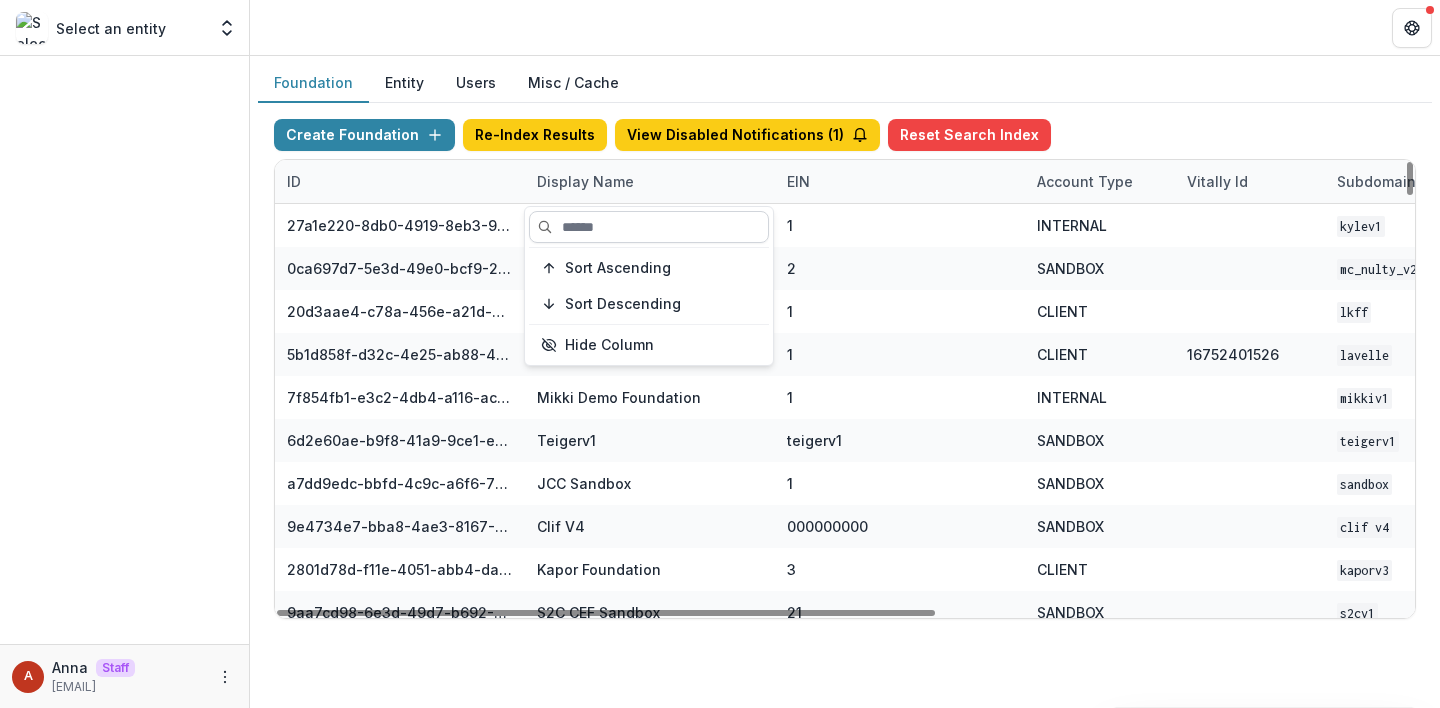 click at bounding box center [649, 227] 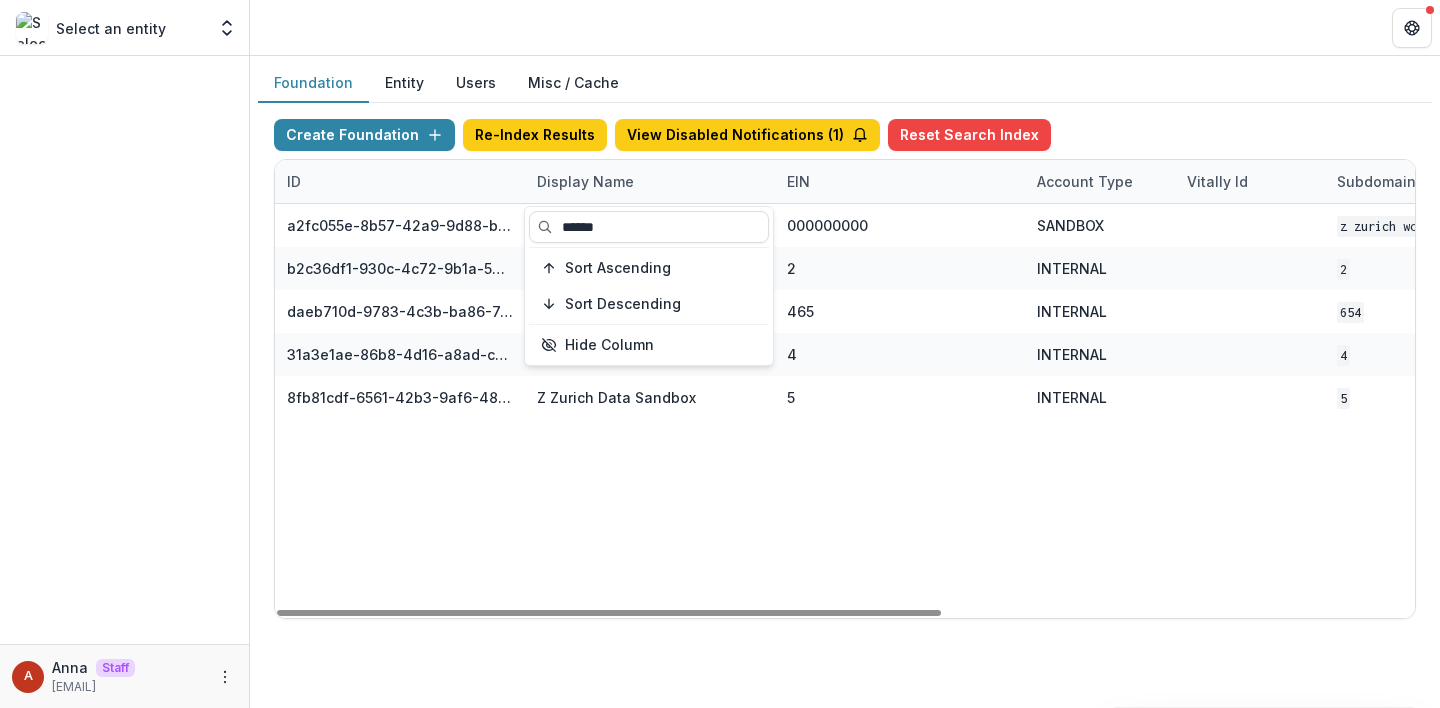 type on "******" 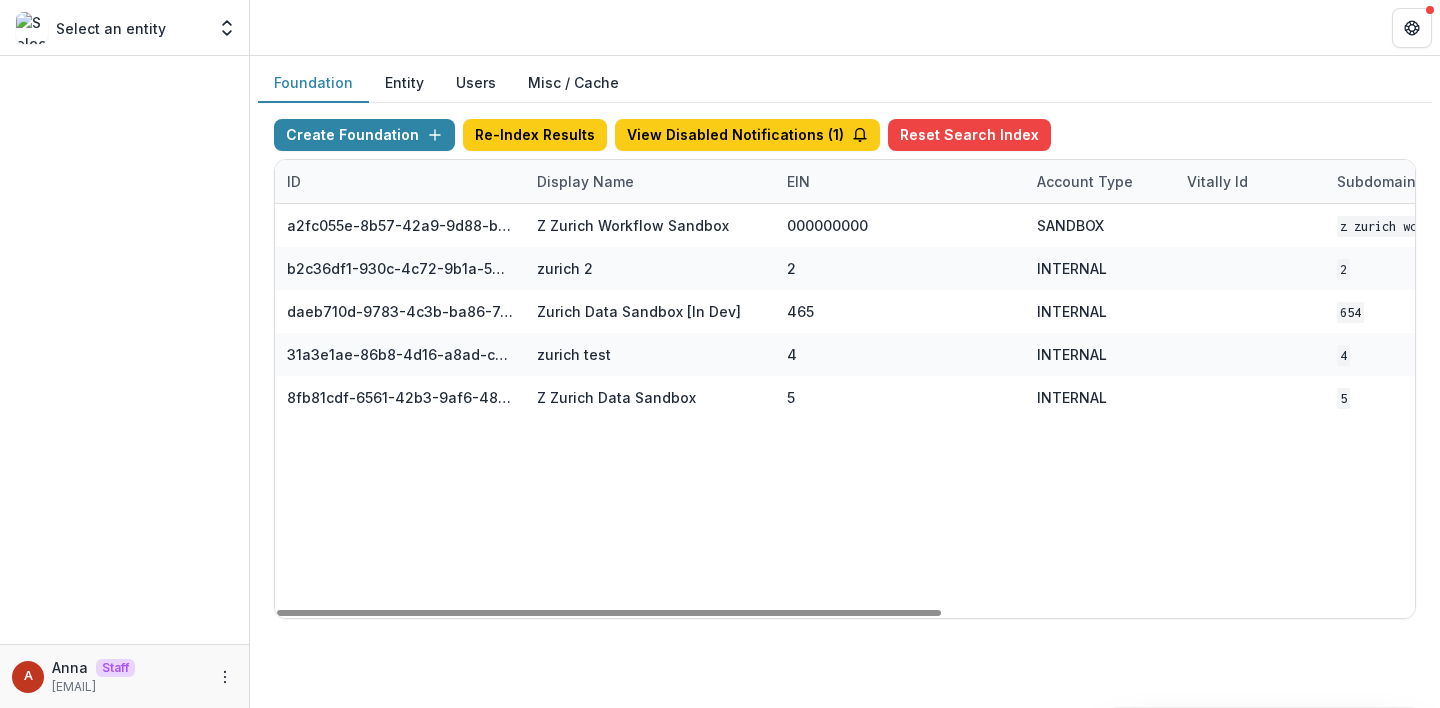click at bounding box center (845, 27) 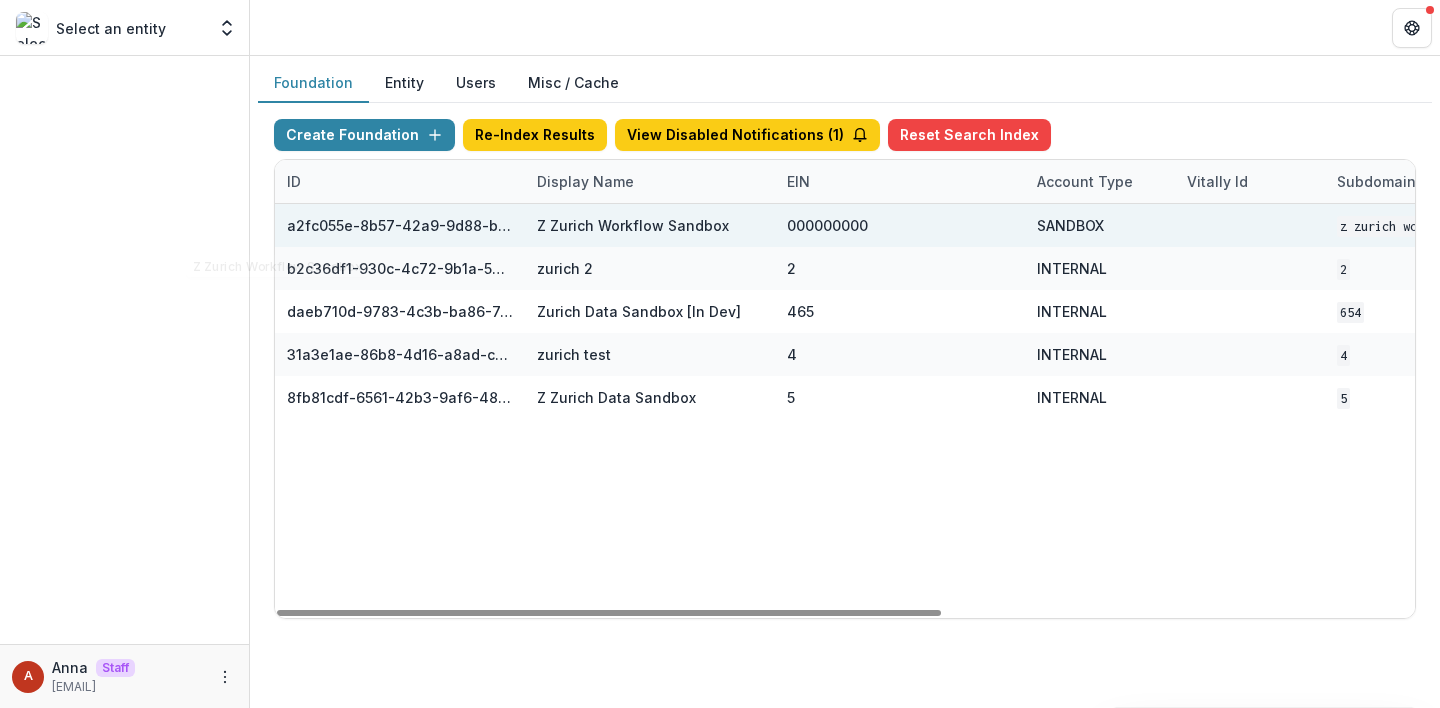 scroll, scrollTop: 0, scrollLeft: 810, axis: horizontal 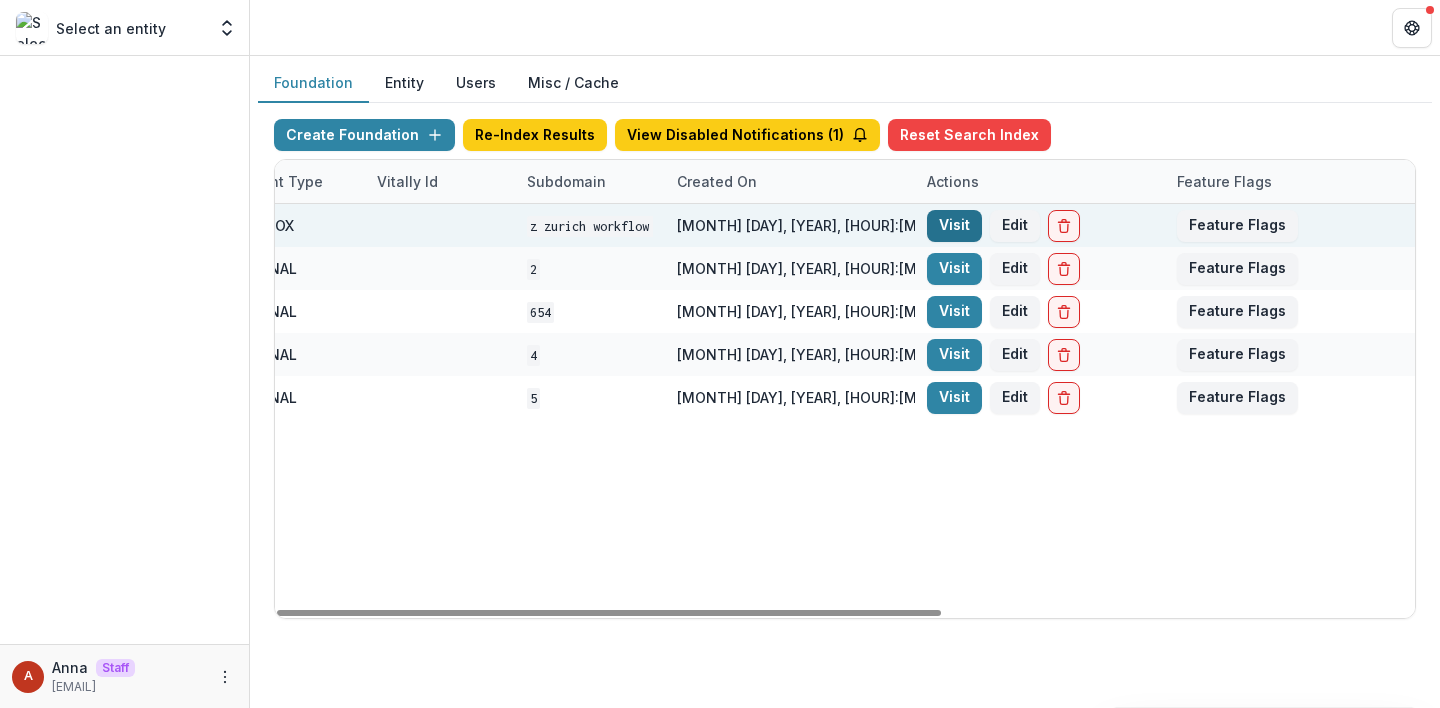 click on "Visit" at bounding box center (954, 226) 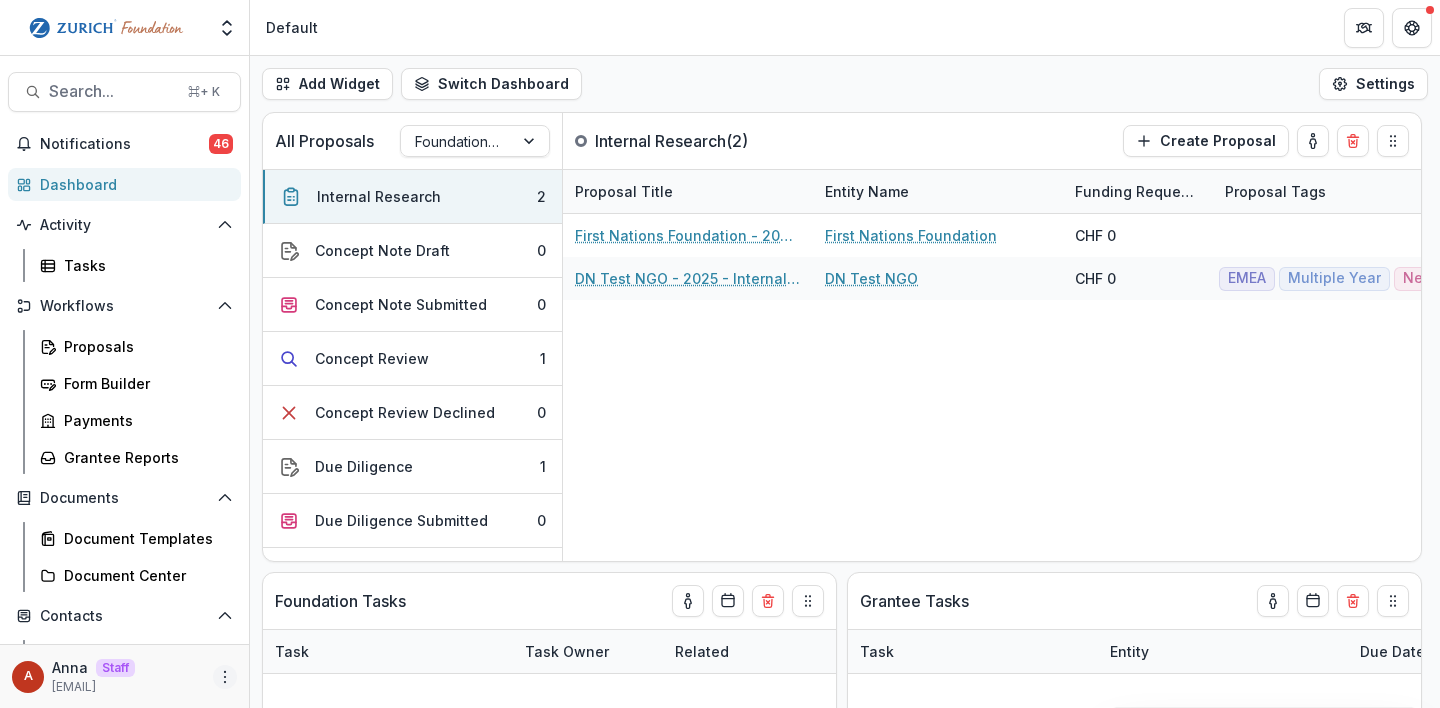 click at bounding box center [225, 677] 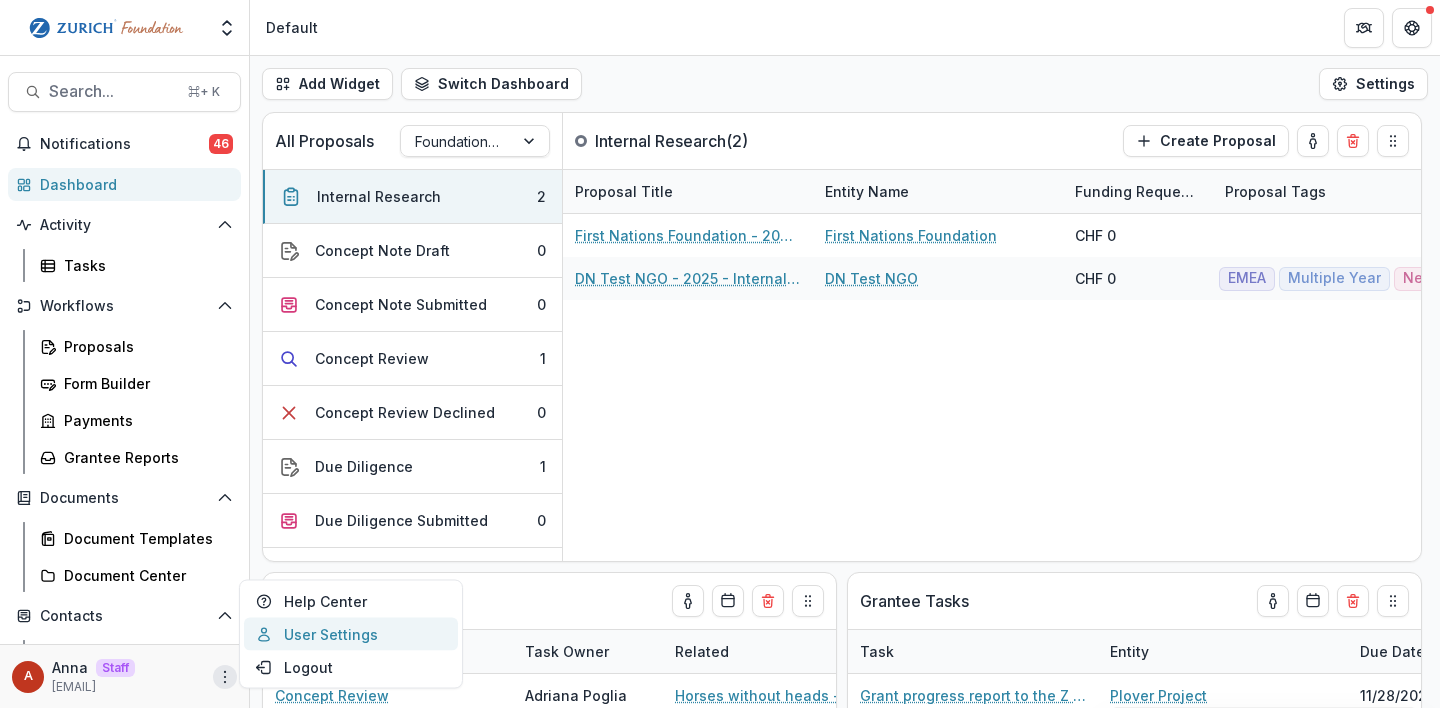 click on "User Settings" at bounding box center (351, 634) 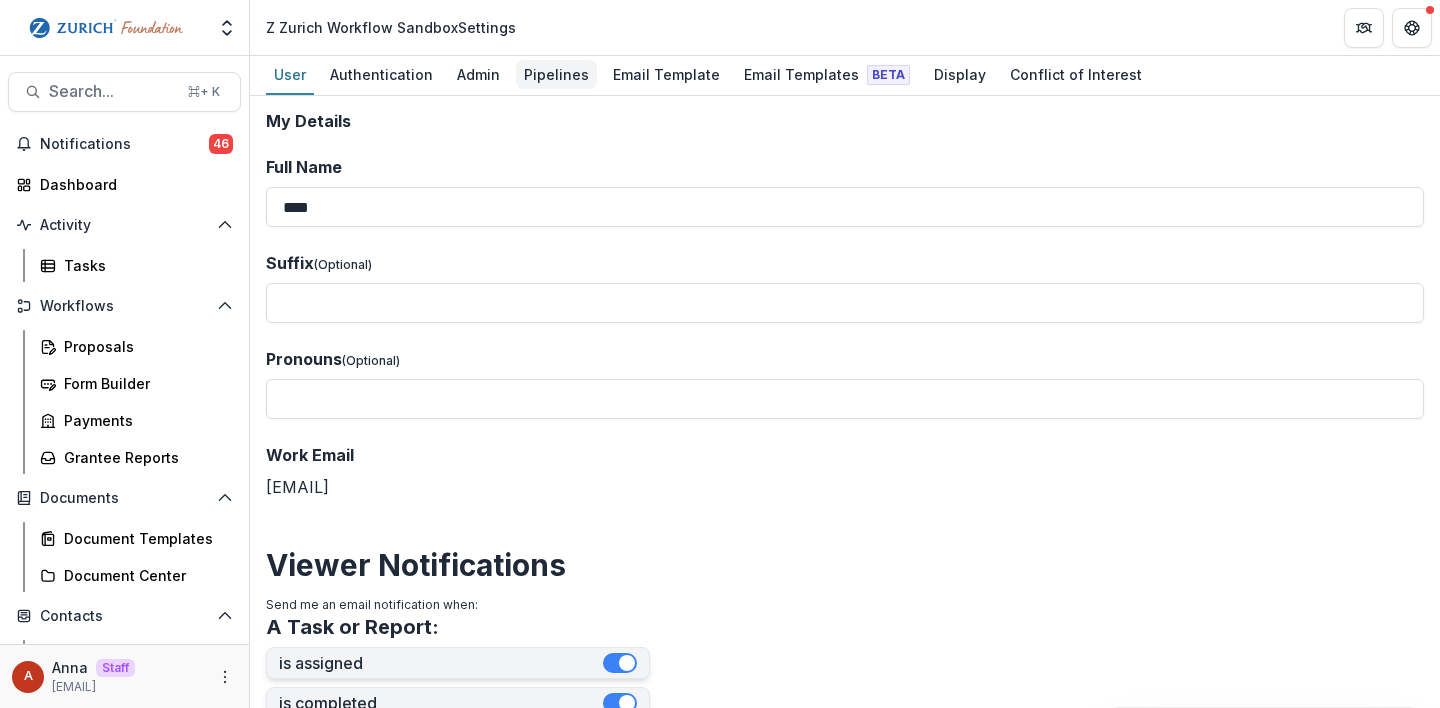 click on "Pipelines" at bounding box center [556, 75] 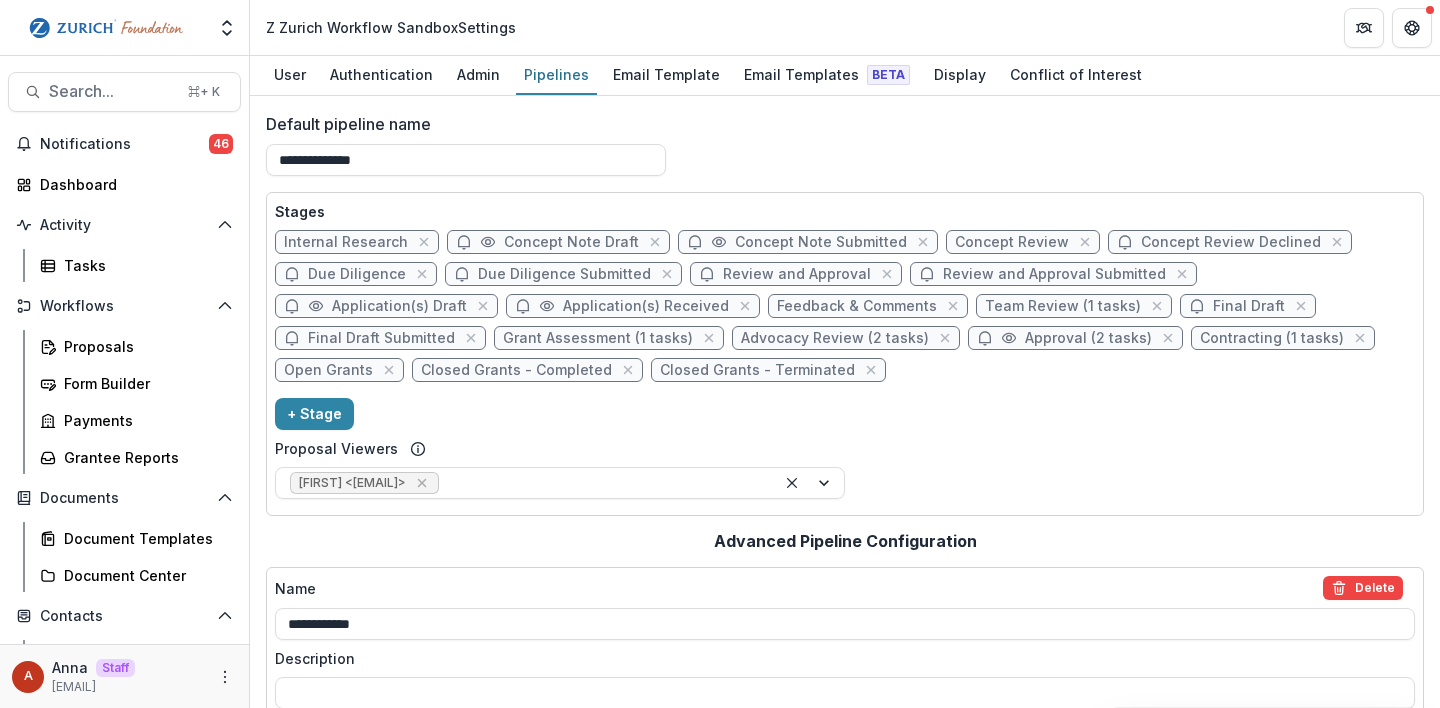 click on "Grant Assessment (1 tasks)" at bounding box center [598, 338] 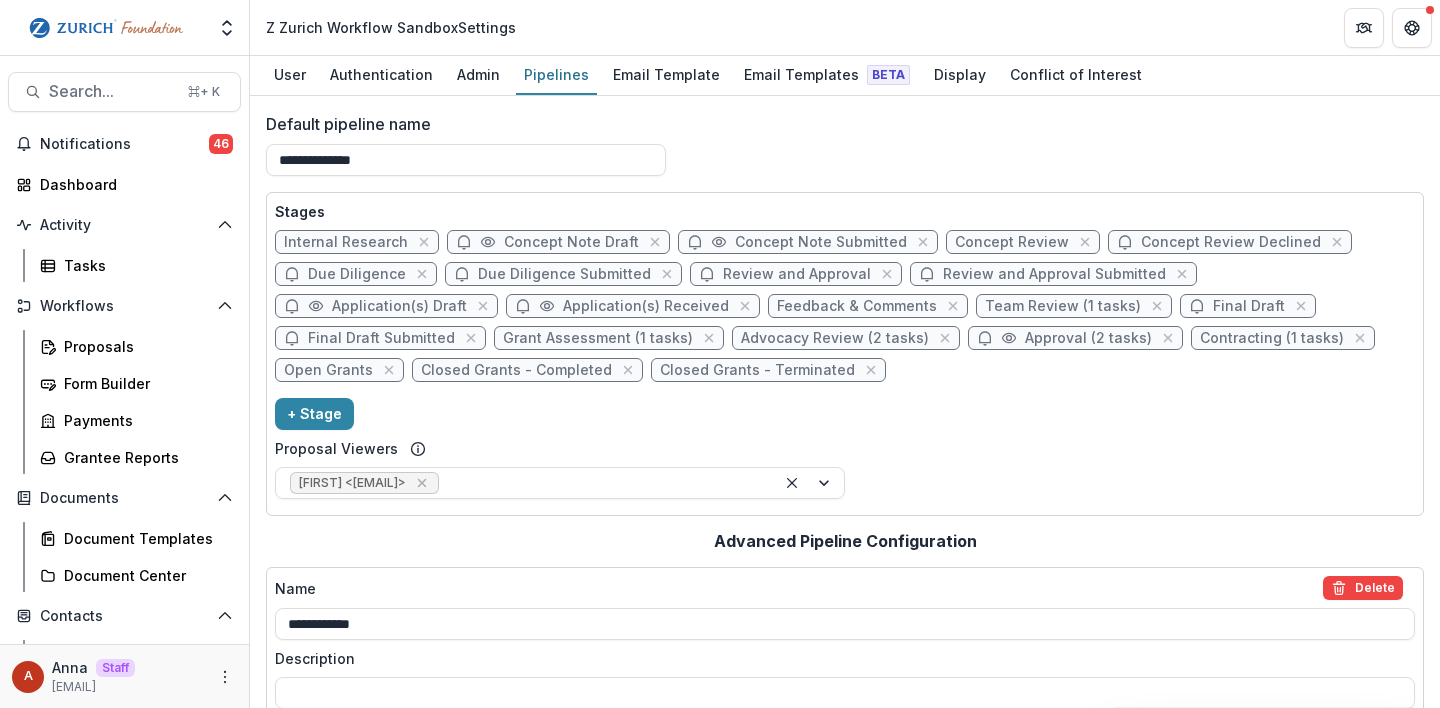 select on "******" 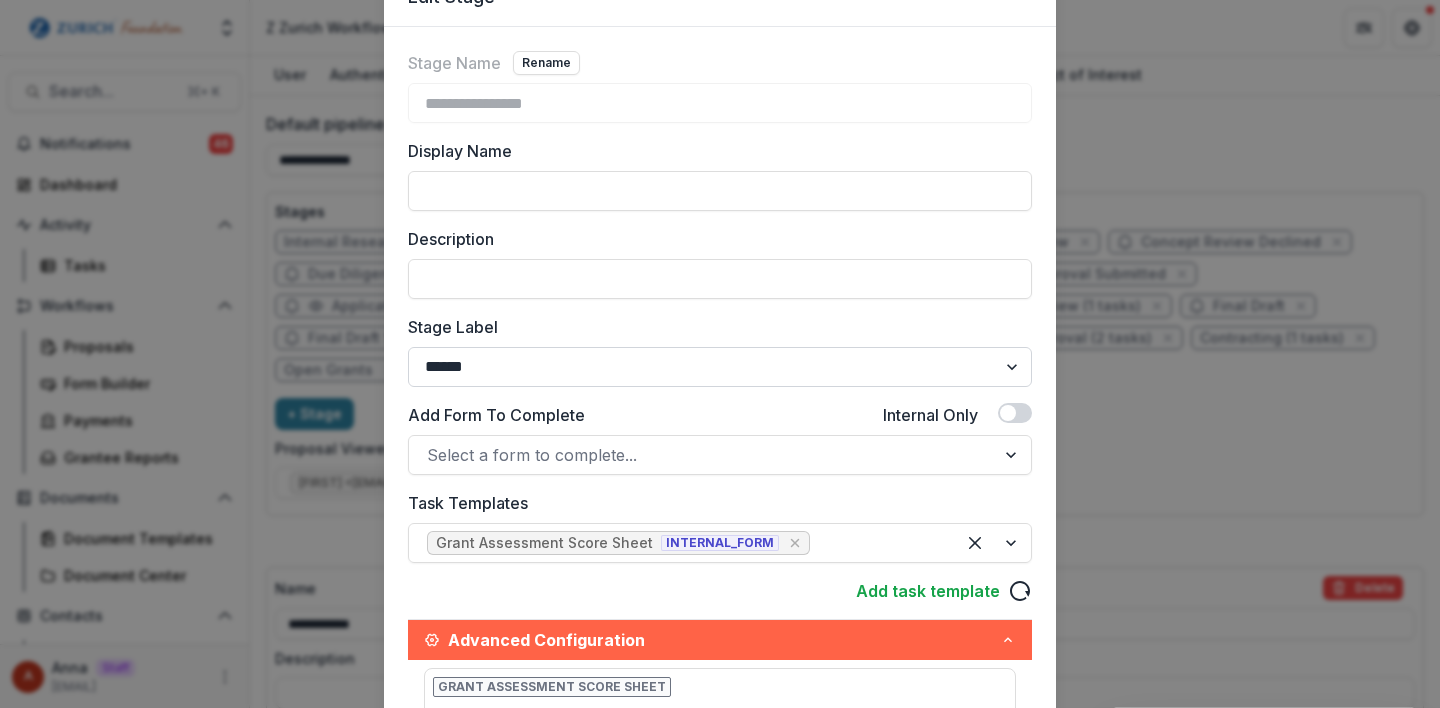 scroll, scrollTop: 103, scrollLeft: 0, axis: vertical 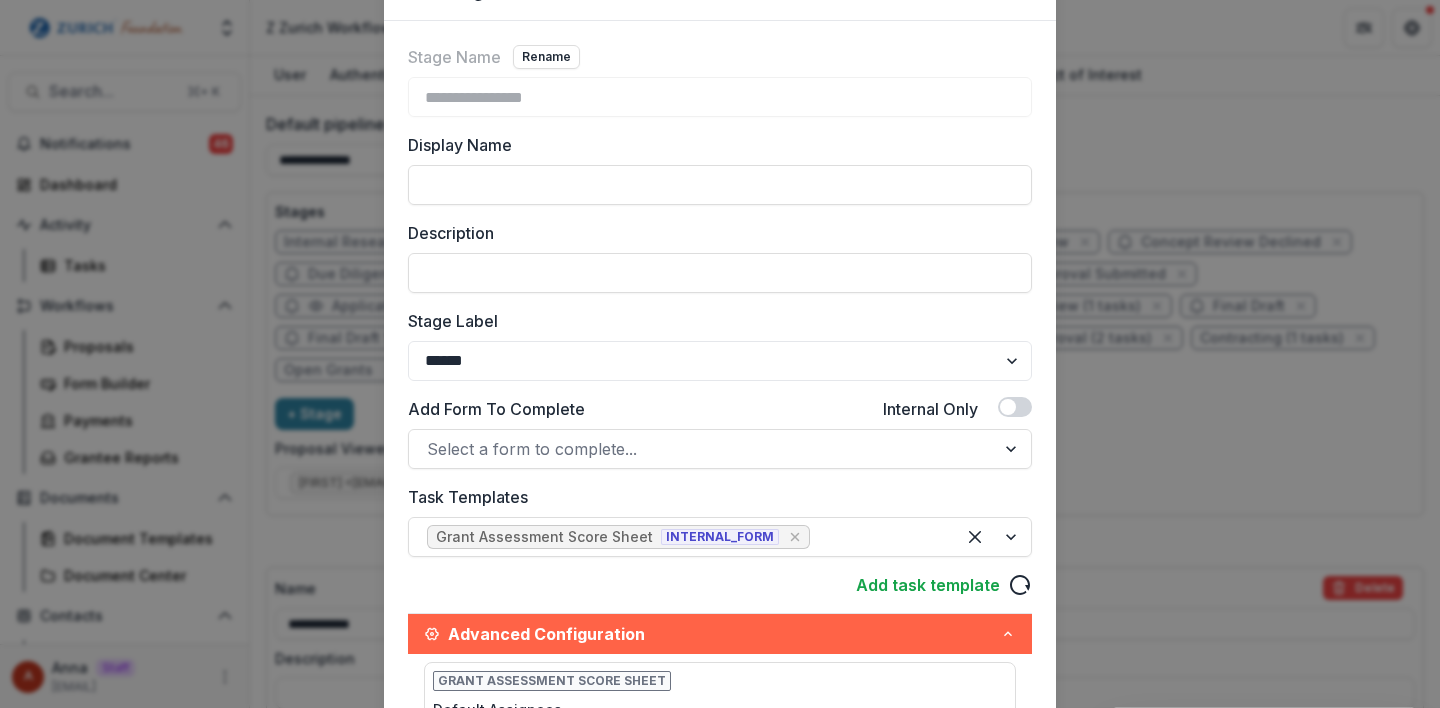 click on "**********" at bounding box center (720, 354) 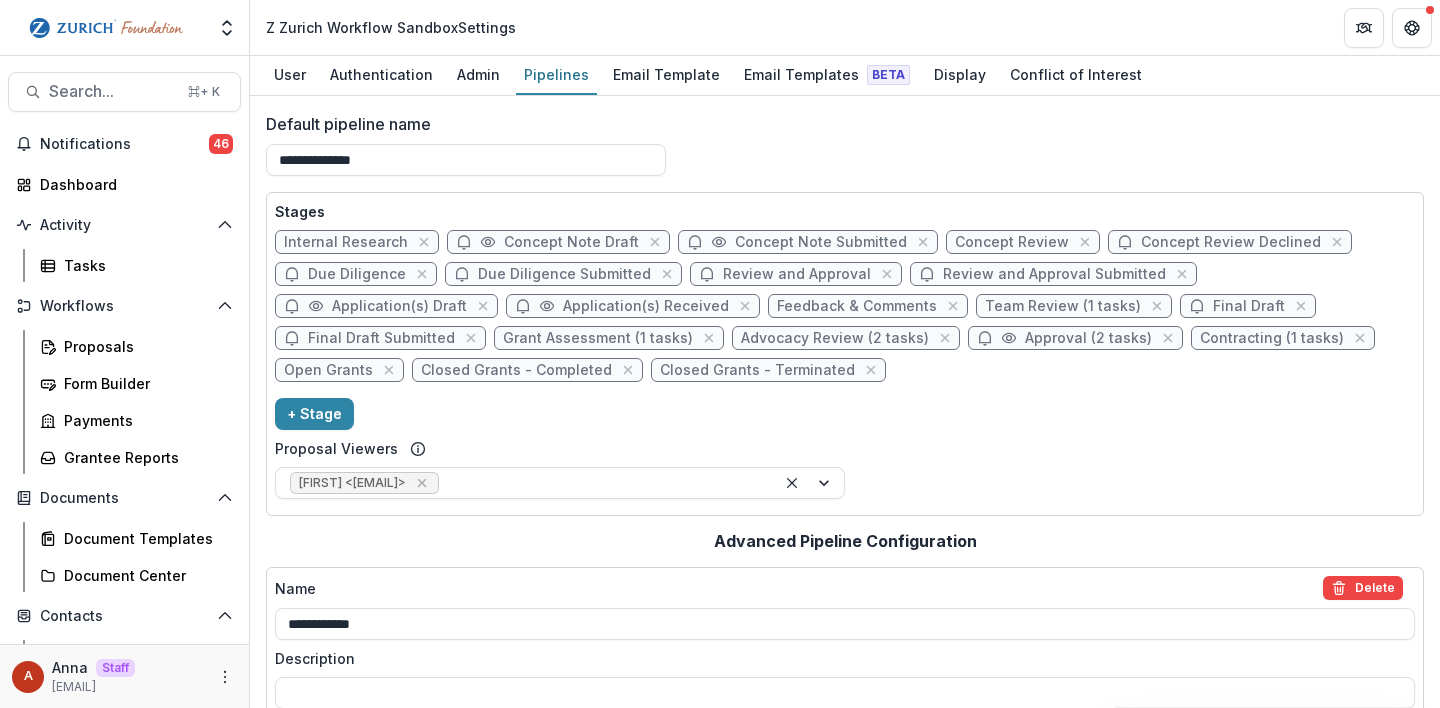 click on "Advocacy Review (2 tasks)" at bounding box center [835, 338] 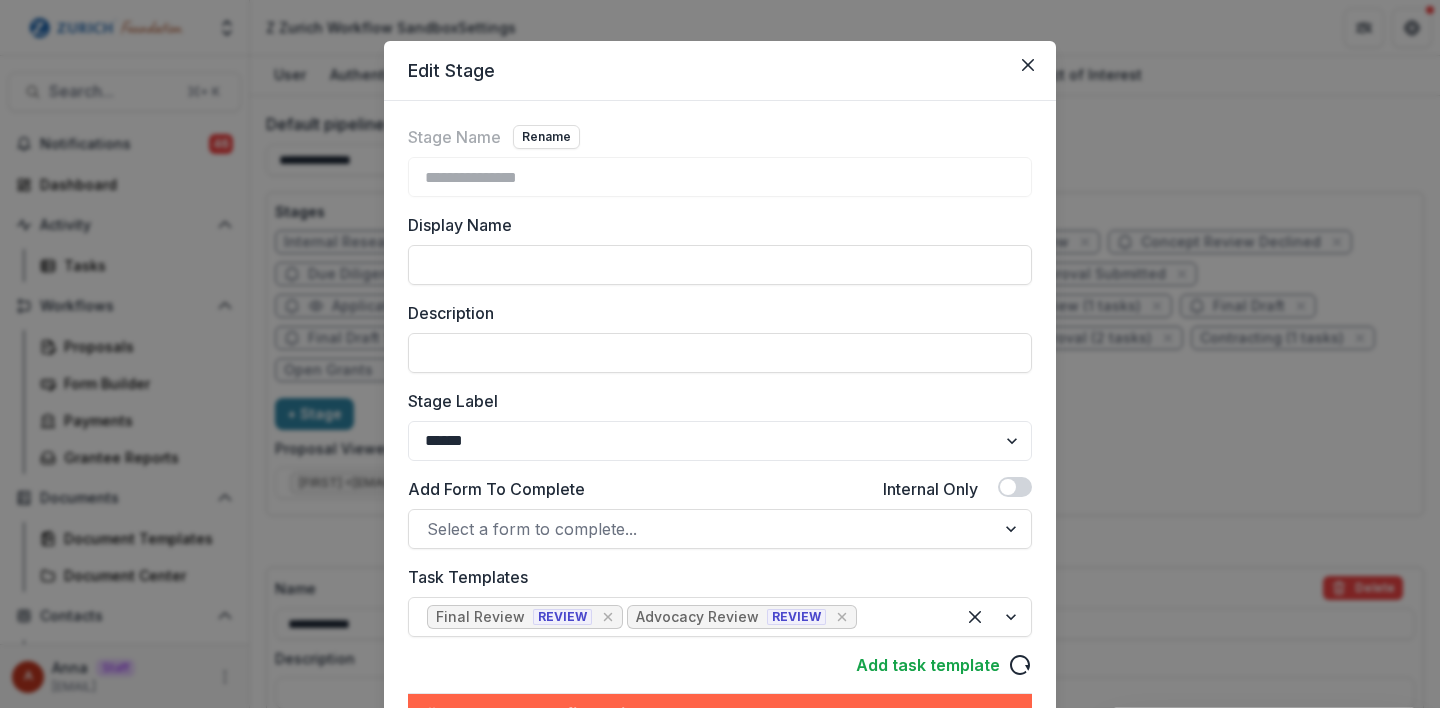 scroll, scrollTop: 26, scrollLeft: 0, axis: vertical 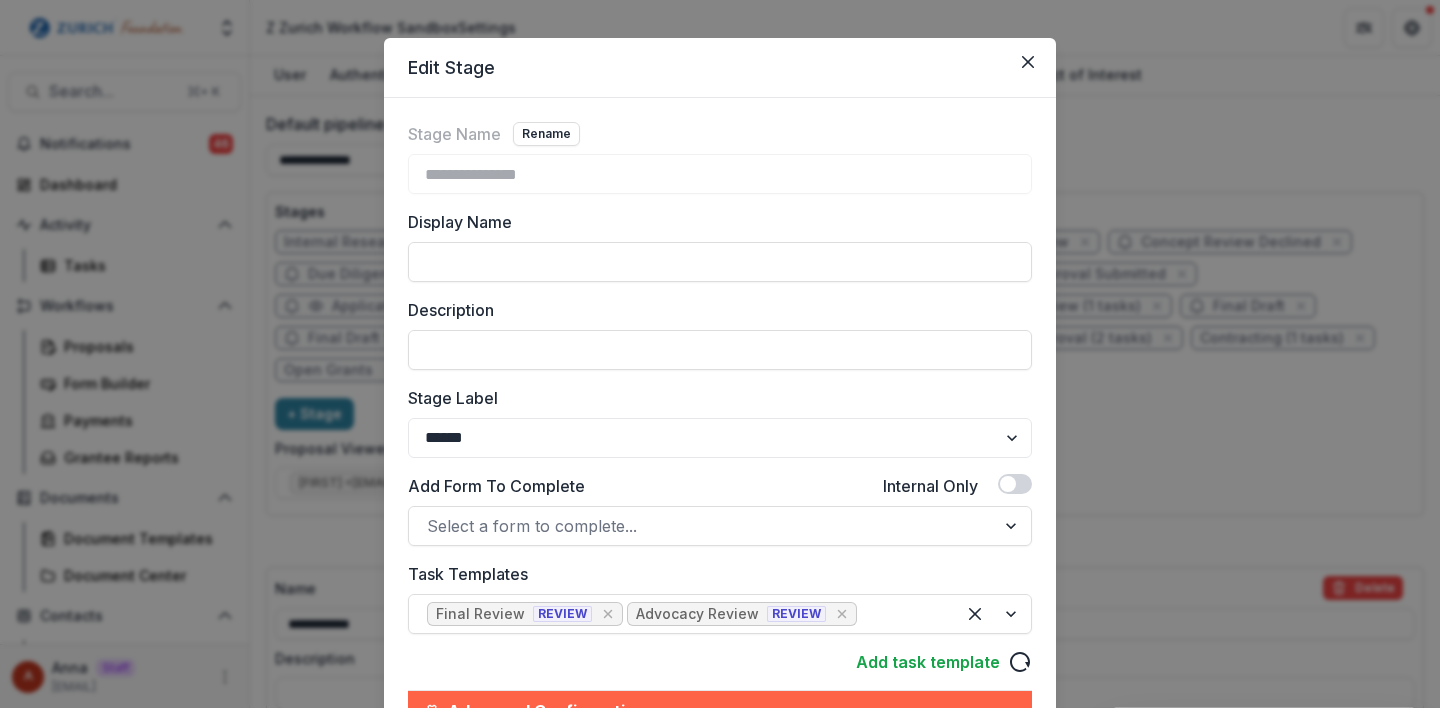 click on "**********" at bounding box center [720, 354] 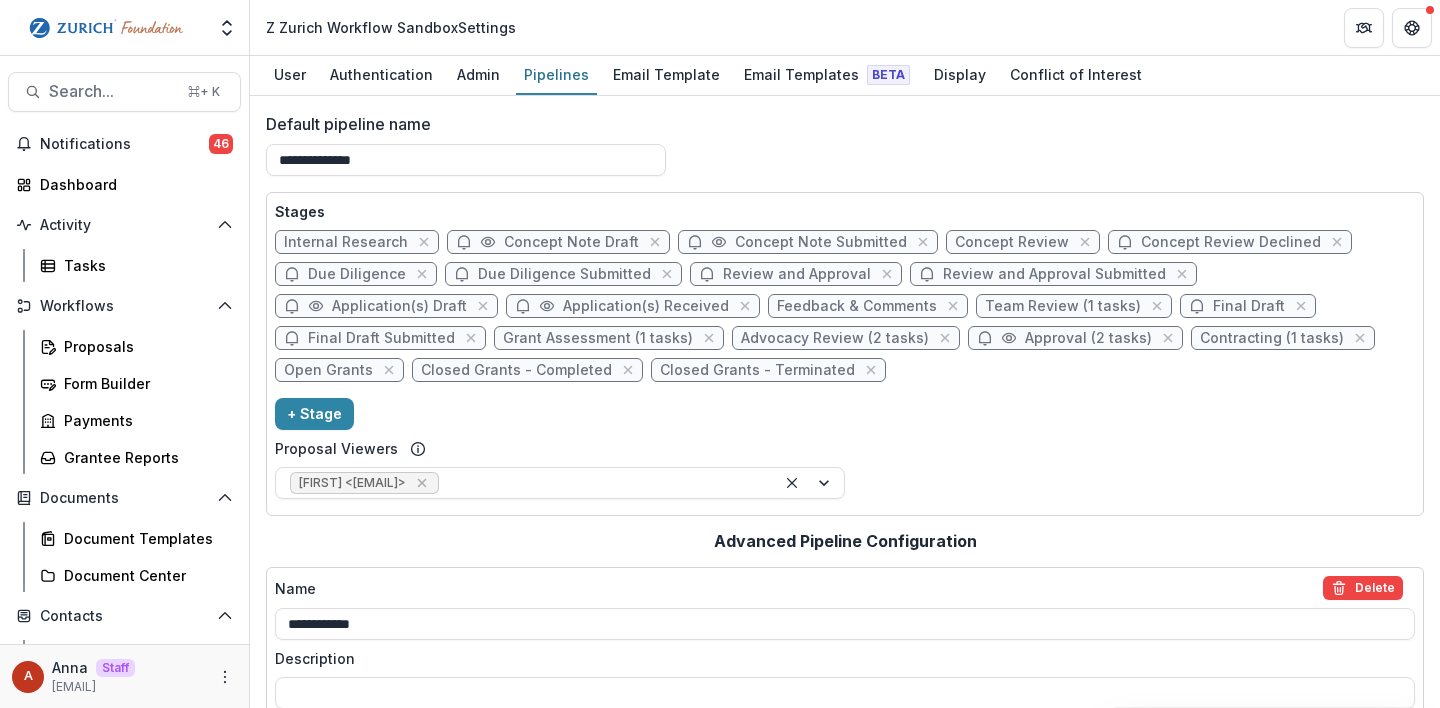 click on "Feedback & Comments" at bounding box center (857, 306) 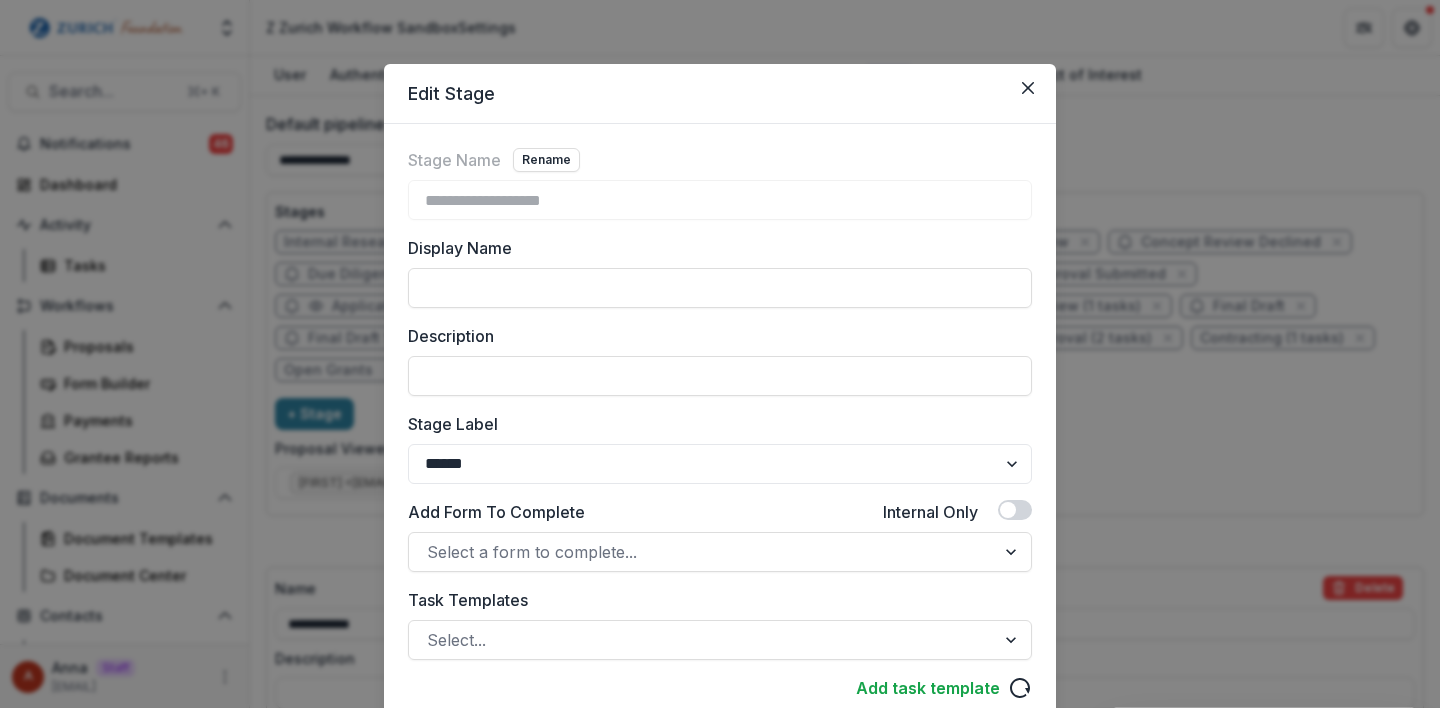 scroll, scrollTop: 265, scrollLeft: 0, axis: vertical 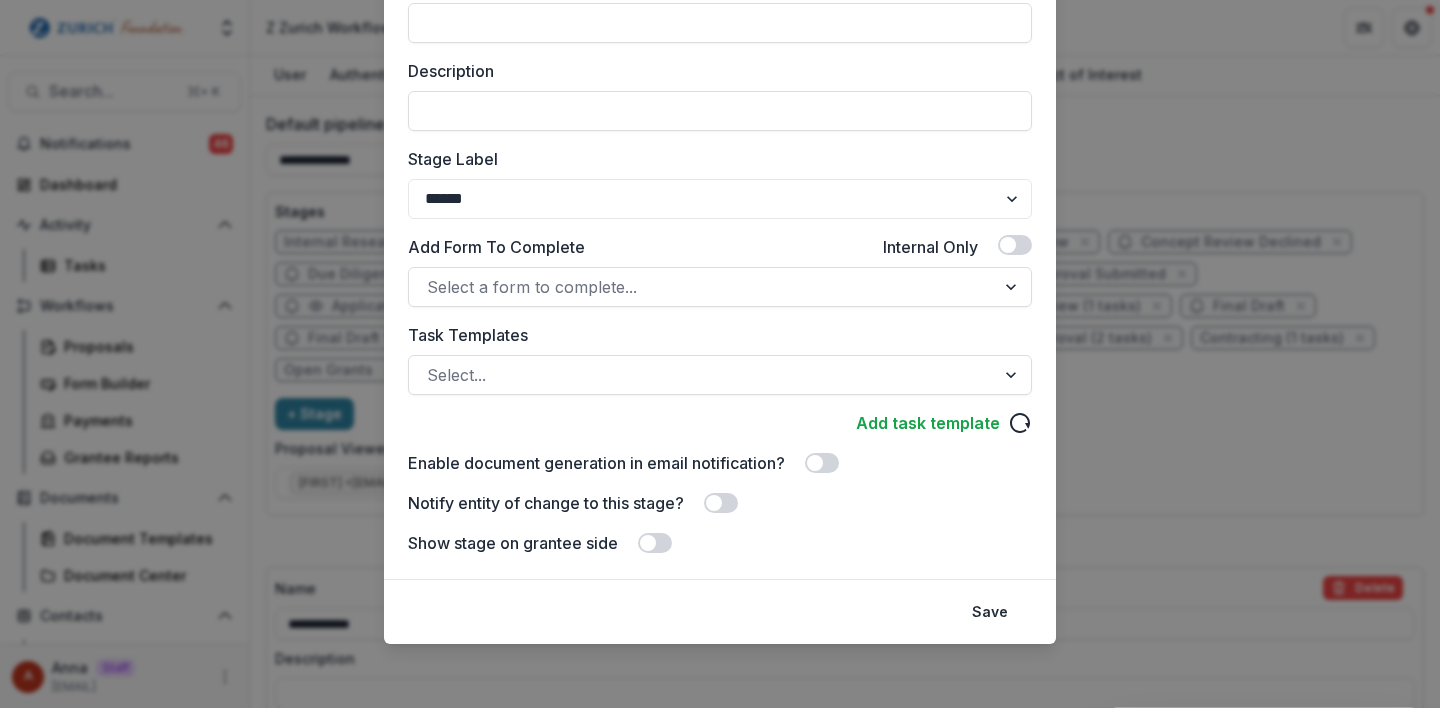 click on "**********" at bounding box center [720, 354] 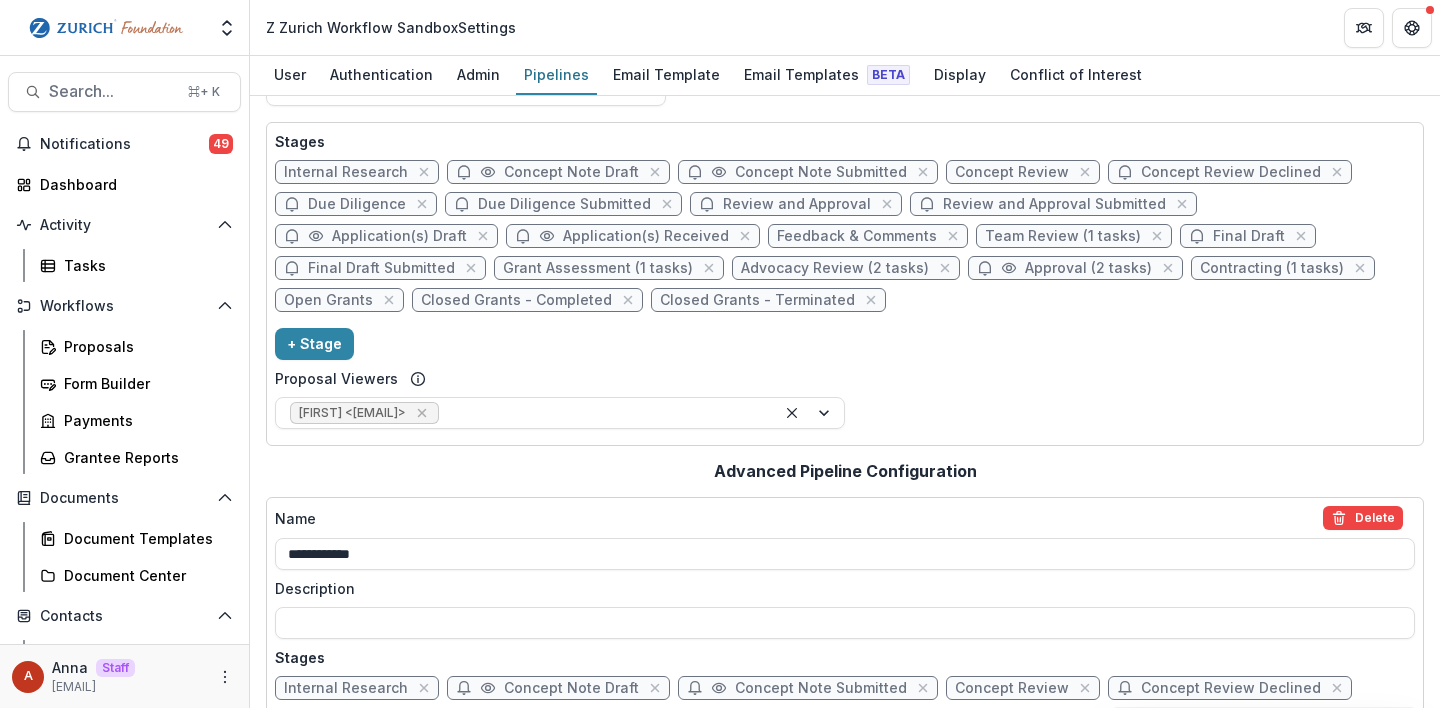 scroll, scrollTop: 0, scrollLeft: 0, axis: both 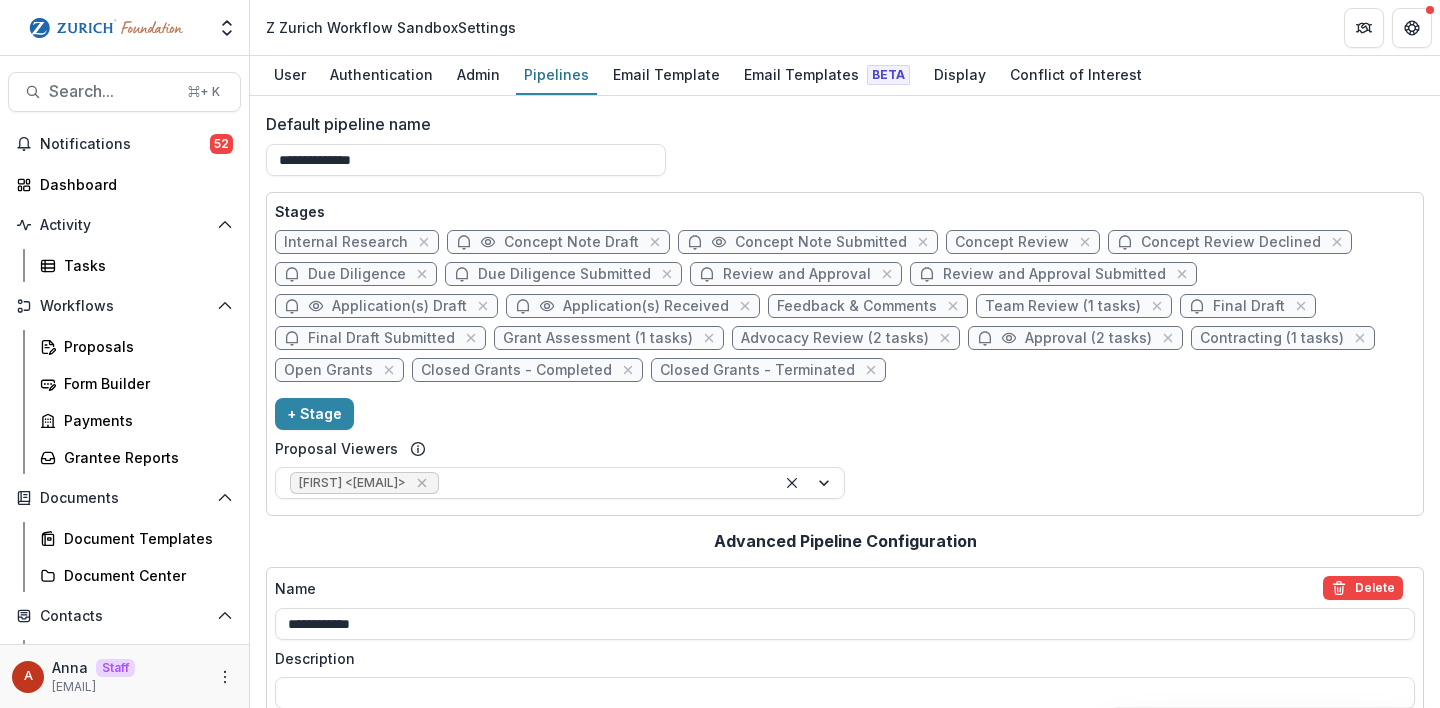 click on "Advocacy Review (2 tasks)" at bounding box center (835, 338) 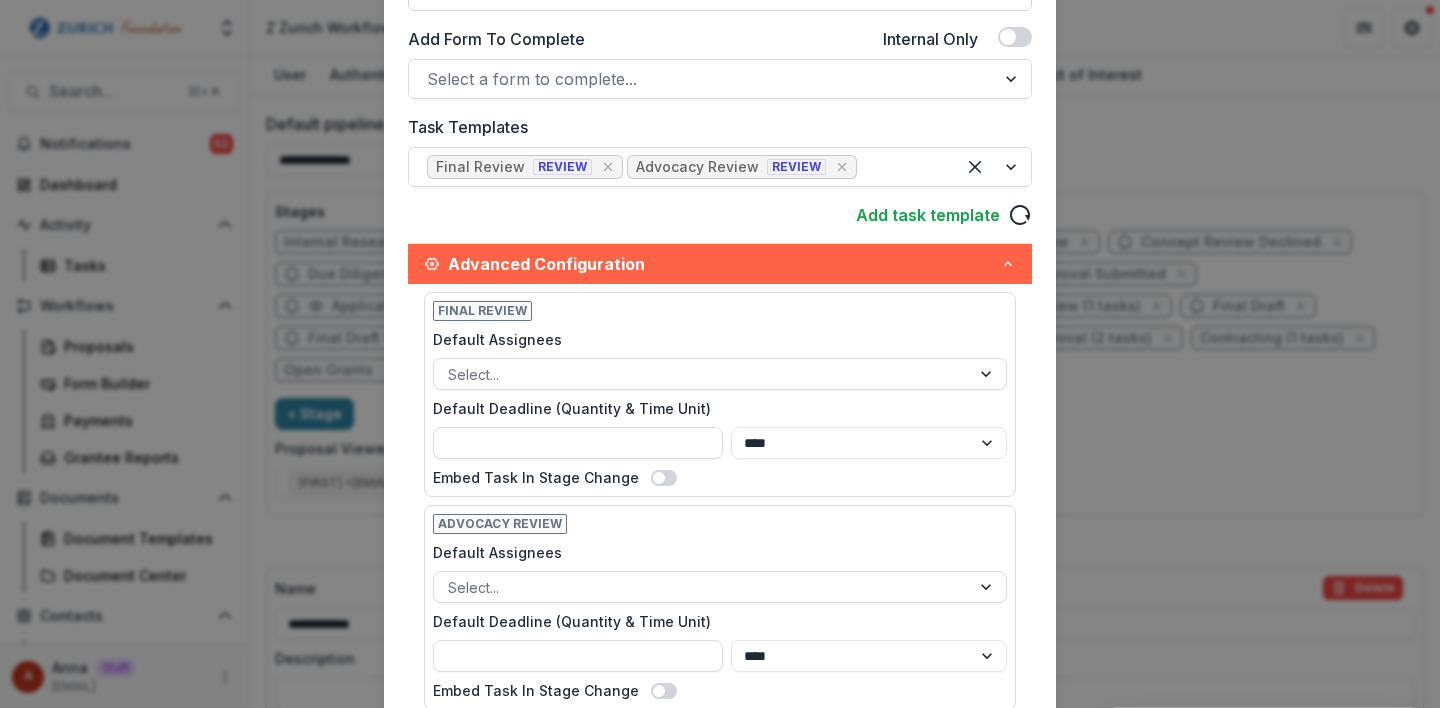 scroll, scrollTop: 777, scrollLeft: 0, axis: vertical 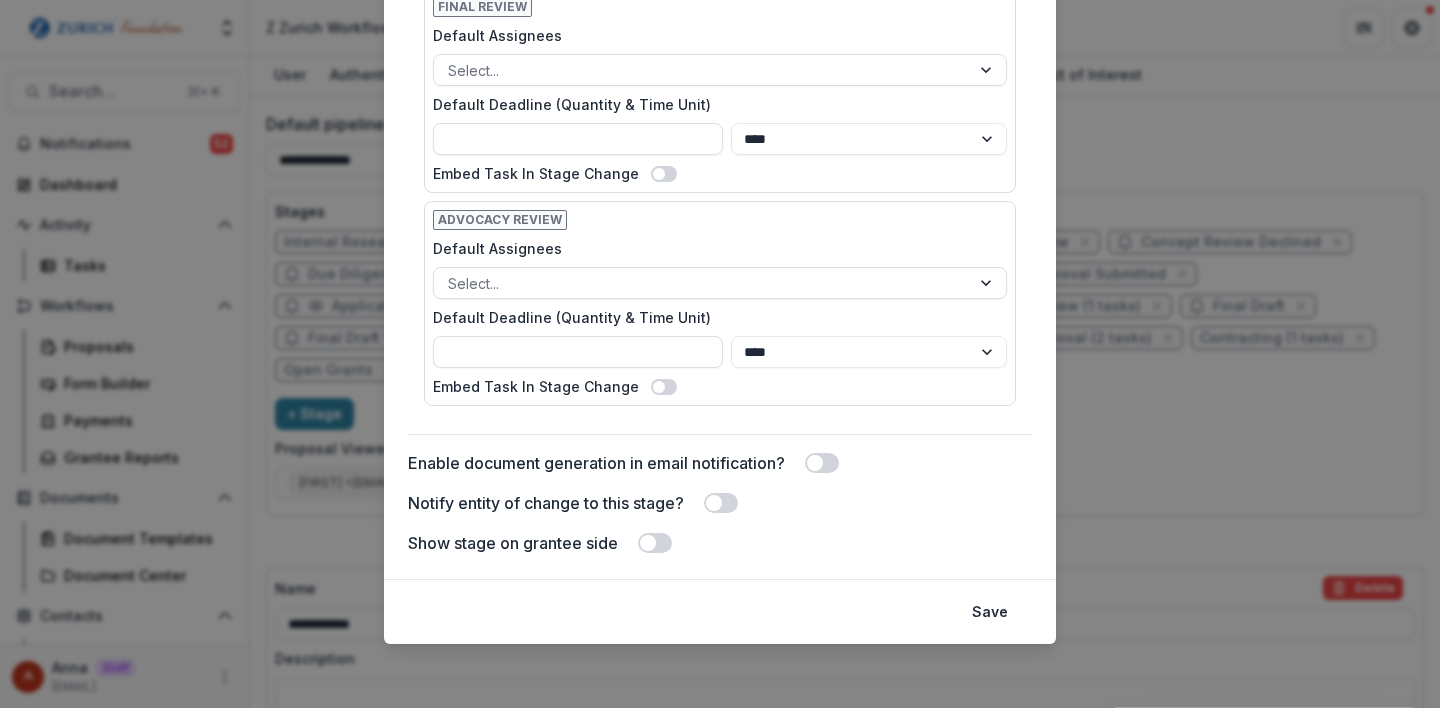 click on "**********" at bounding box center (720, 354) 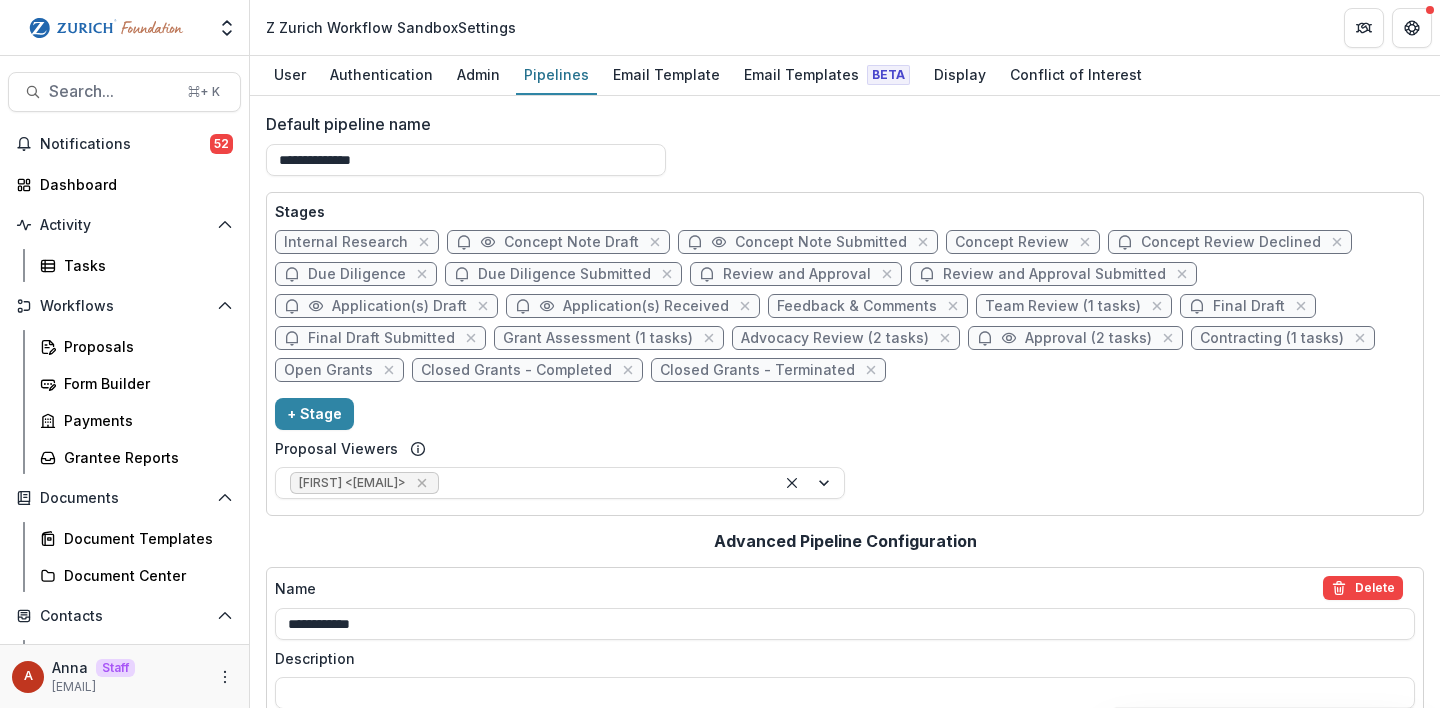 scroll, scrollTop: 380, scrollLeft: 0, axis: vertical 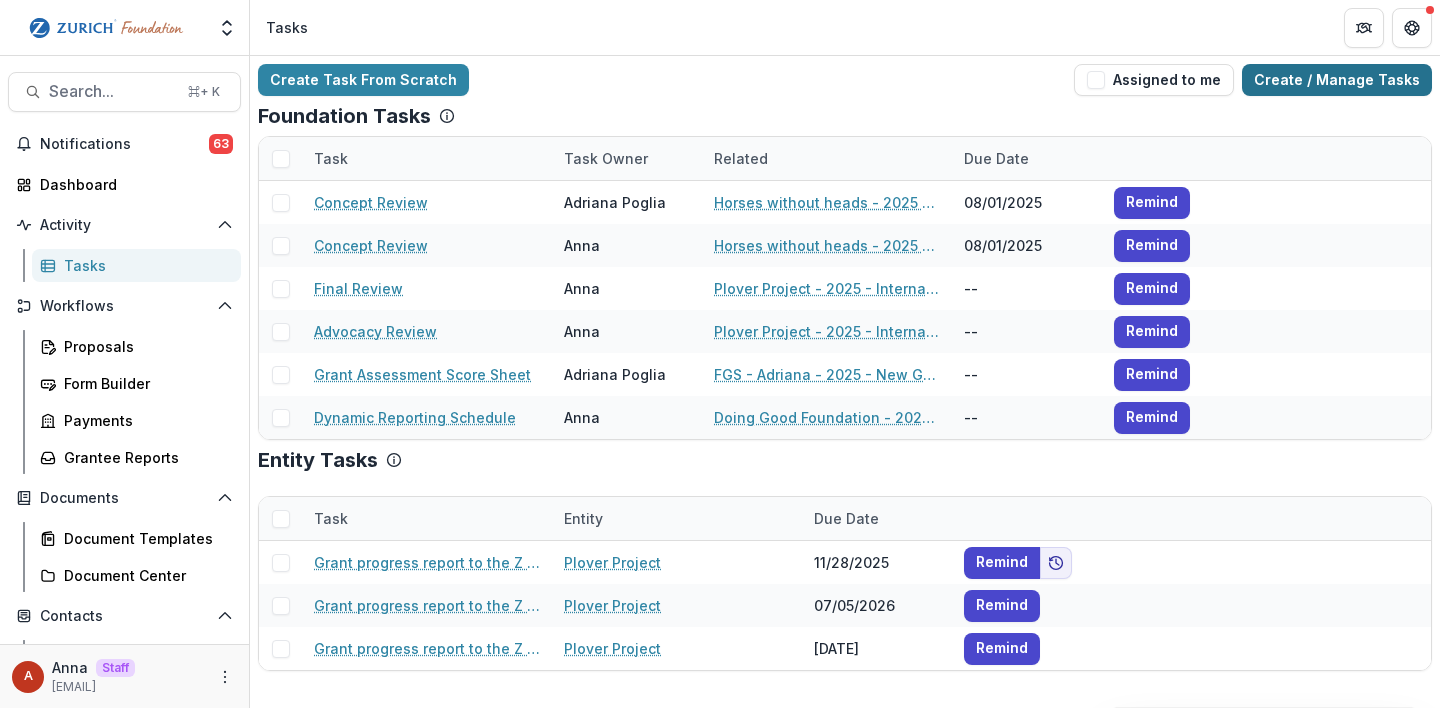click on "Create / Manage Tasks" at bounding box center (1337, 80) 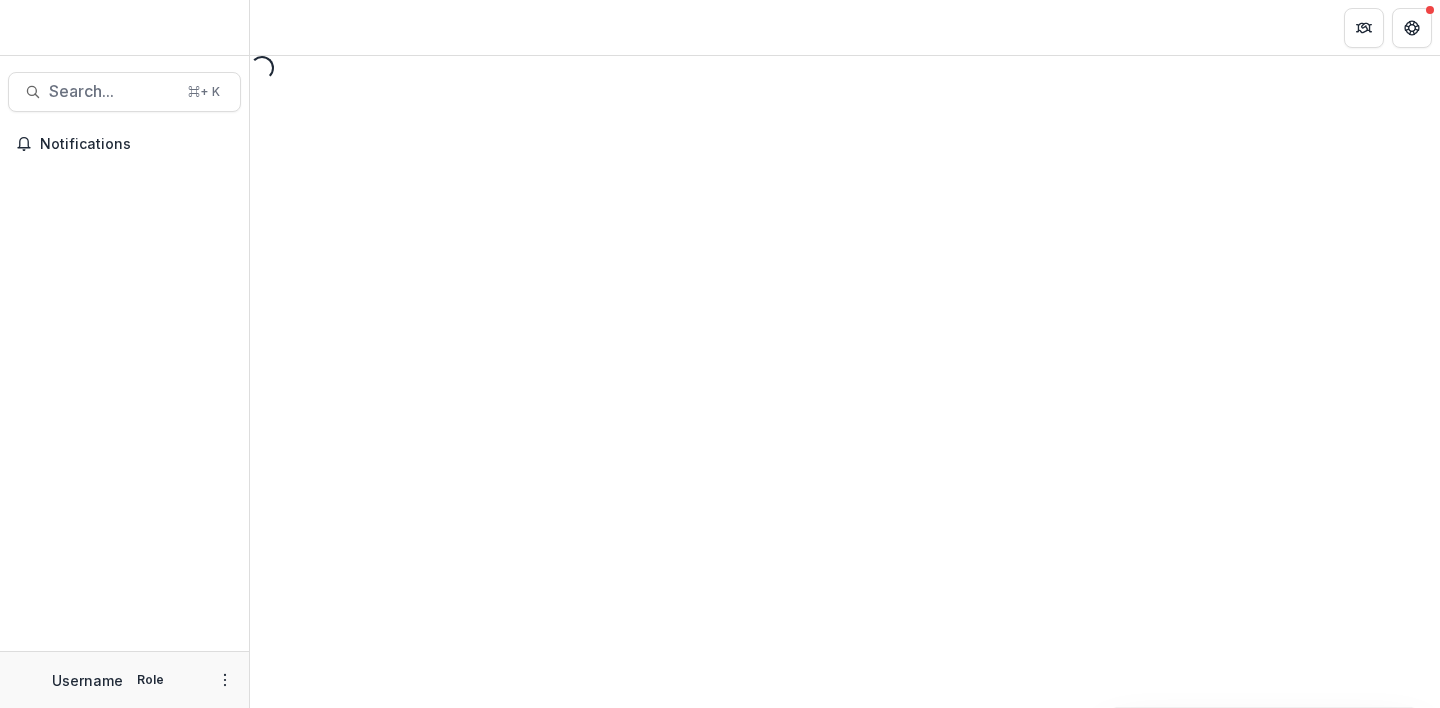 scroll, scrollTop: 0, scrollLeft: 0, axis: both 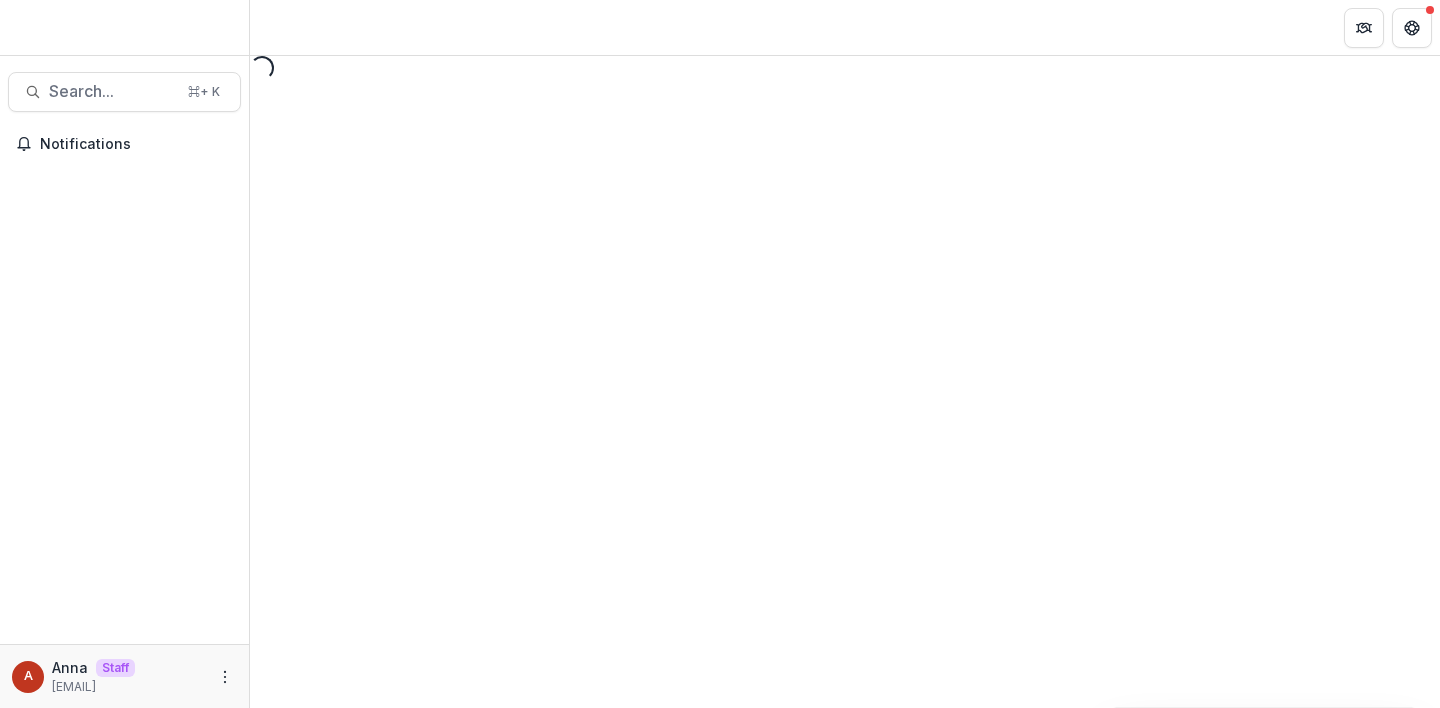 select on "********" 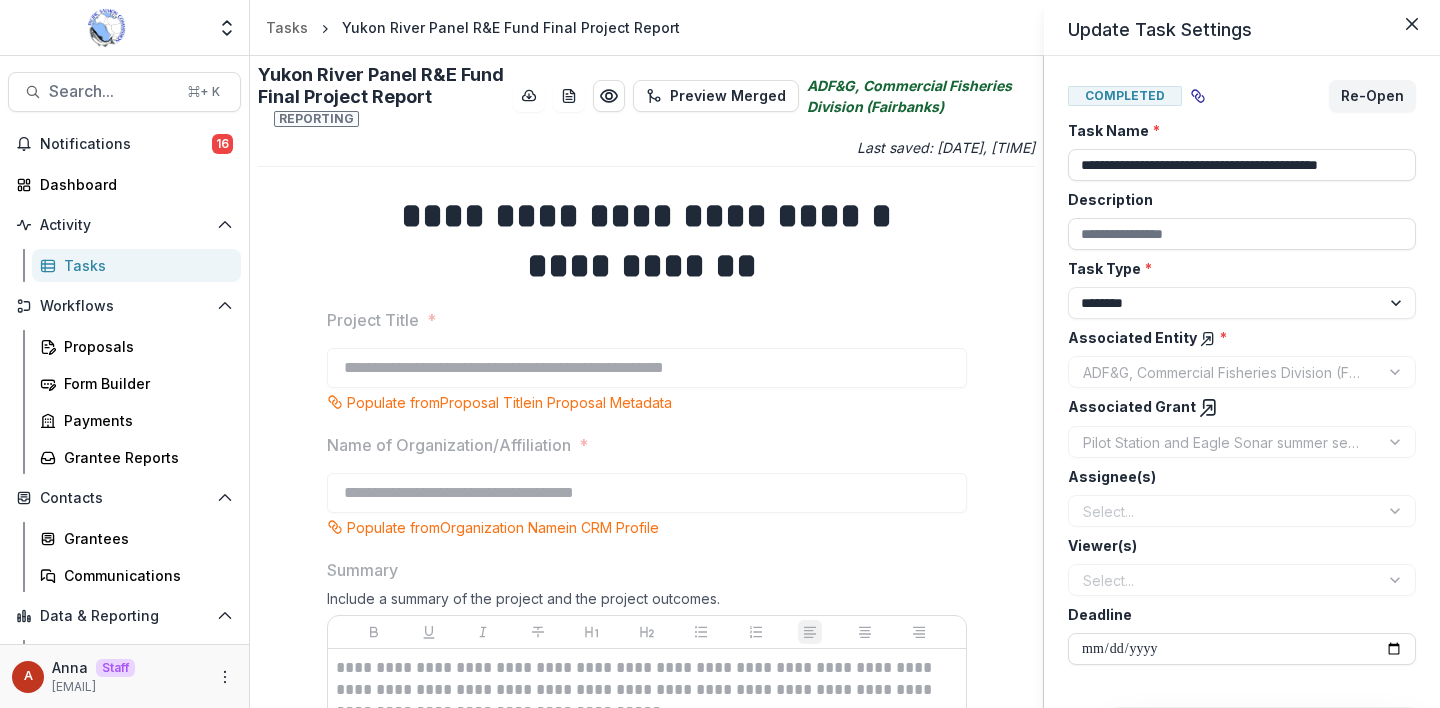 click on "**********" at bounding box center (720, 354) 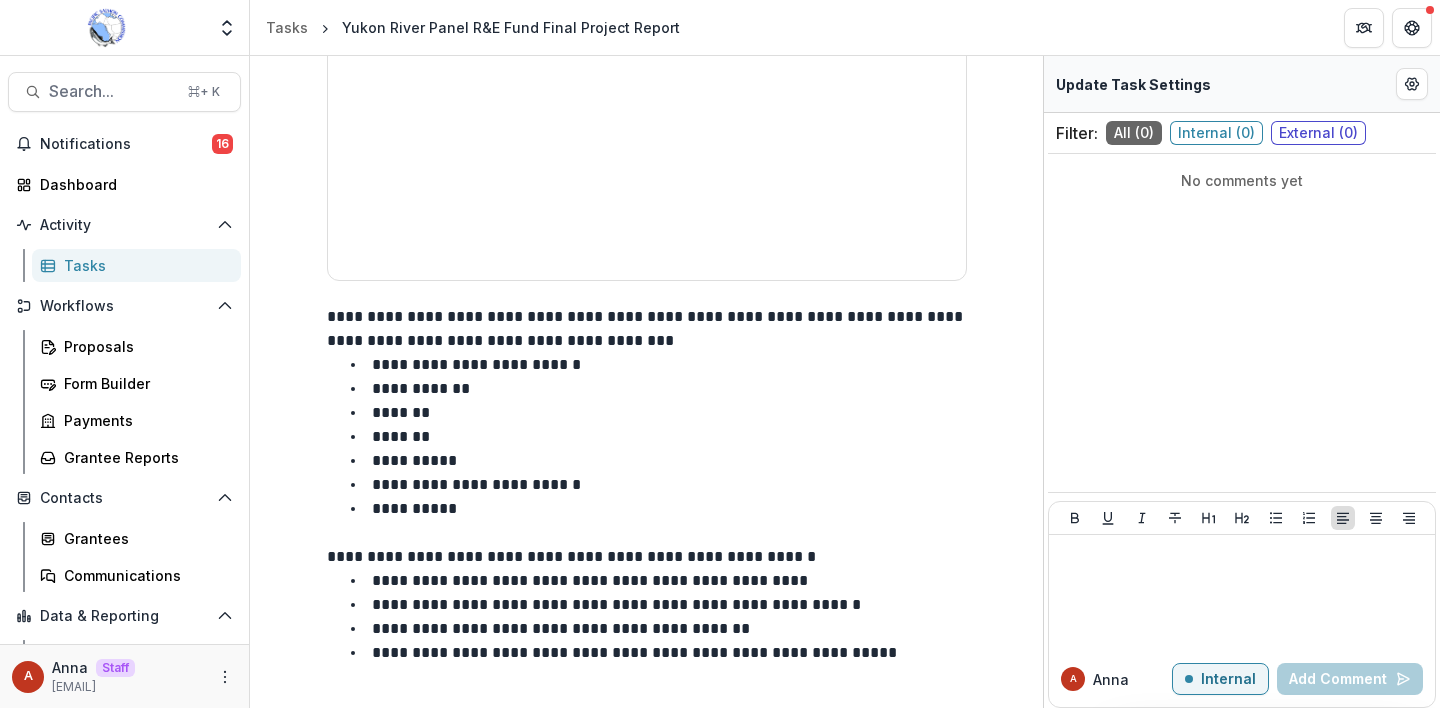 scroll, scrollTop: 1063, scrollLeft: 0, axis: vertical 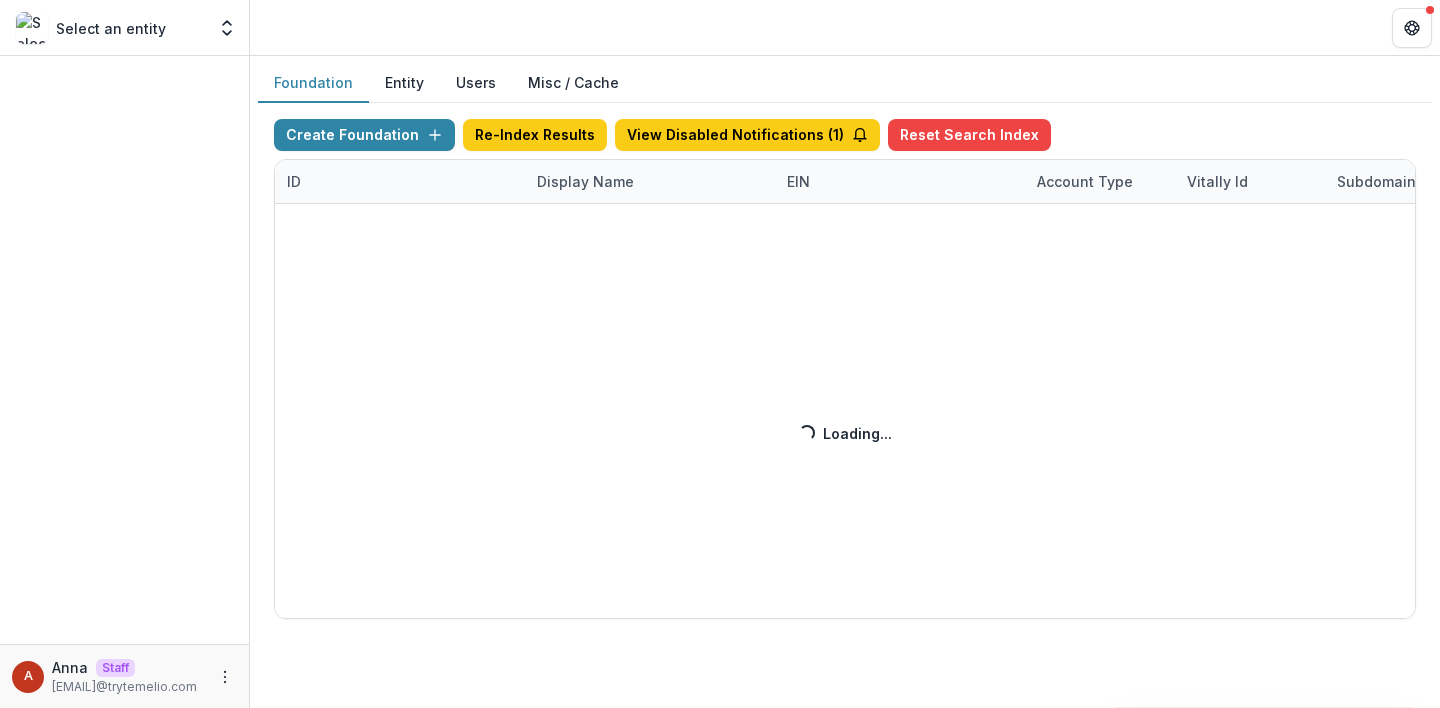 click on "Create Foundation Re-Index Results View Disabled Notifications ( 1 ) Reset Search Index ID Display Name EIN Account Type Vitally Id Subdomain Created on Actions Feature Flags Loading... Loading..." at bounding box center [845, 369] 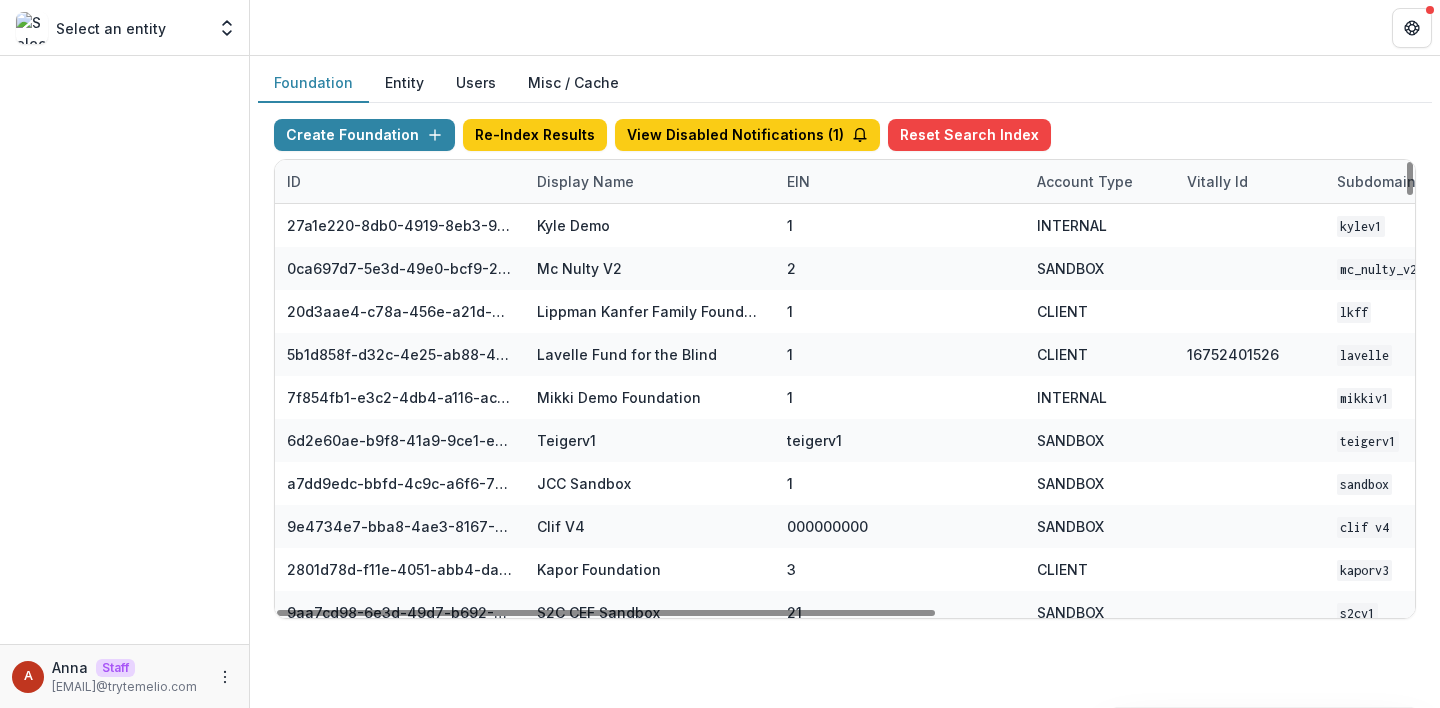 click on "Display Name" at bounding box center [585, 181] 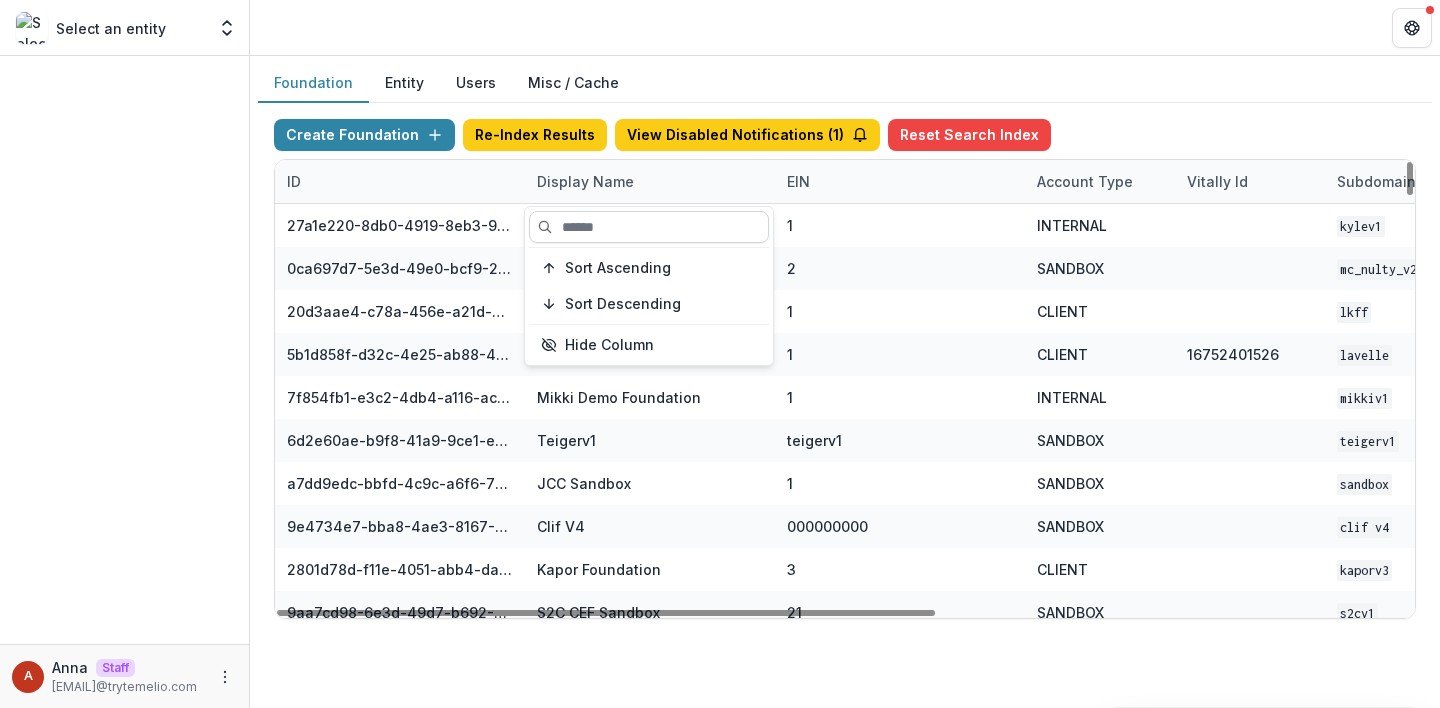 click at bounding box center [649, 227] 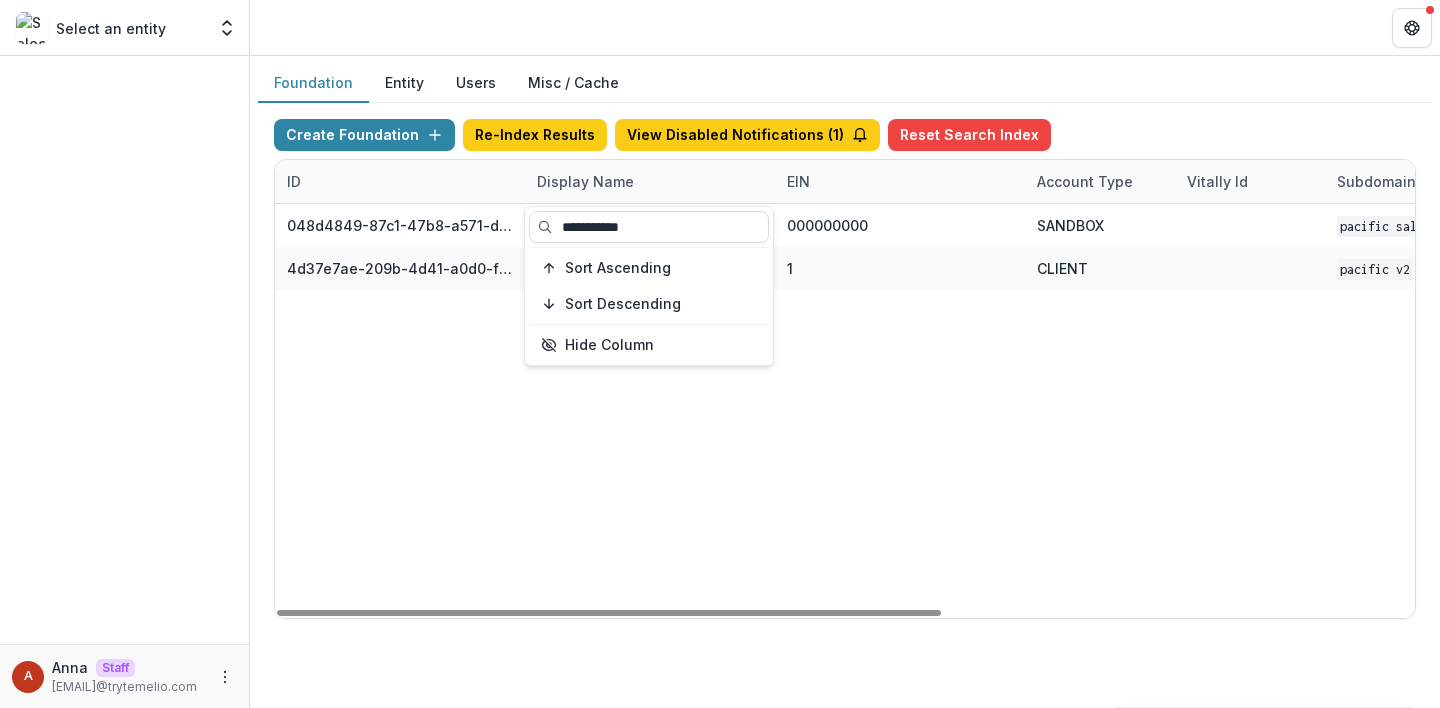 type on "**********" 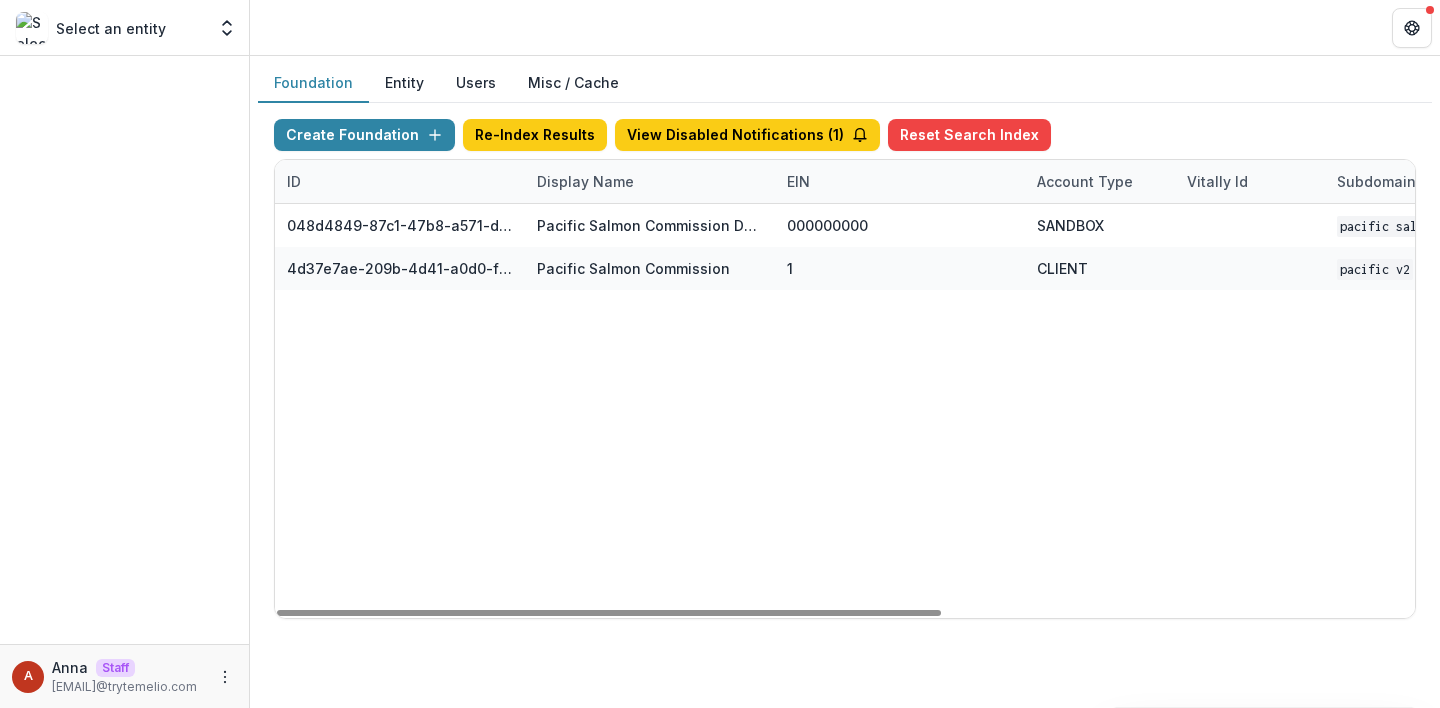 click at bounding box center [845, 27] 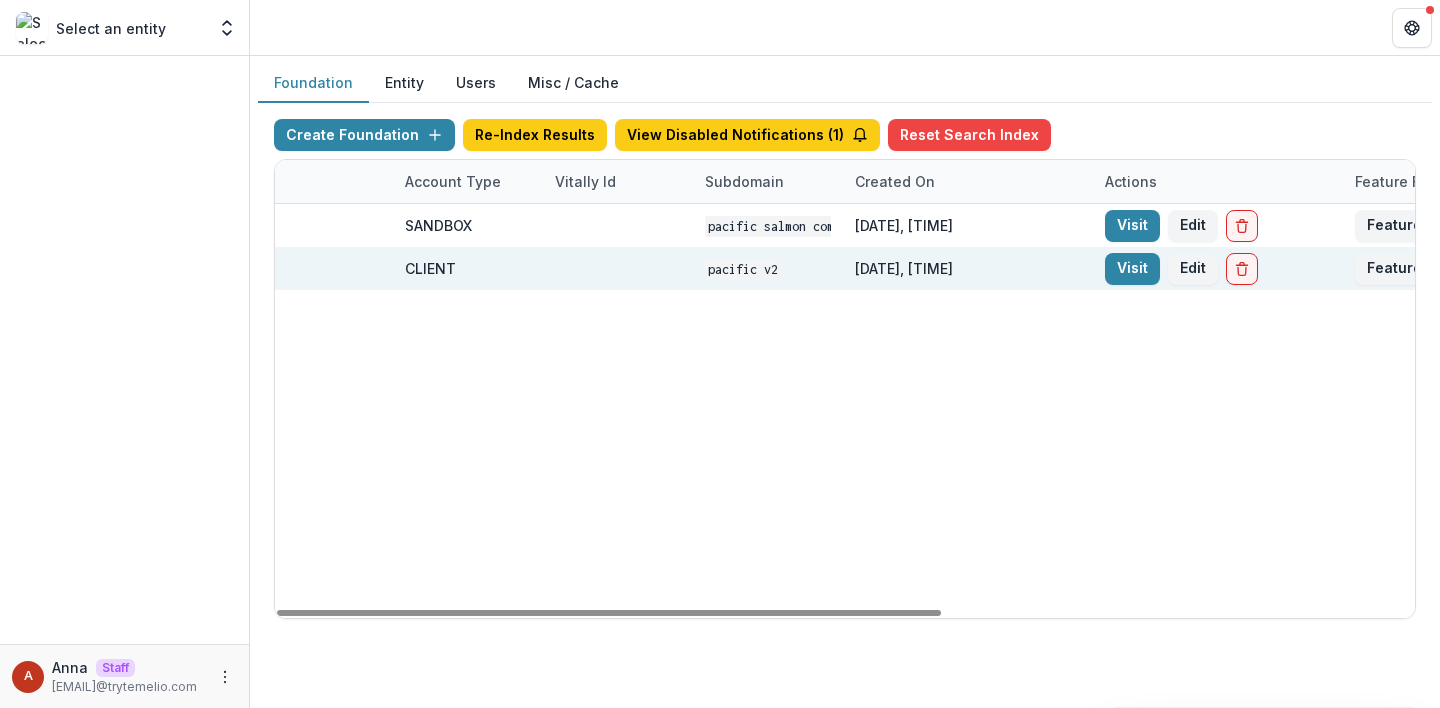 scroll, scrollTop: 0, scrollLeft: 810, axis: horizontal 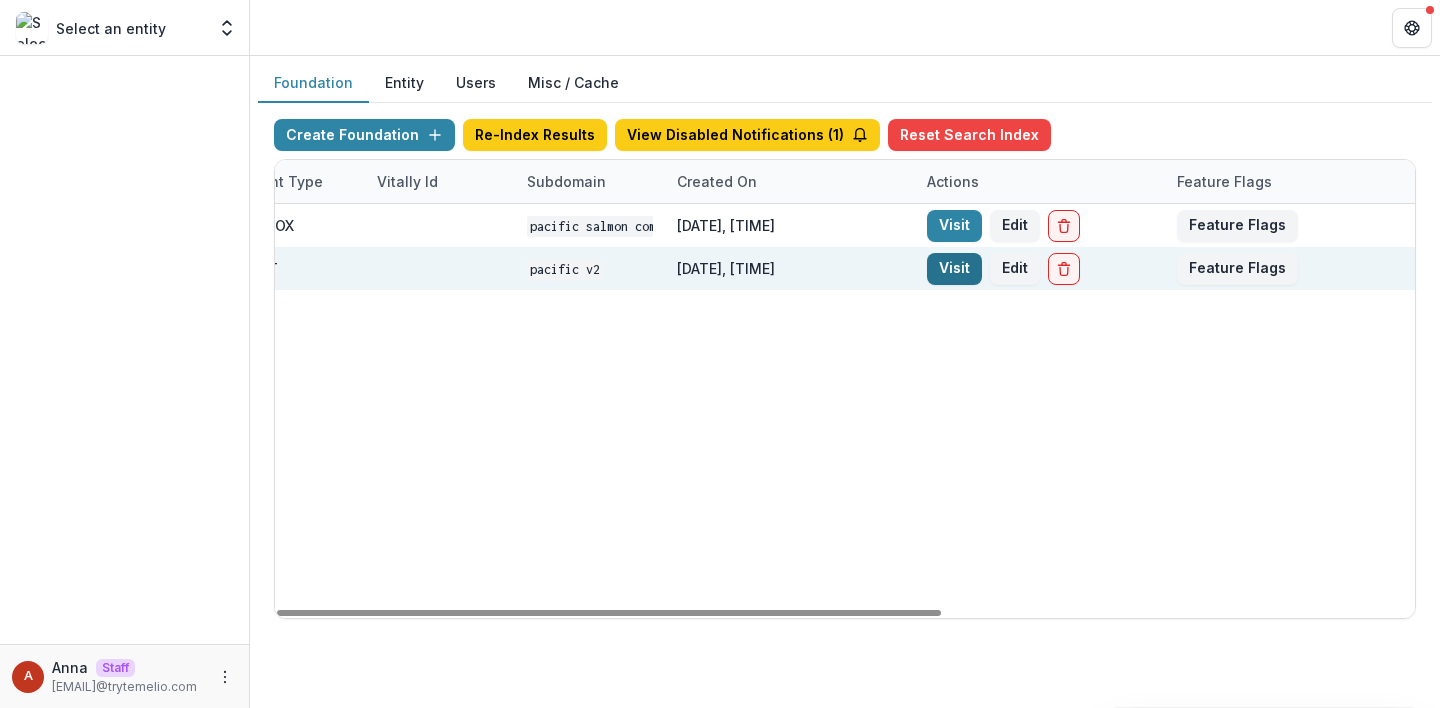 click on "Visit" at bounding box center [954, 269] 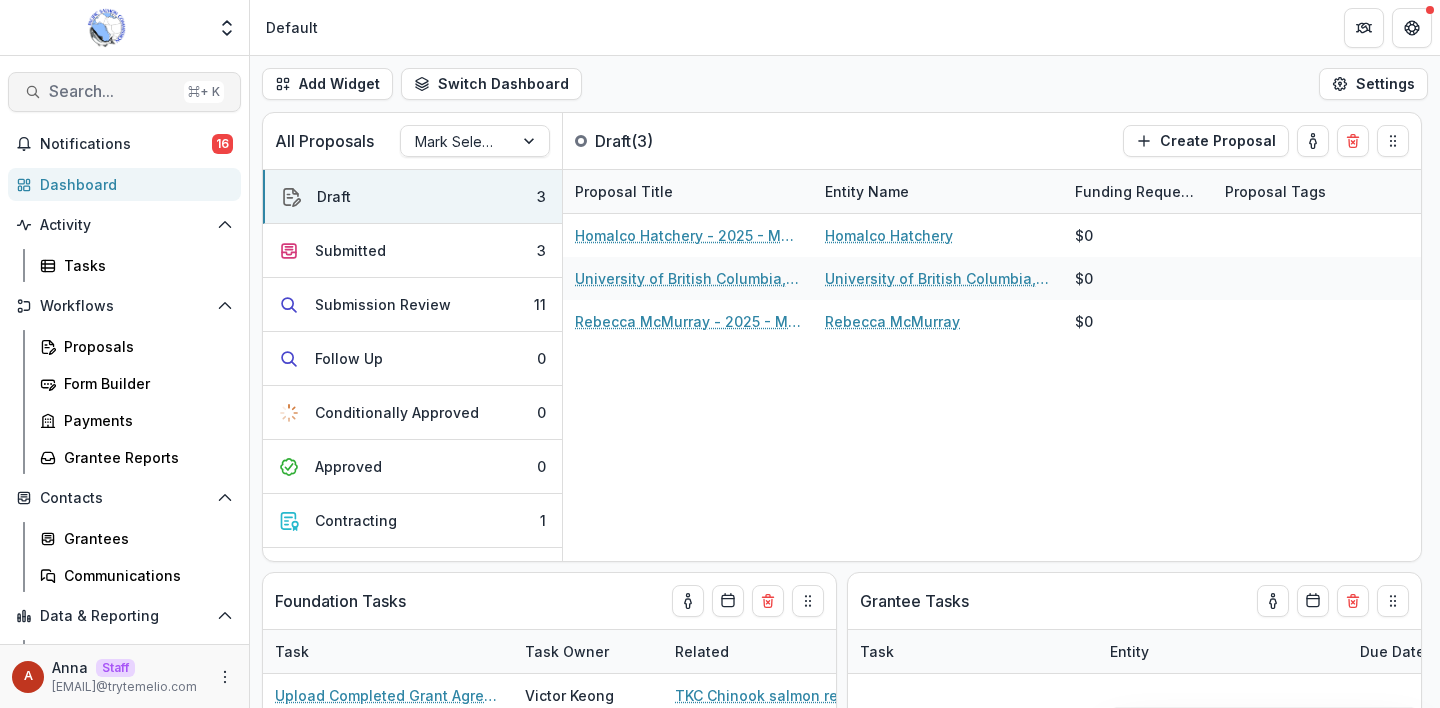 click on "Search..." at bounding box center (112, 91) 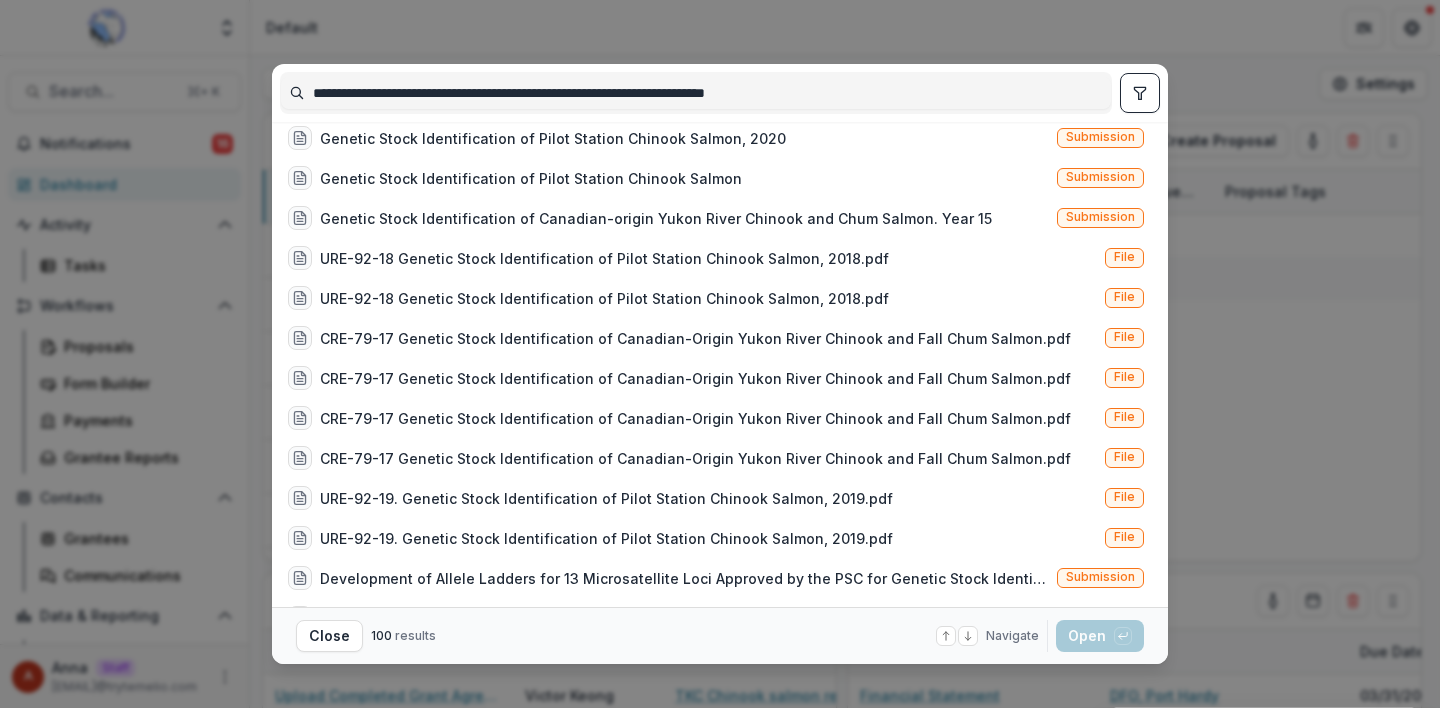 scroll, scrollTop: 0, scrollLeft: 0, axis: both 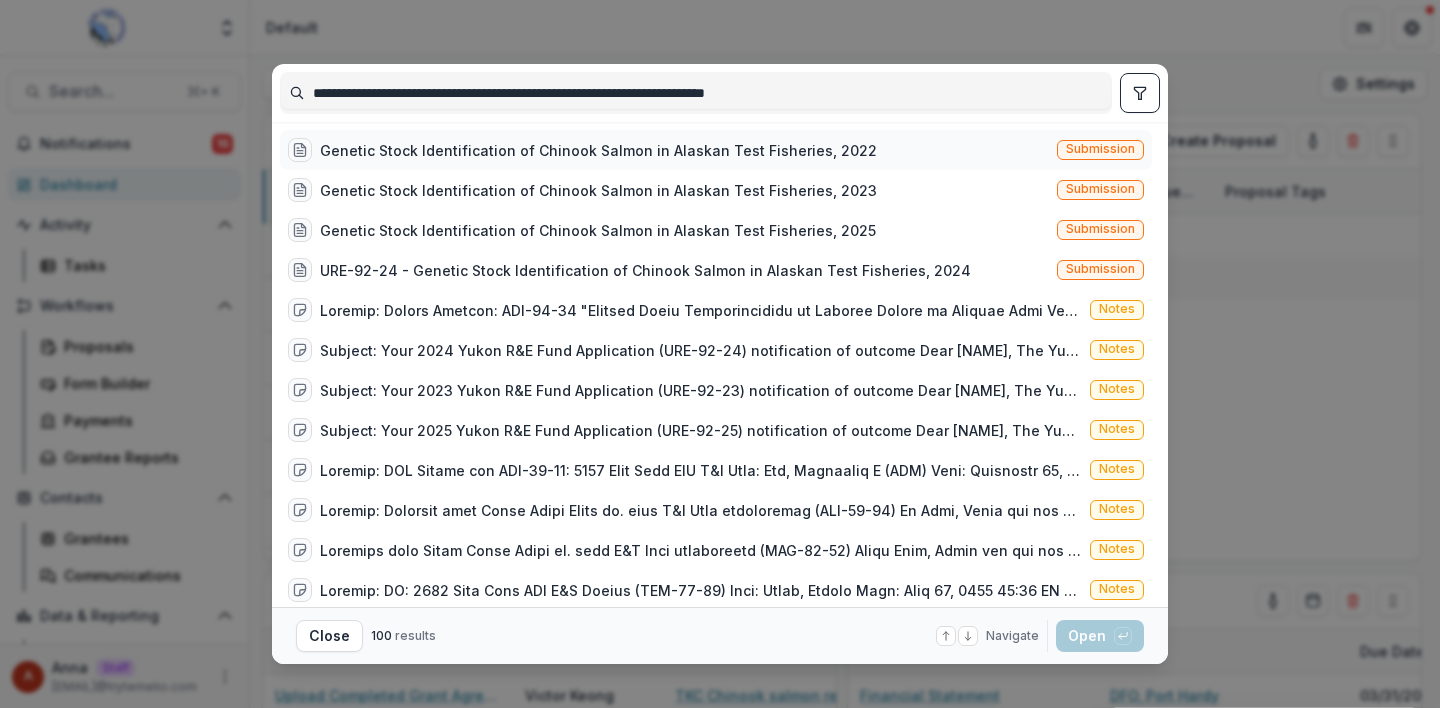 type on "**********" 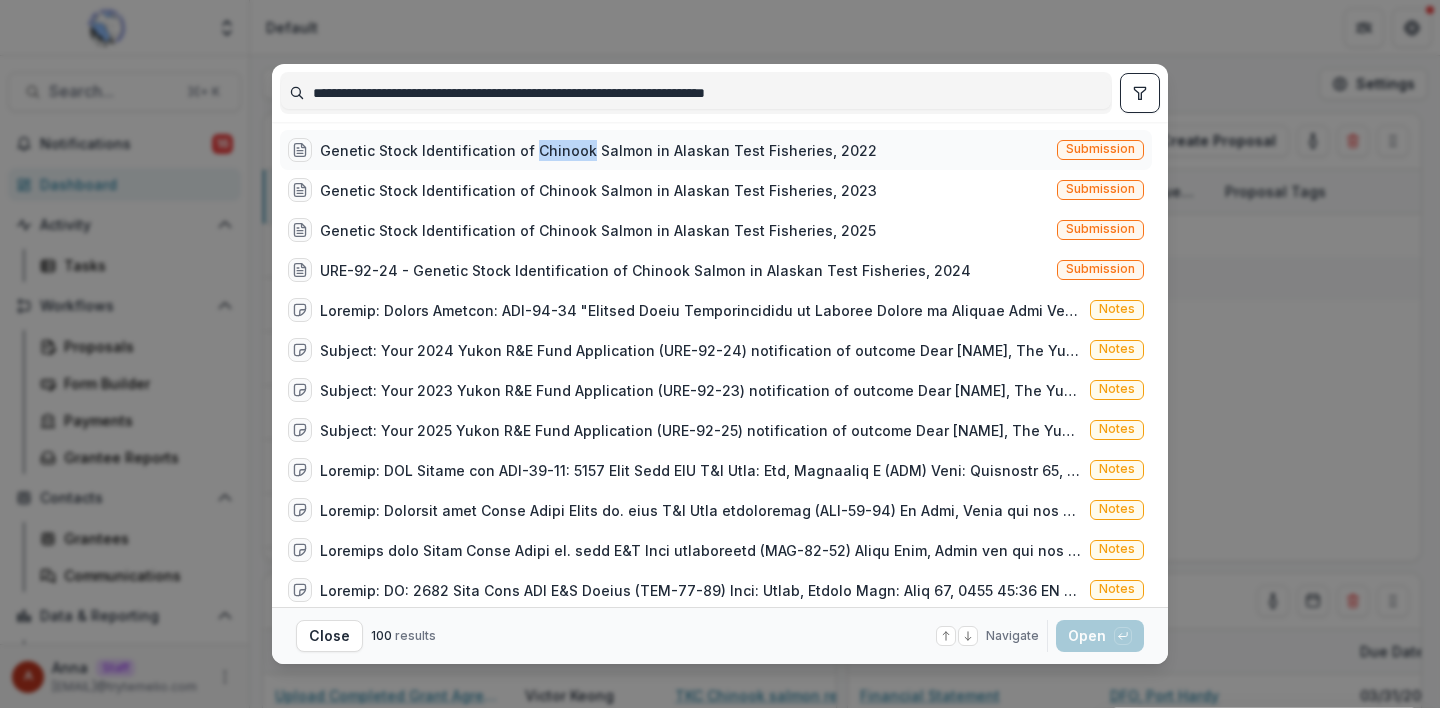 click on "Genetic Stock Identification of Chinook Salmon in Alaskan Test Fisheries, 2022" at bounding box center (598, 150) 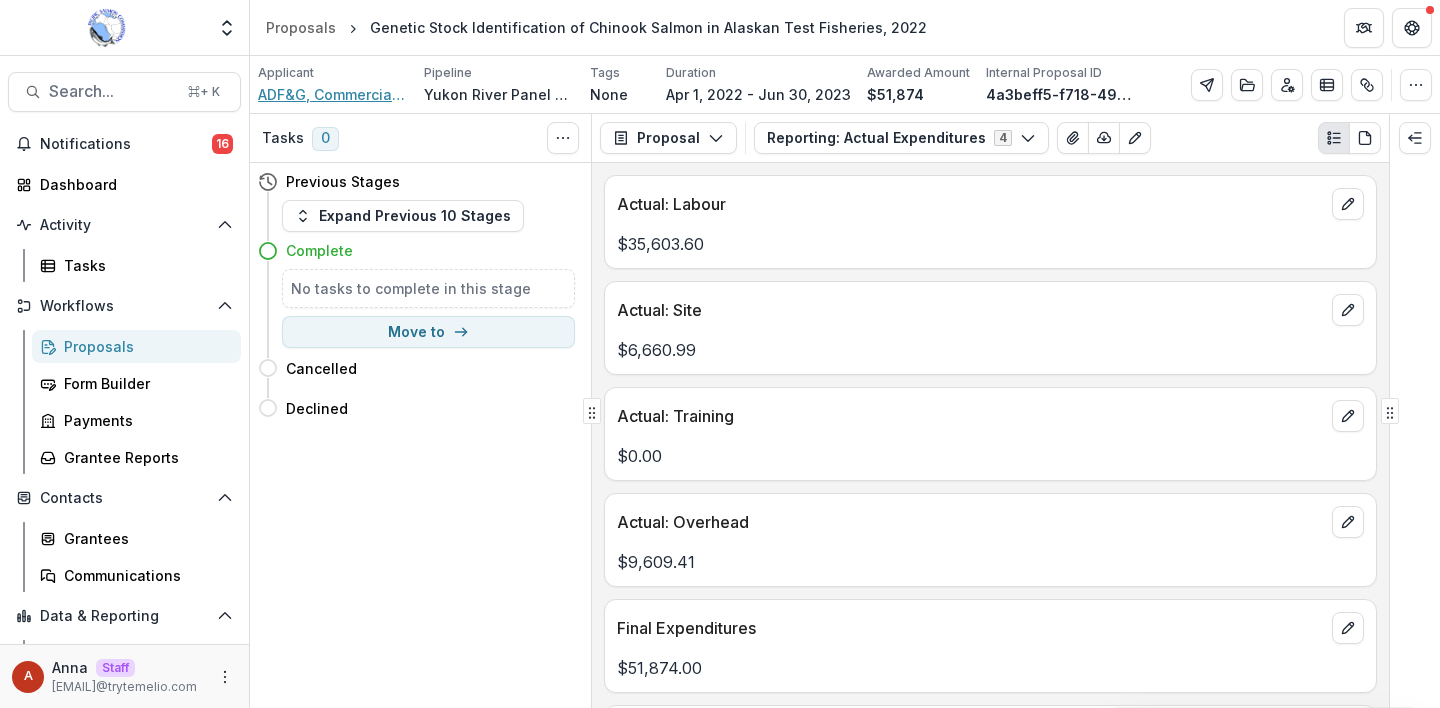 click on "ADF&G, Commercial Fisheries Division (Anchorage)" at bounding box center [333, 94] 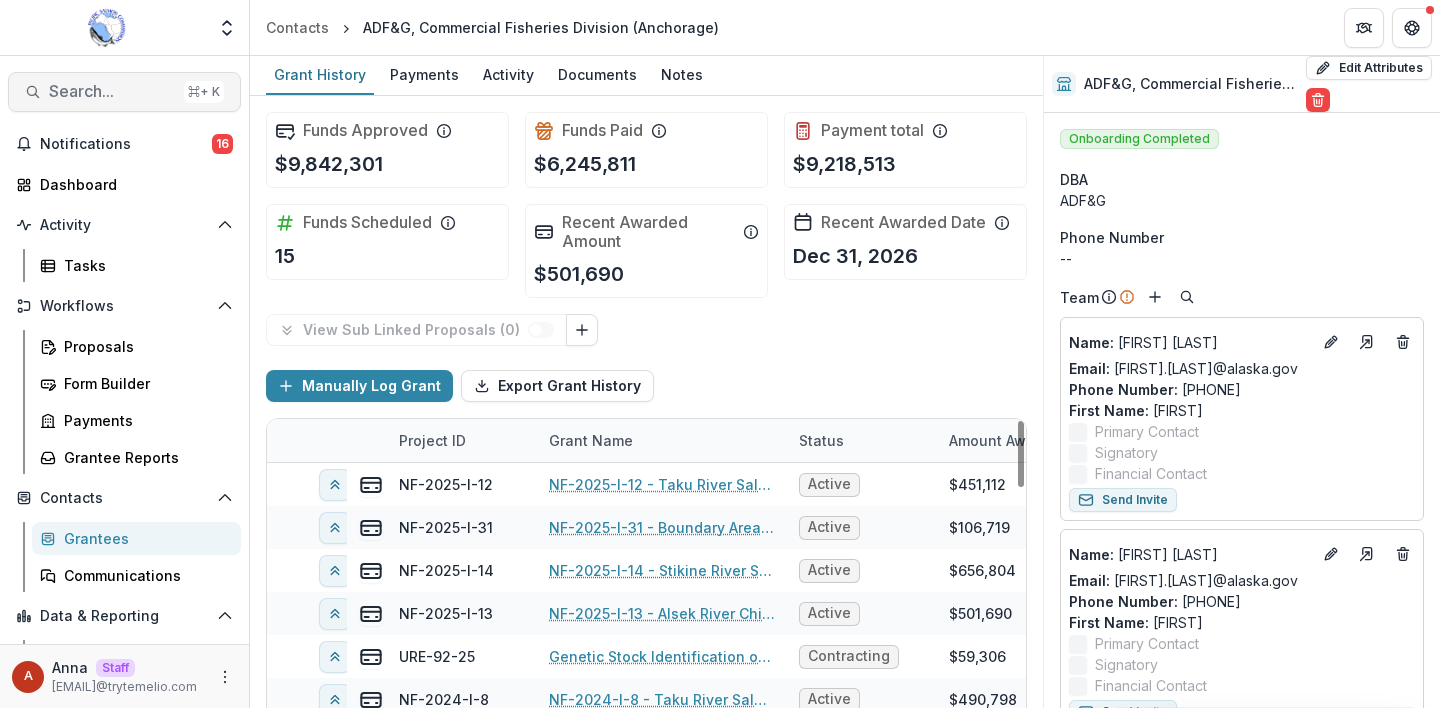 click on "Search..." at bounding box center (112, 91) 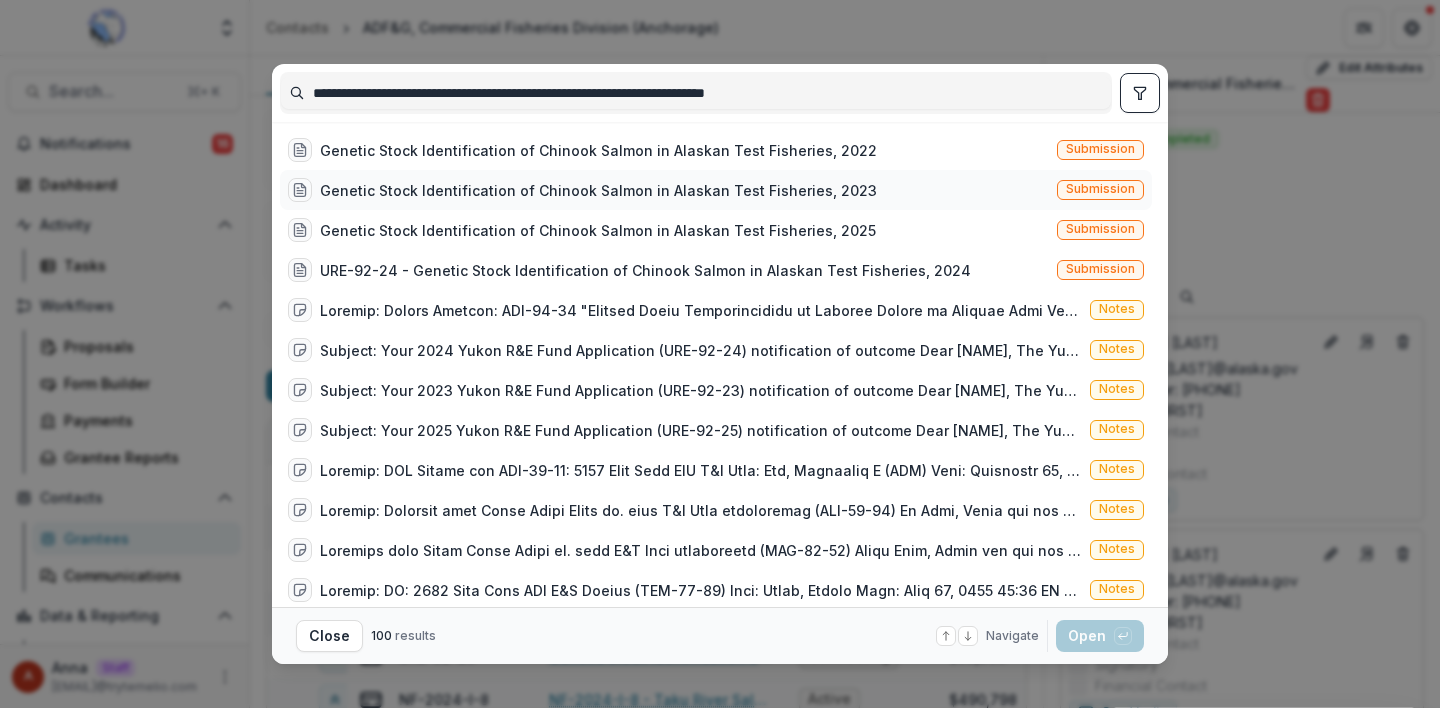 type on "**********" 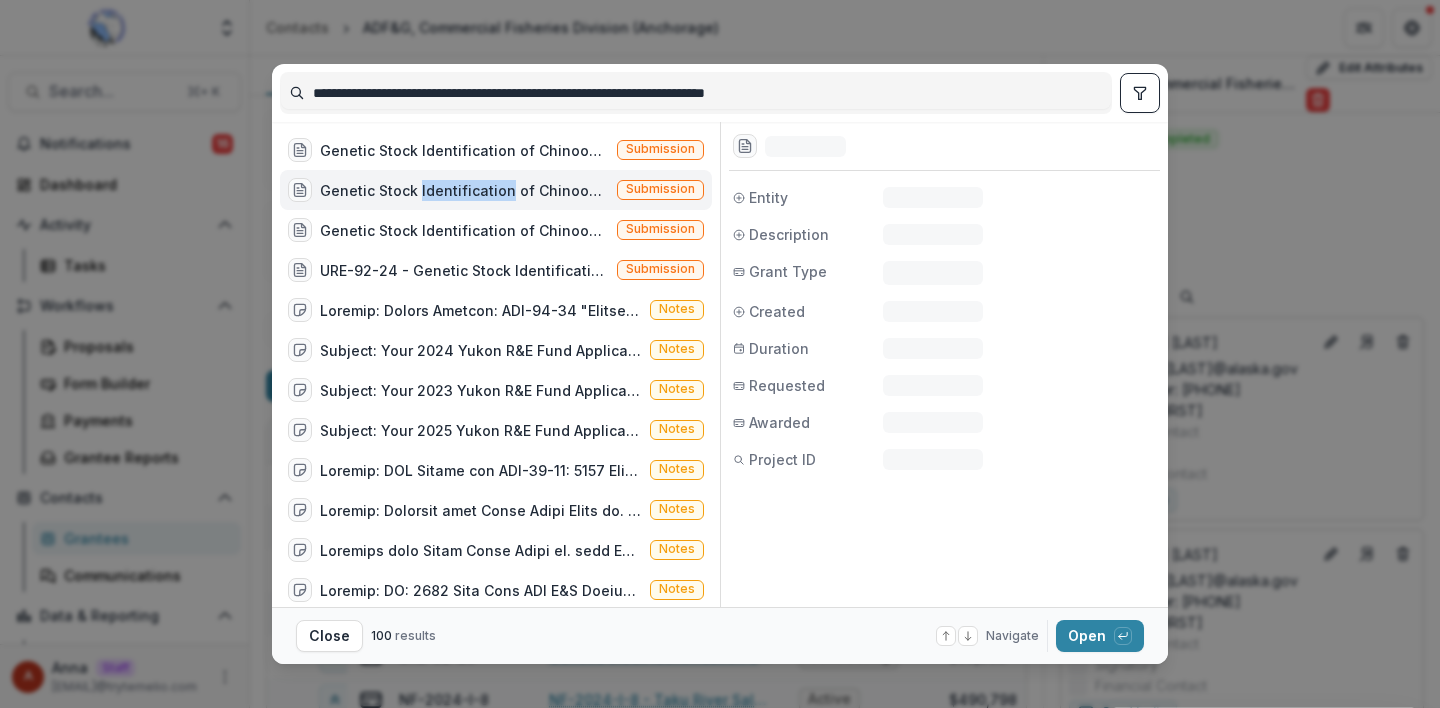 click on "Genetic Stock Identification of Chinook Salmon in Alaskan Test Fisheries, 2023" at bounding box center [464, 190] 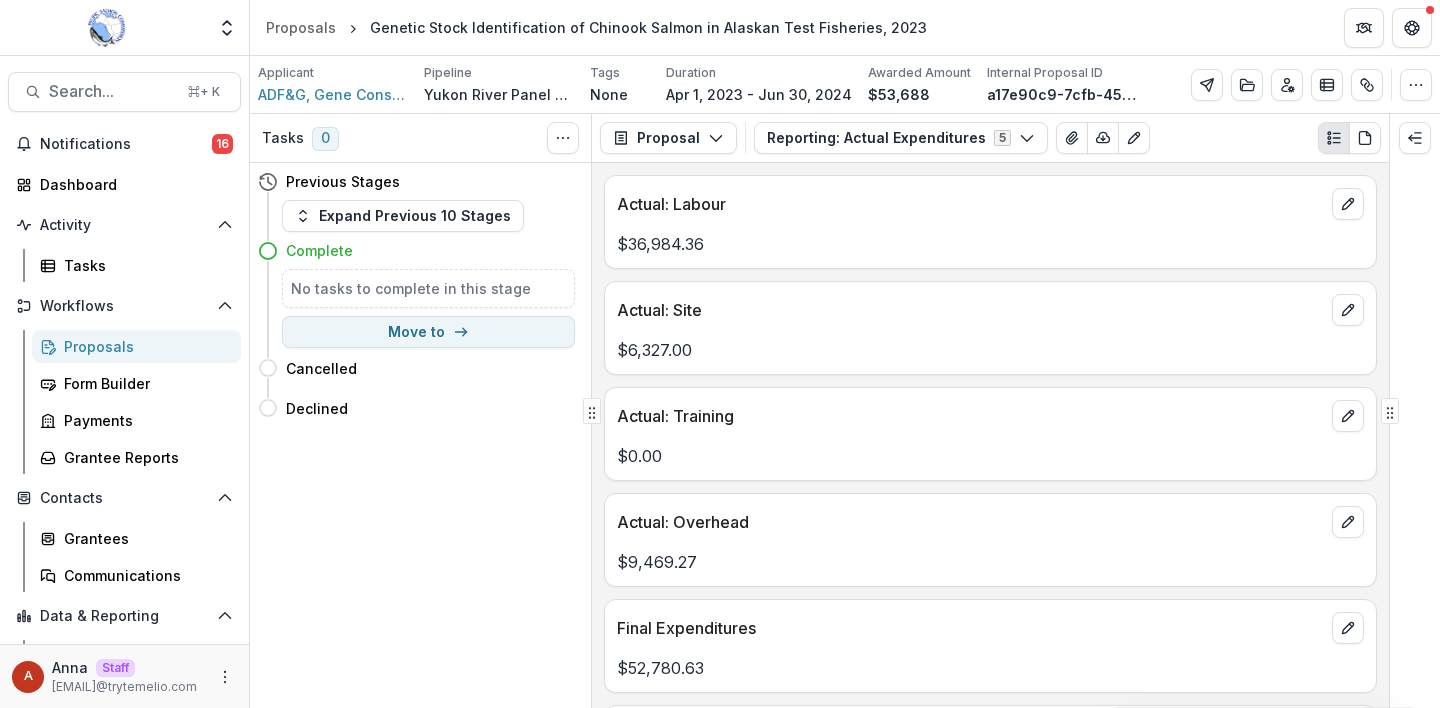 scroll, scrollTop: 79, scrollLeft: 0, axis: vertical 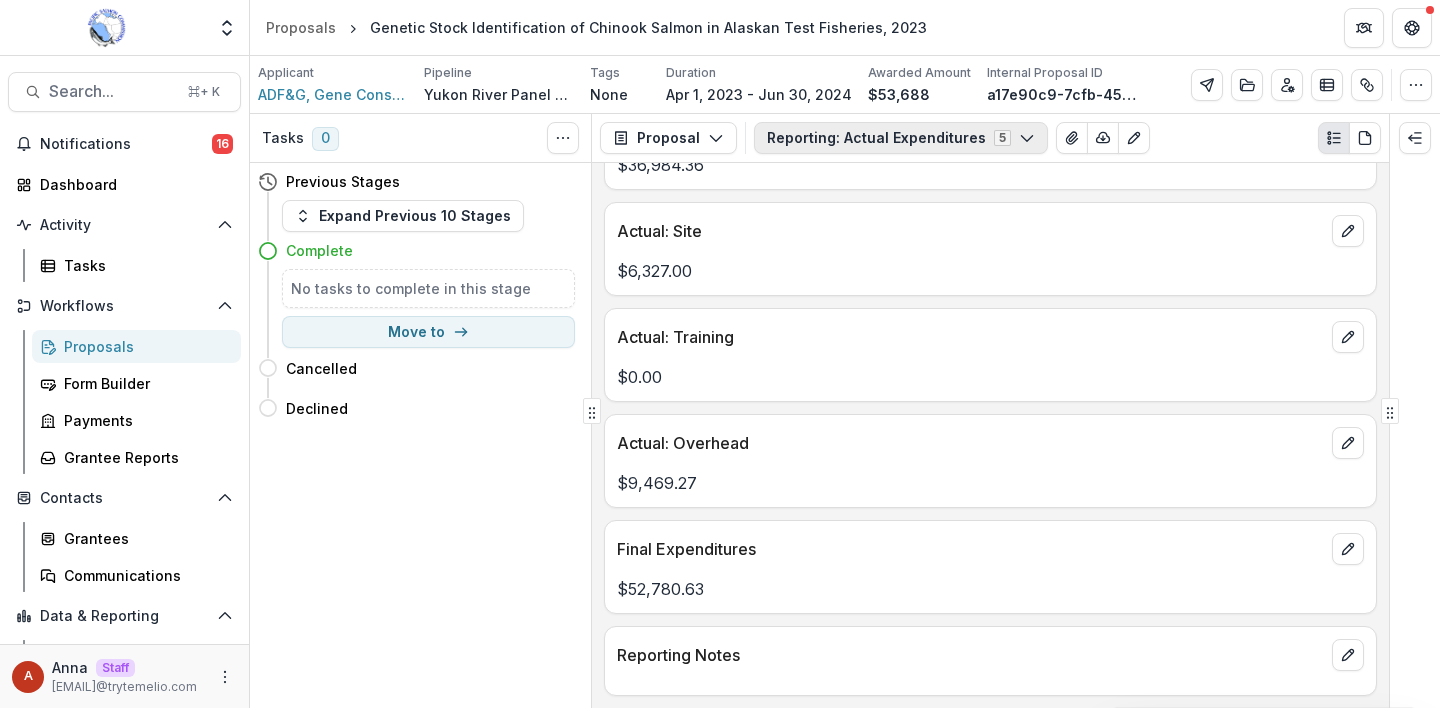 click on "Reporting: Actual Expenditures 5" at bounding box center (901, 138) 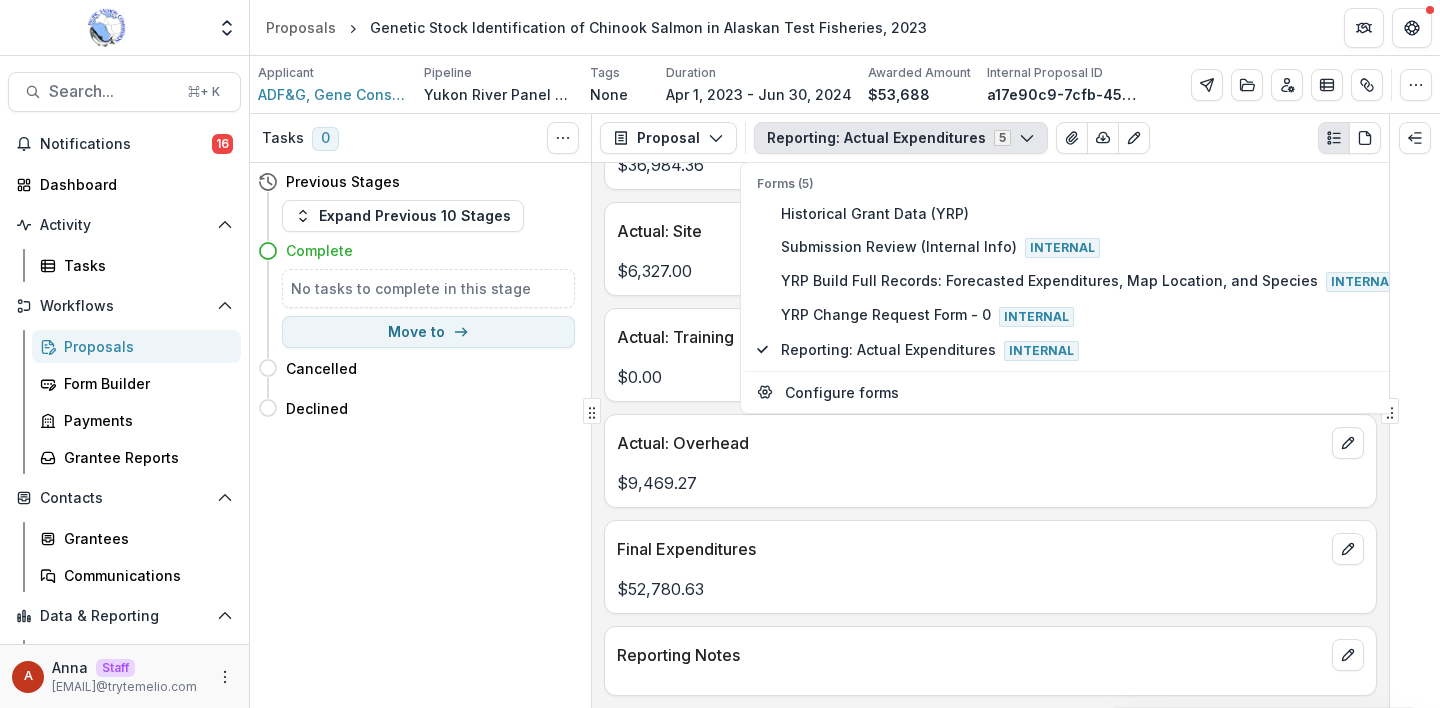 click on "$9,469.27" at bounding box center [990, 483] 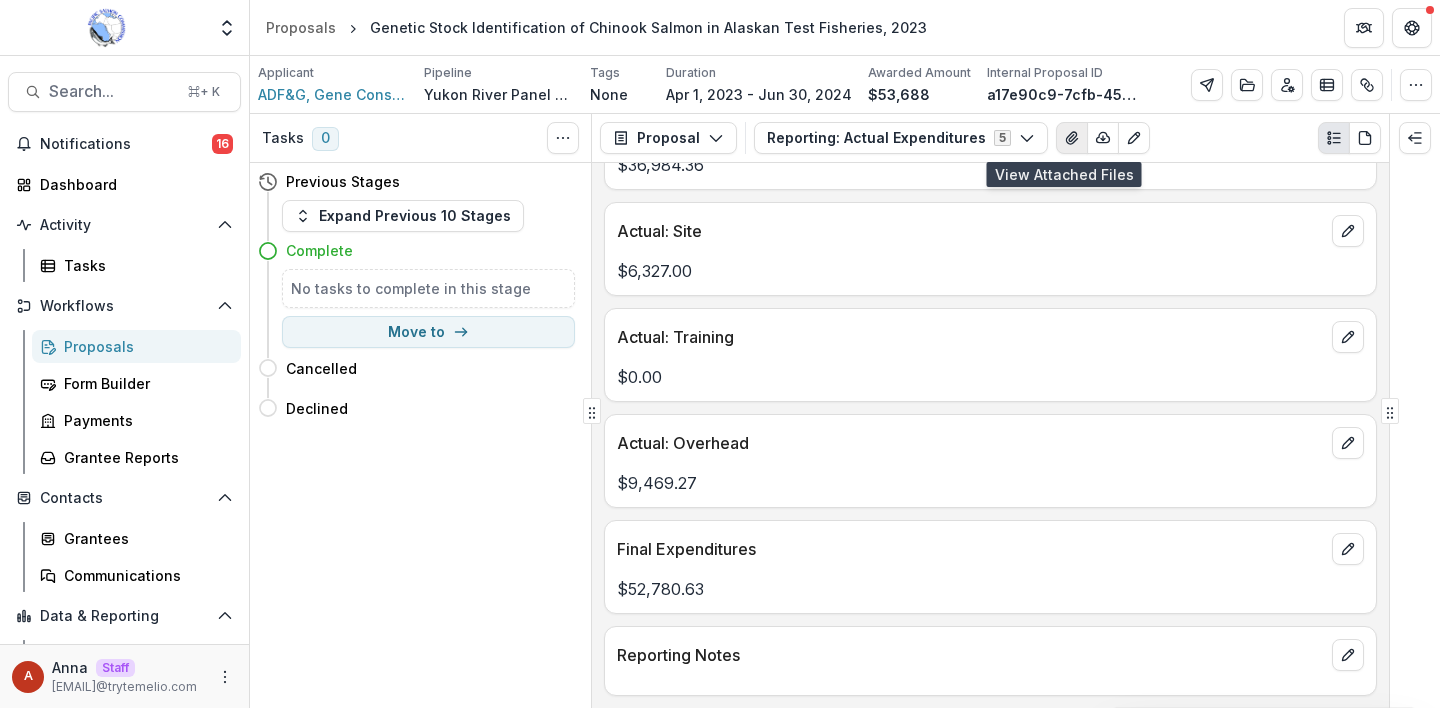 click 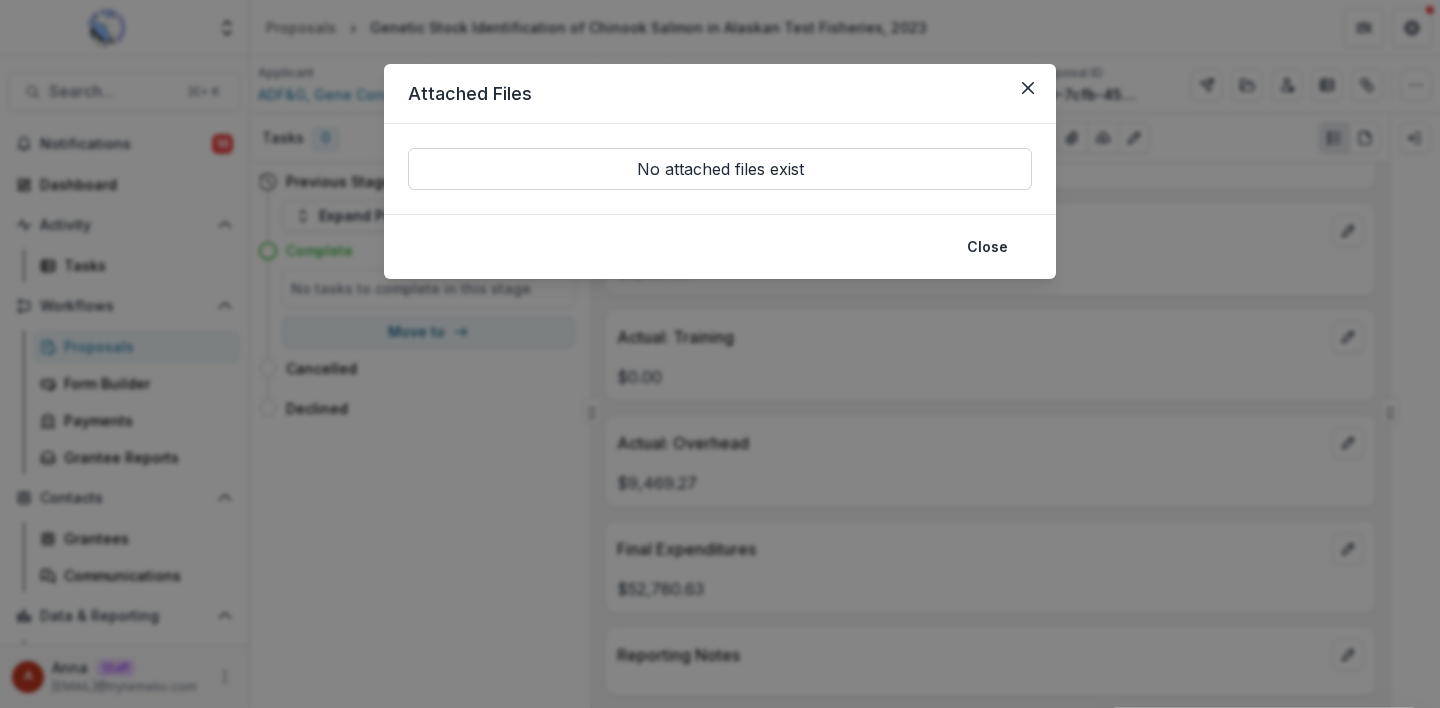 click on "Attached Files No attached files exist Close" at bounding box center (720, 354) 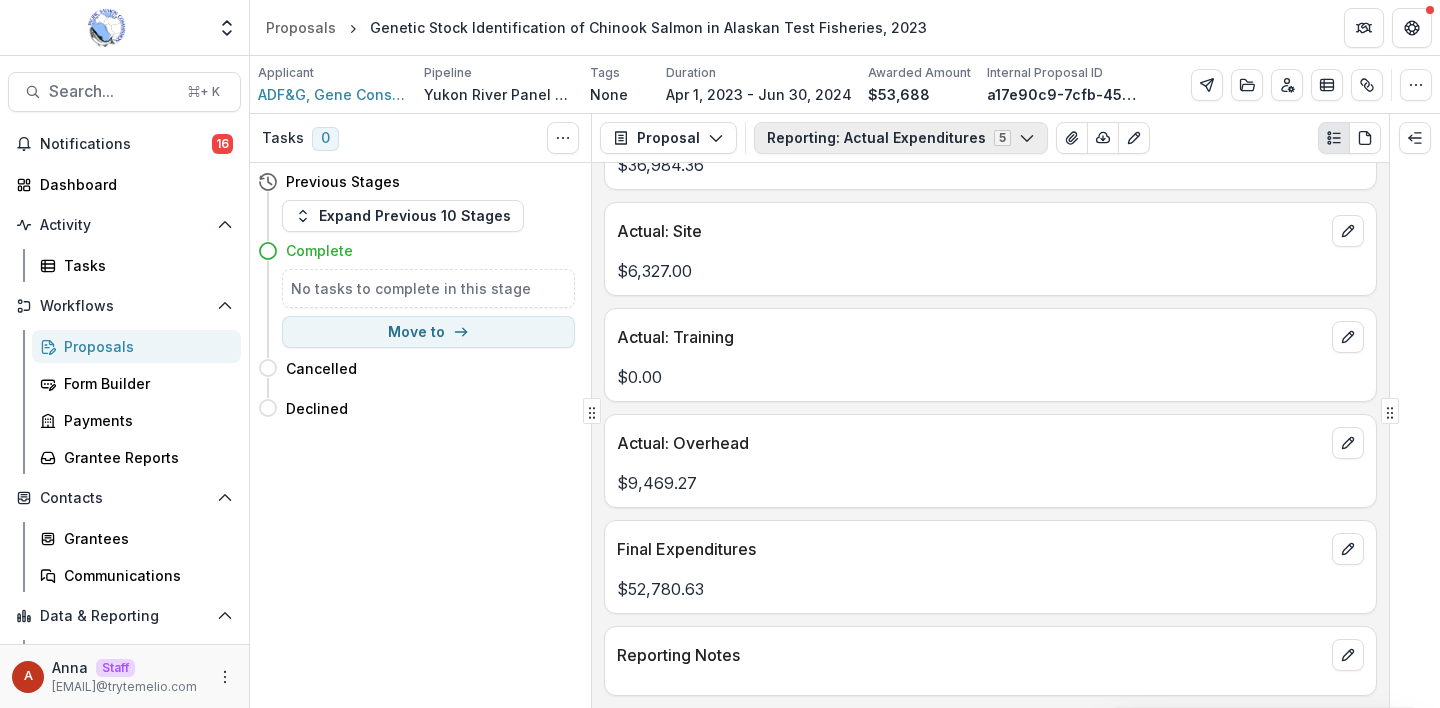 click on "Reporting: Actual Expenditures 5" at bounding box center [901, 138] 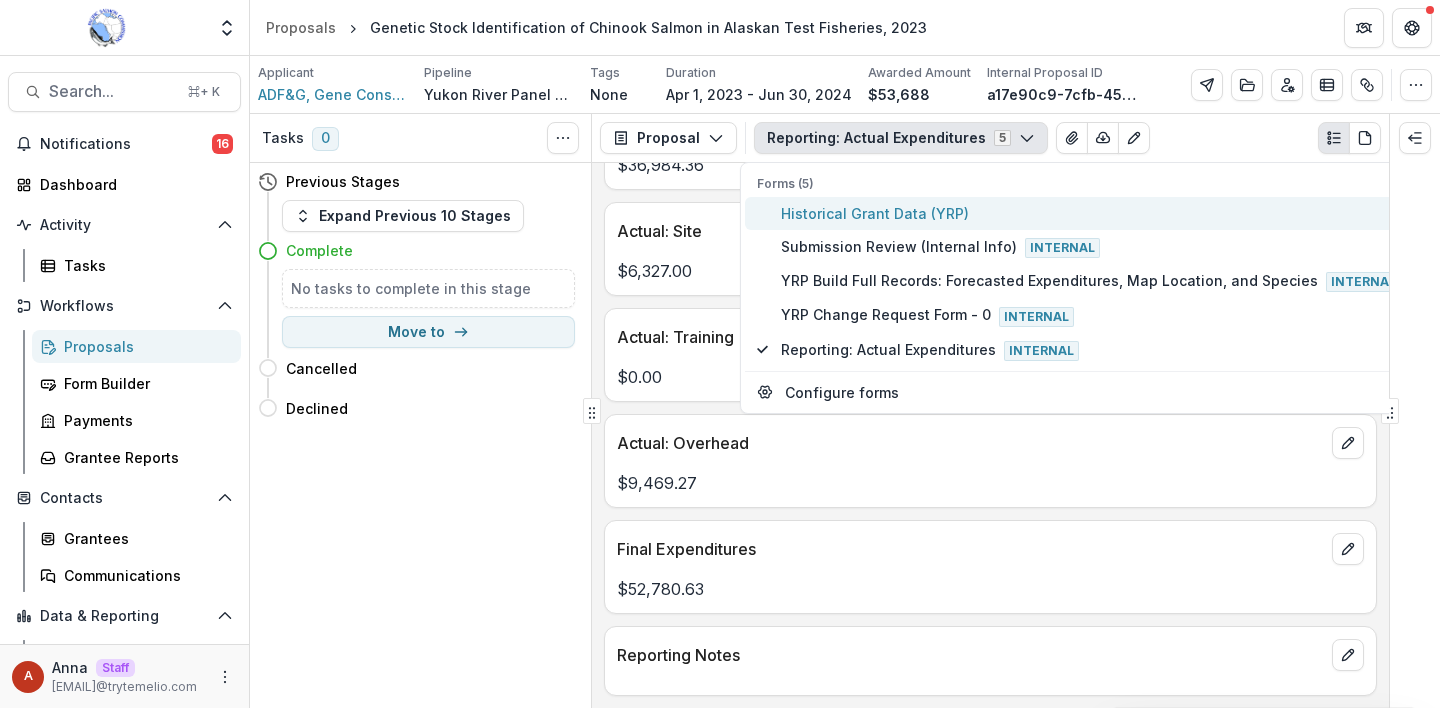 click on "Historical Grant Data (YRP)" at bounding box center (1091, 213) 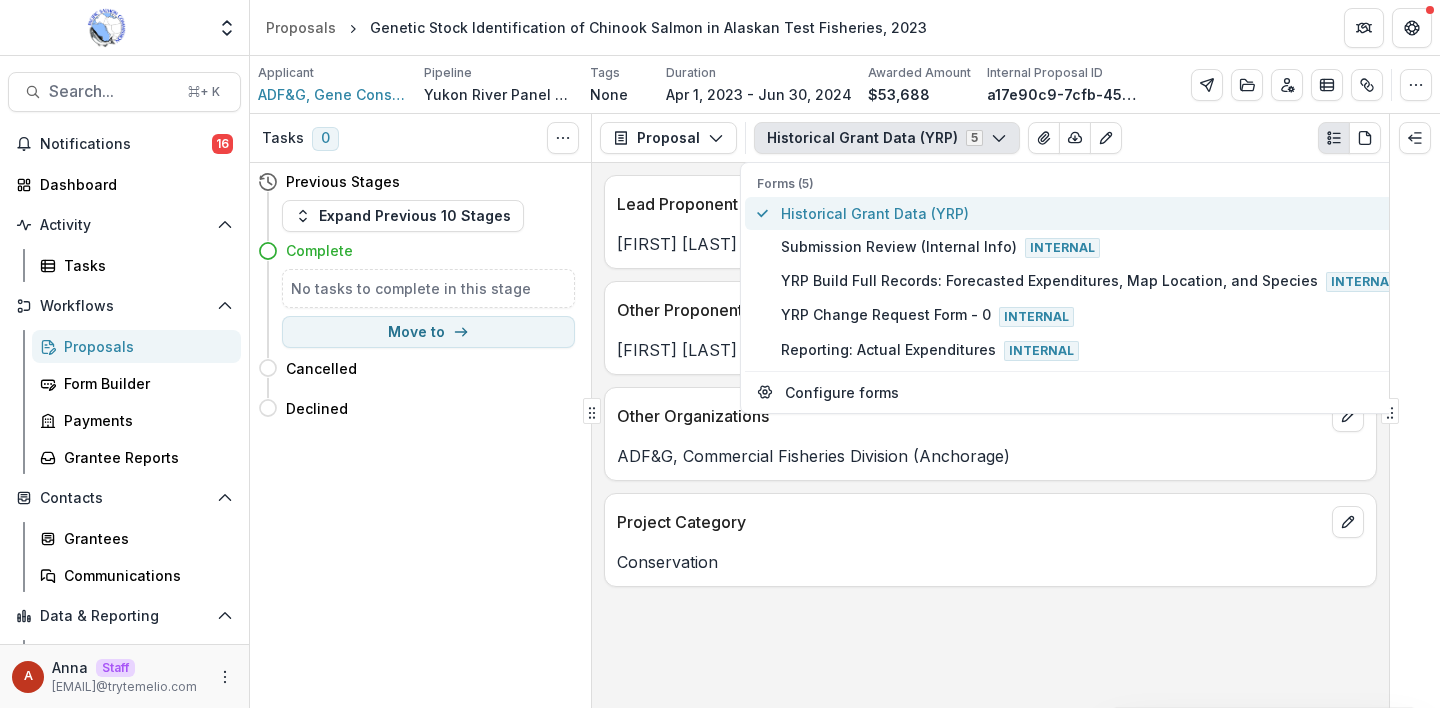 scroll, scrollTop: 0, scrollLeft: 0, axis: both 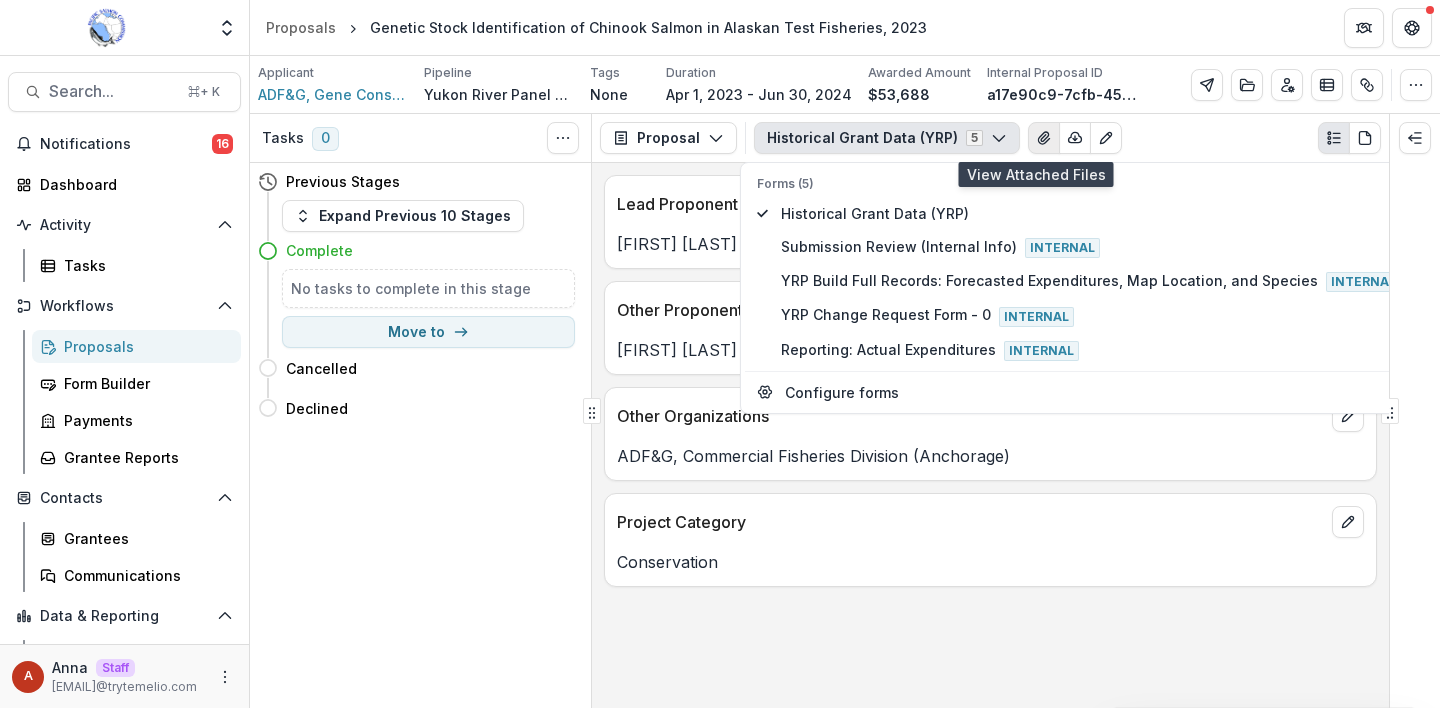 click 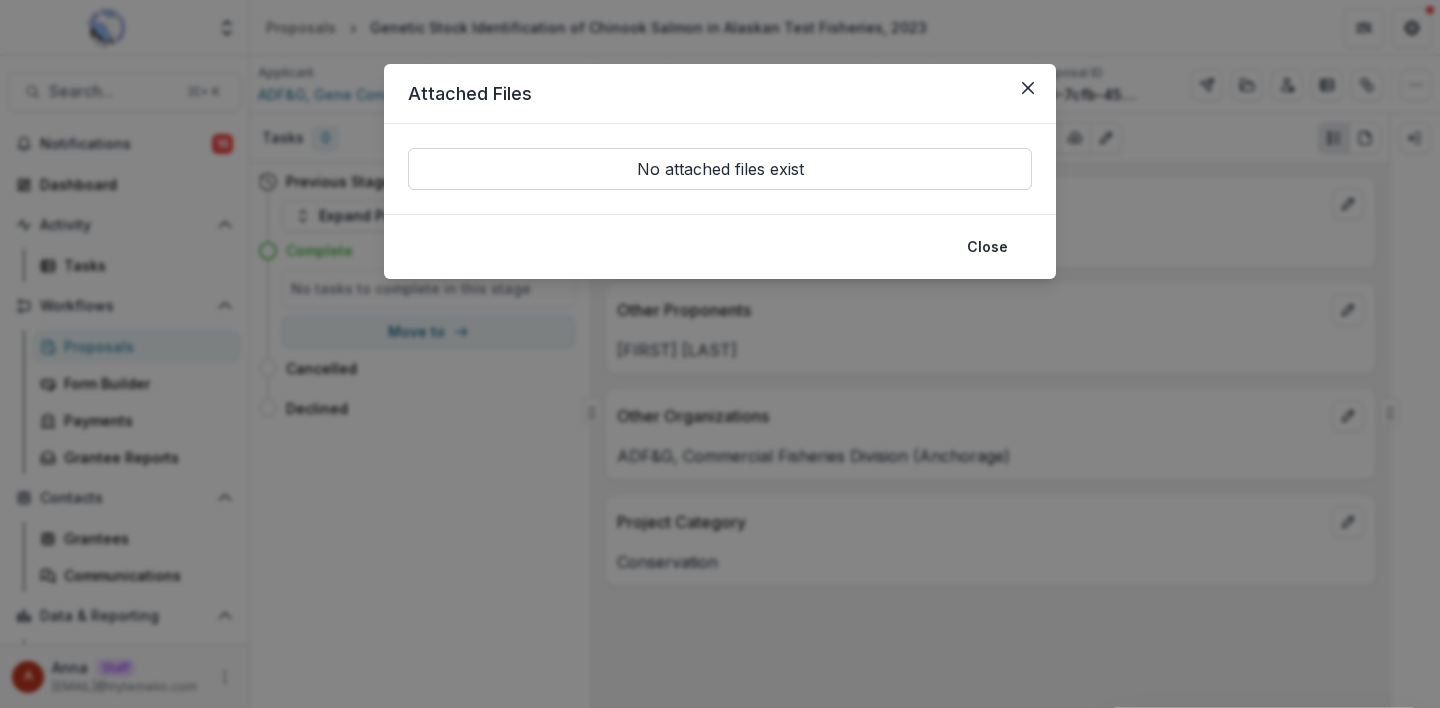 click on "Attached Files No attached files exist Close" at bounding box center (720, 354) 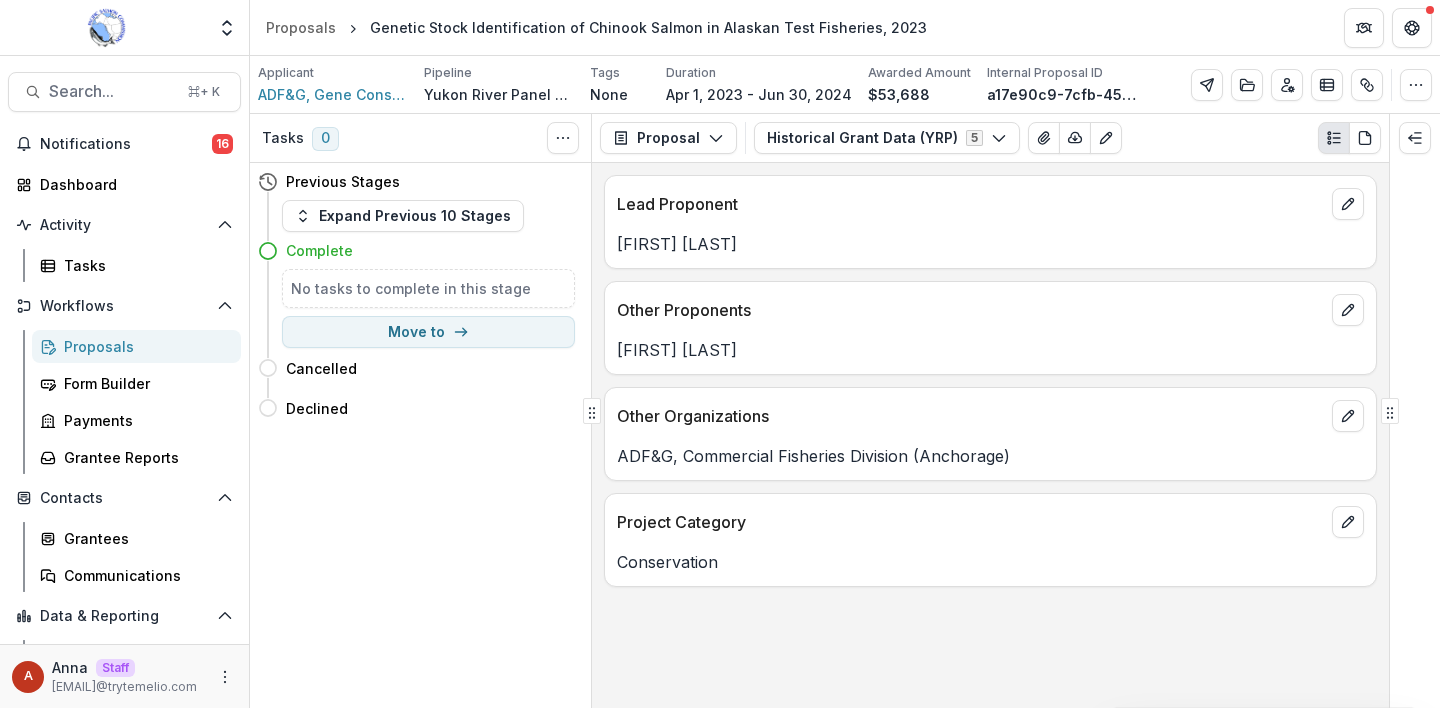 click on "Other Proponents" at bounding box center [970, 310] 